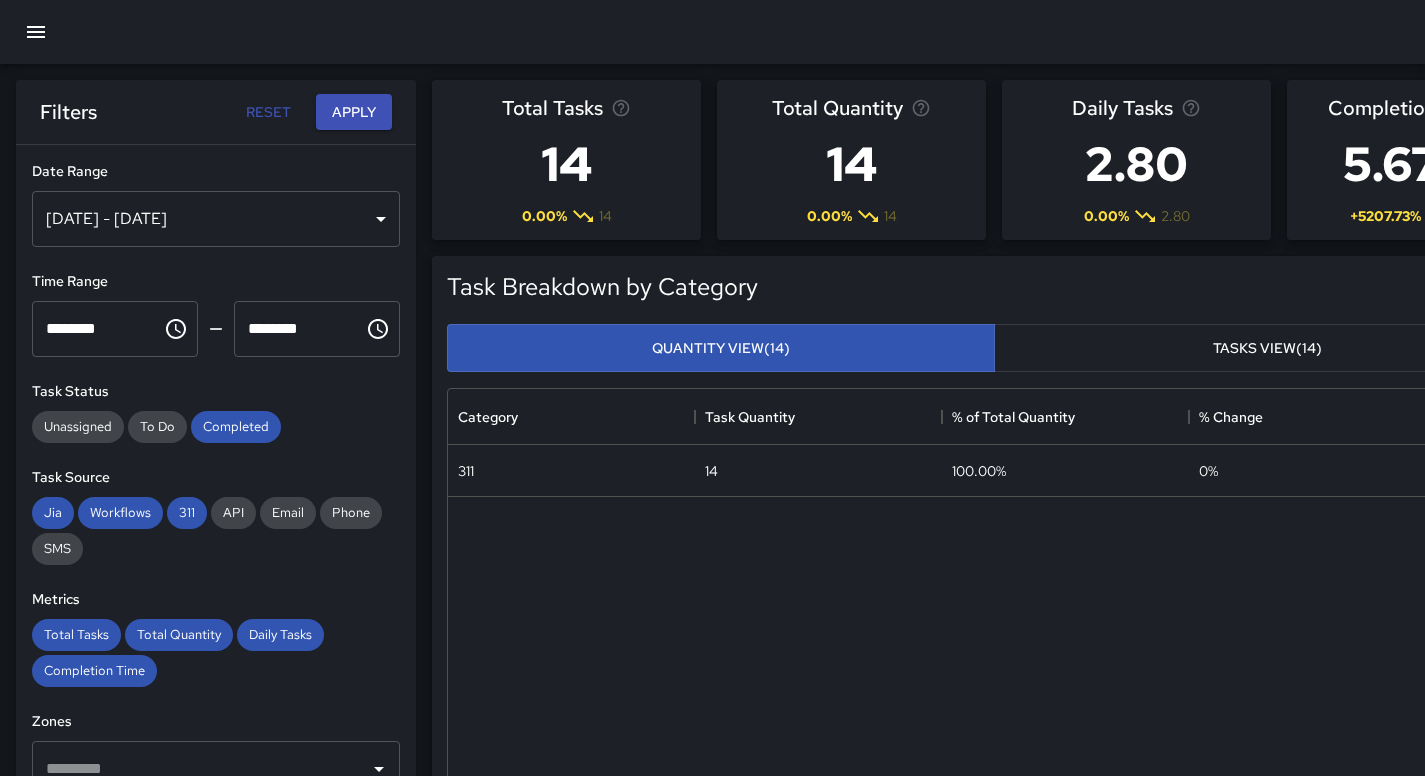 scroll, scrollTop: 0, scrollLeft: 0, axis: both 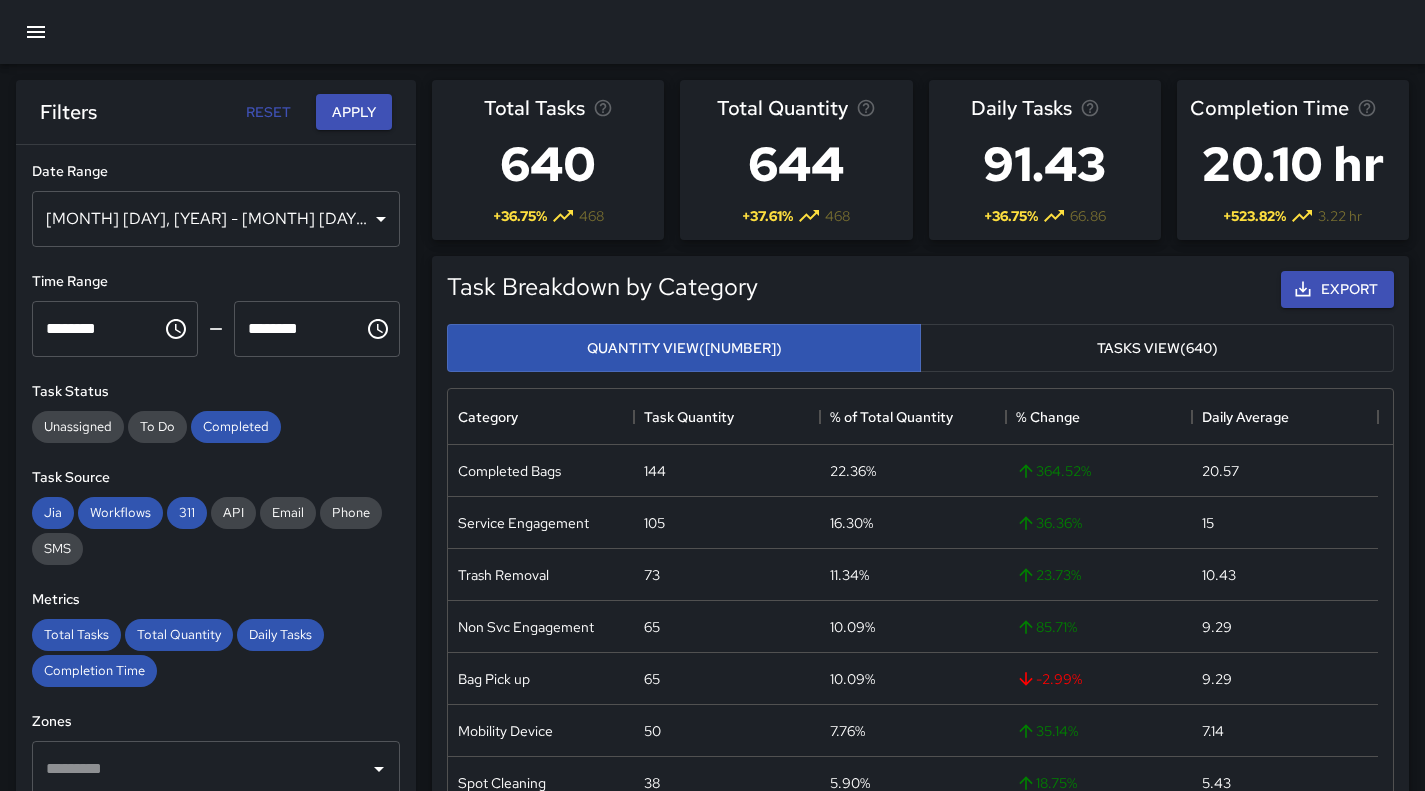 click on "********" at bounding box center [292, 329] 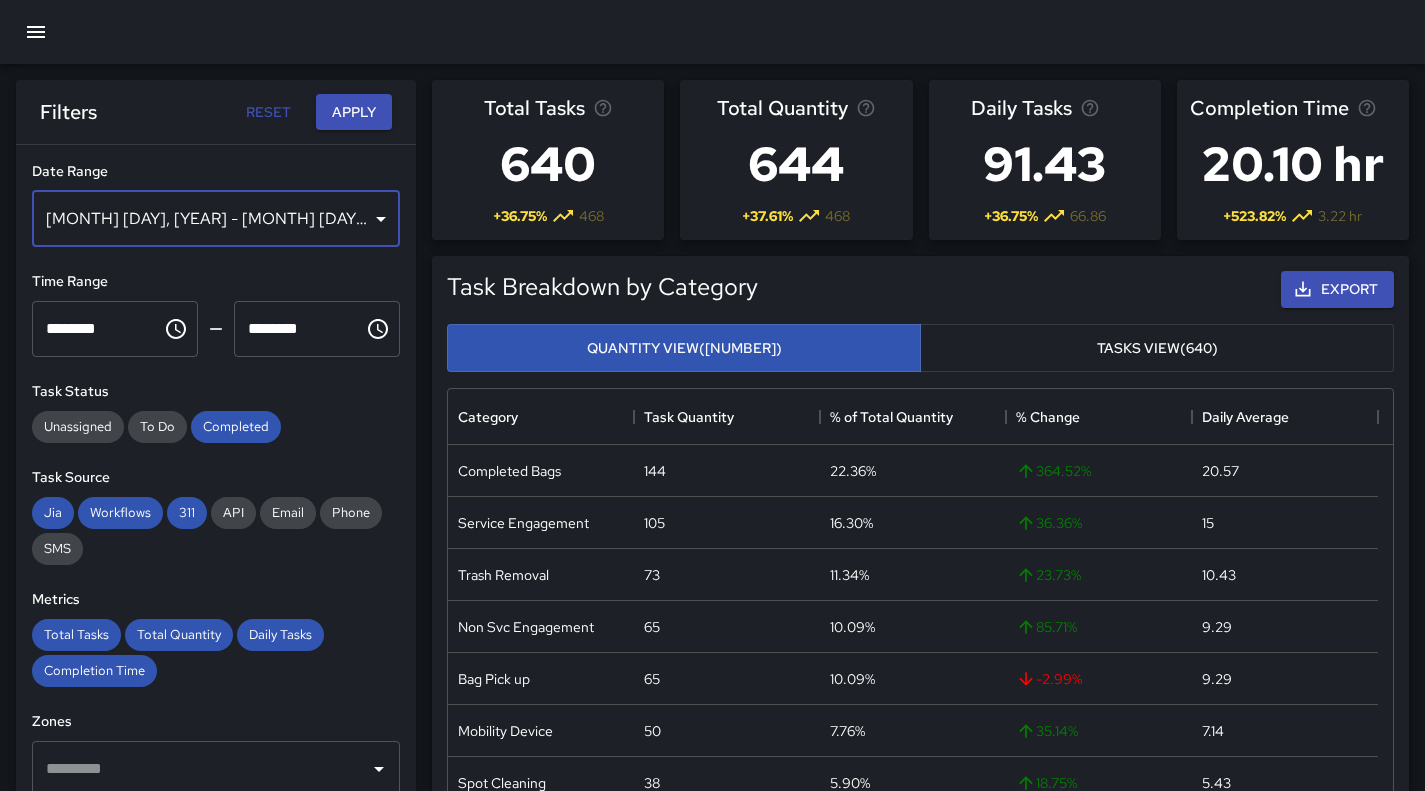 click on "[MONTH] [NUMBER], [YEAR] - [MONTH] [NUMBER], [YEAR]" at bounding box center [216, 219] 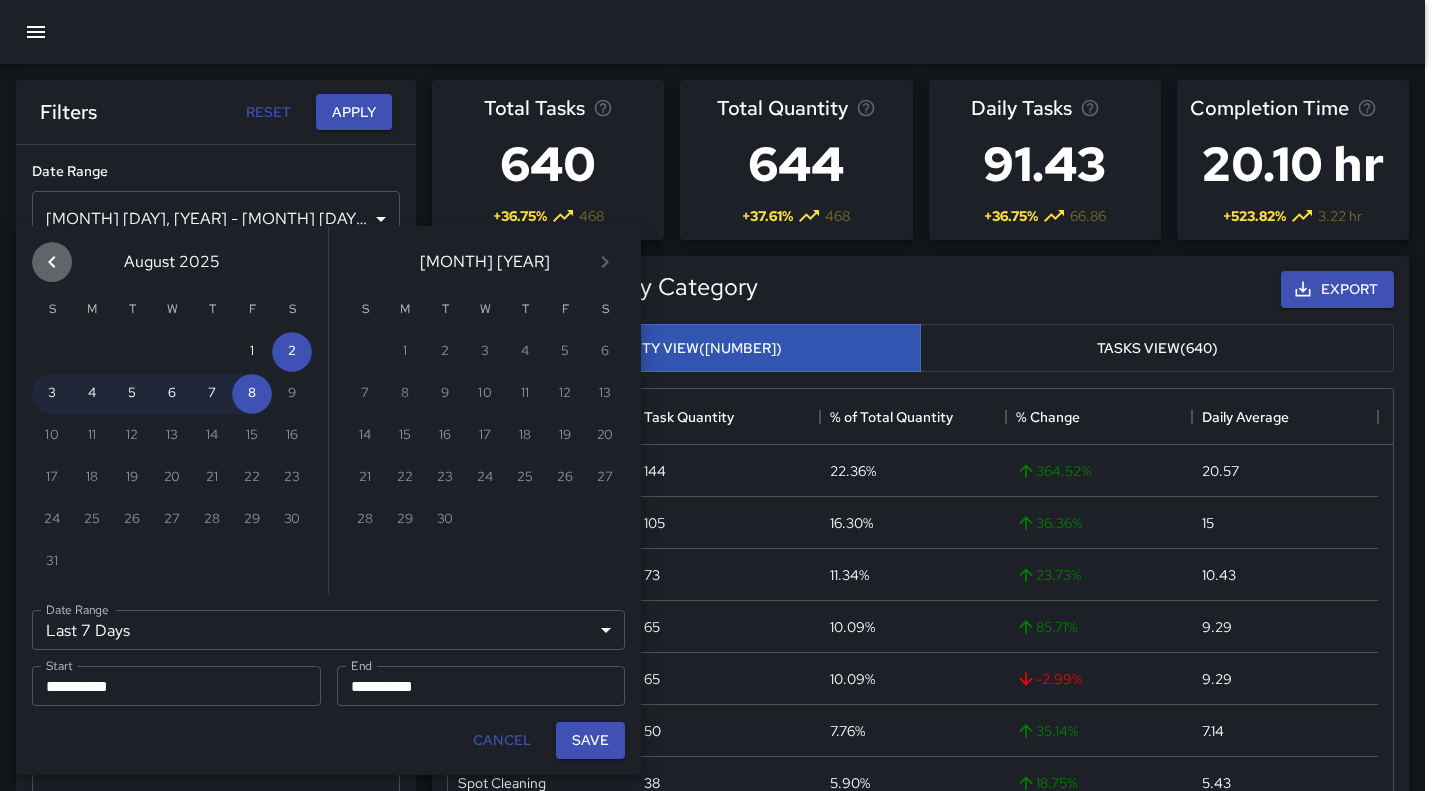 click 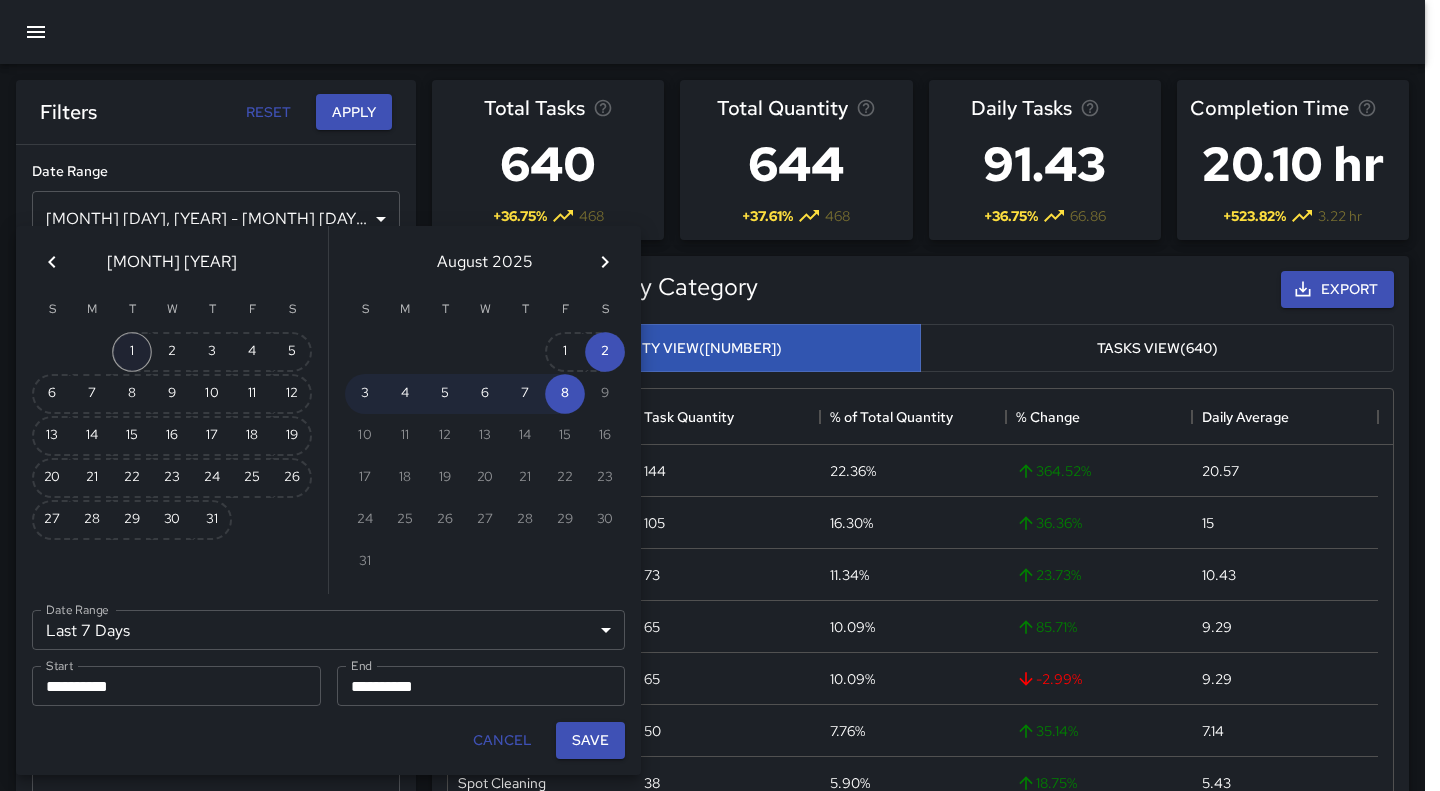 click on "1" at bounding box center [132, 352] 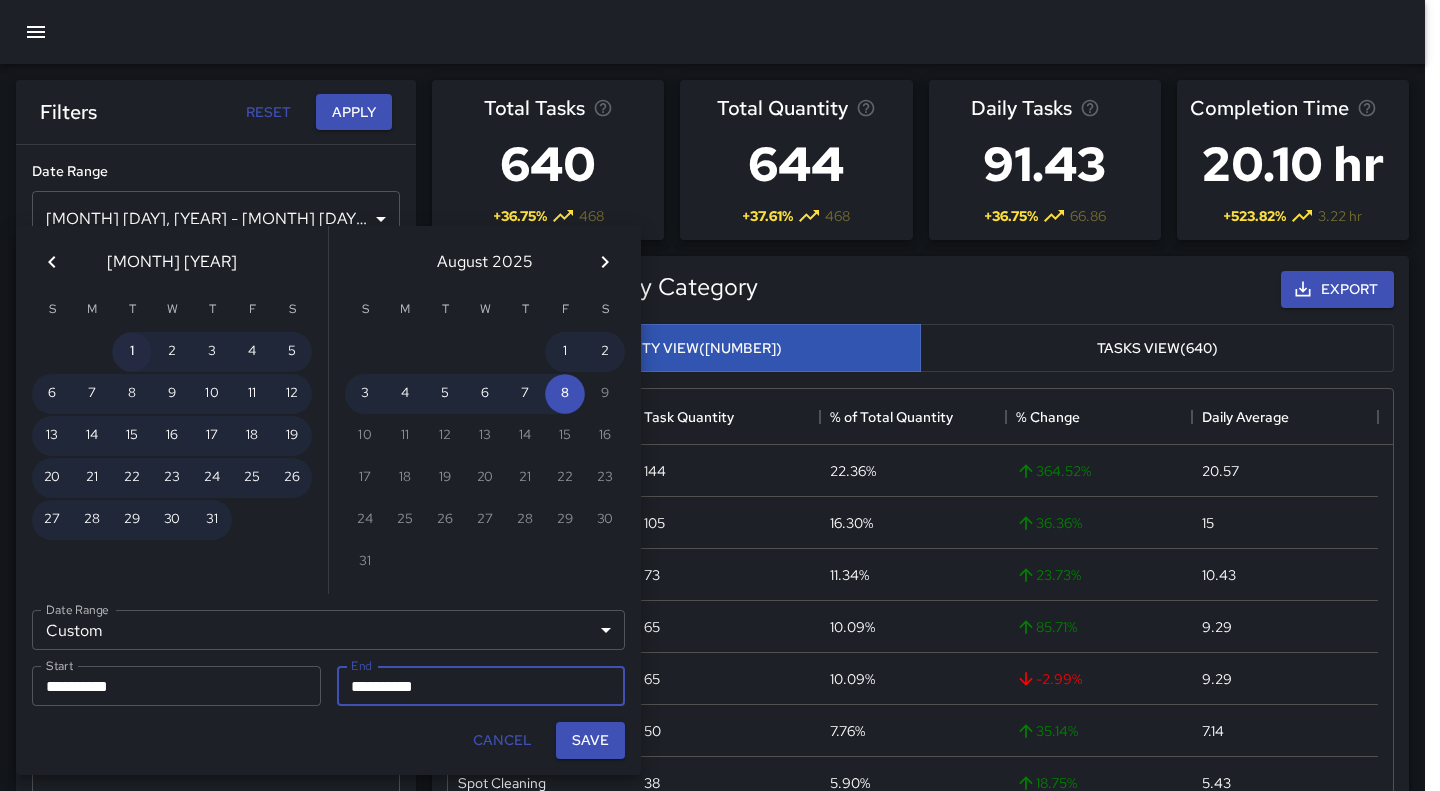 type on "******" 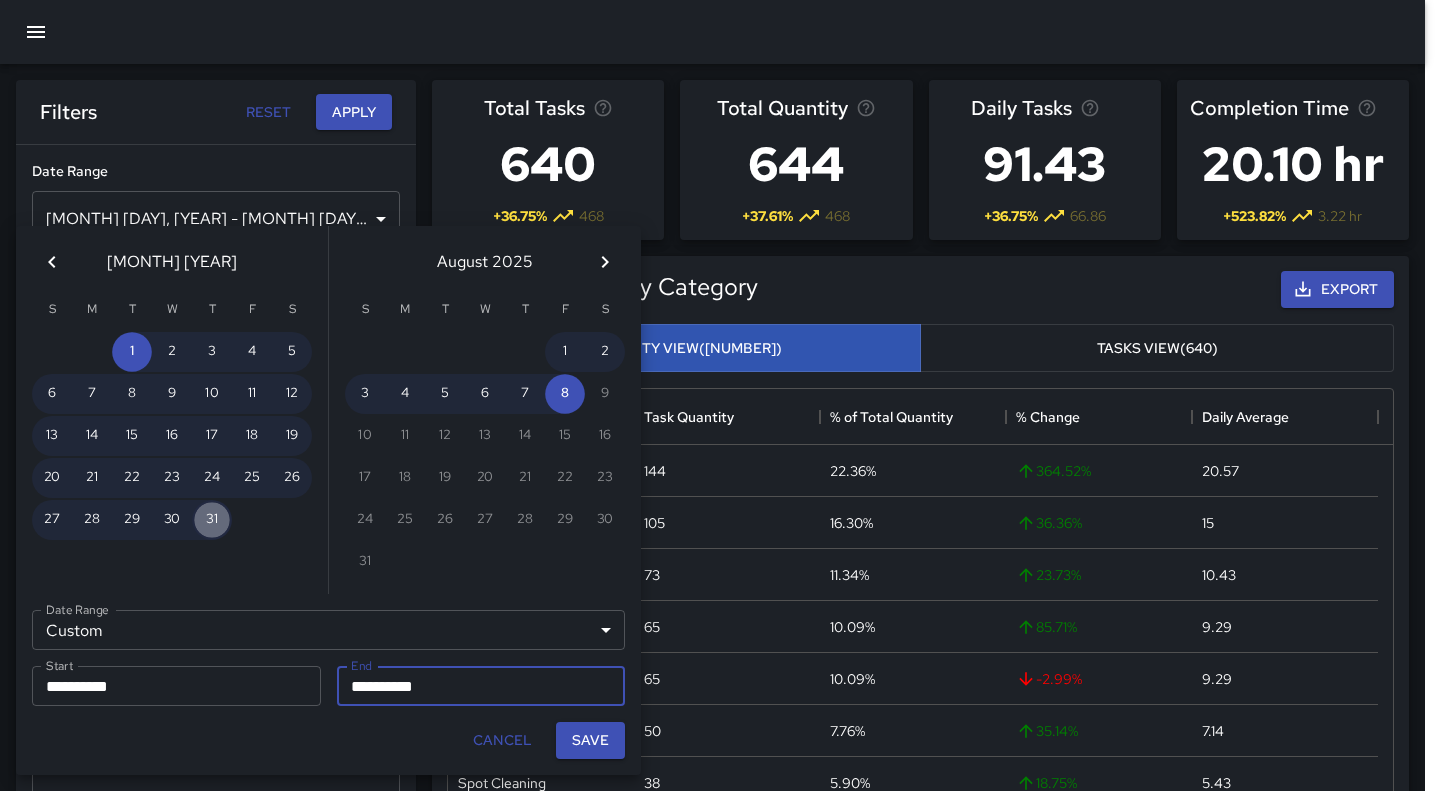 click on "31" at bounding box center (212, 520) 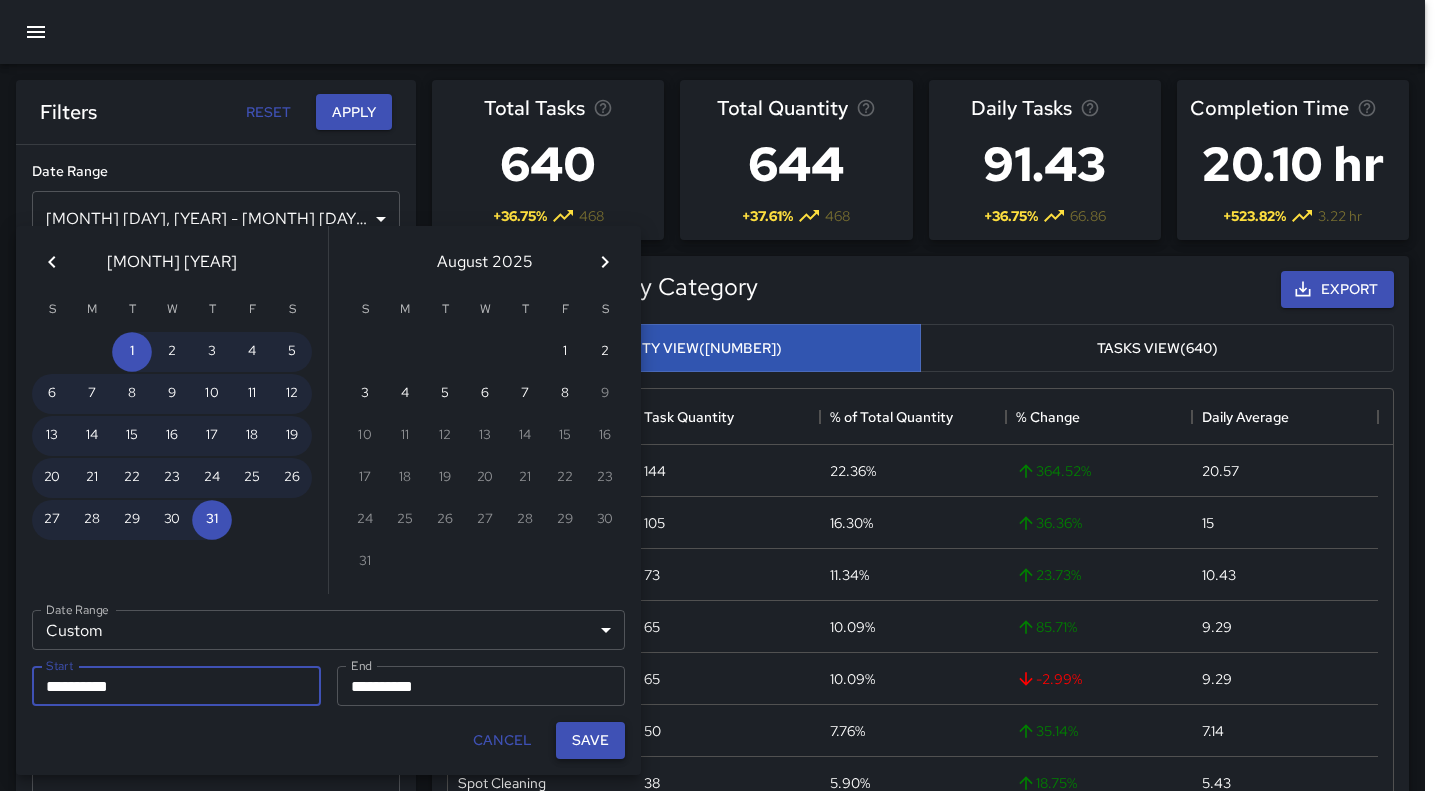 click on "Save" at bounding box center (590, 740) 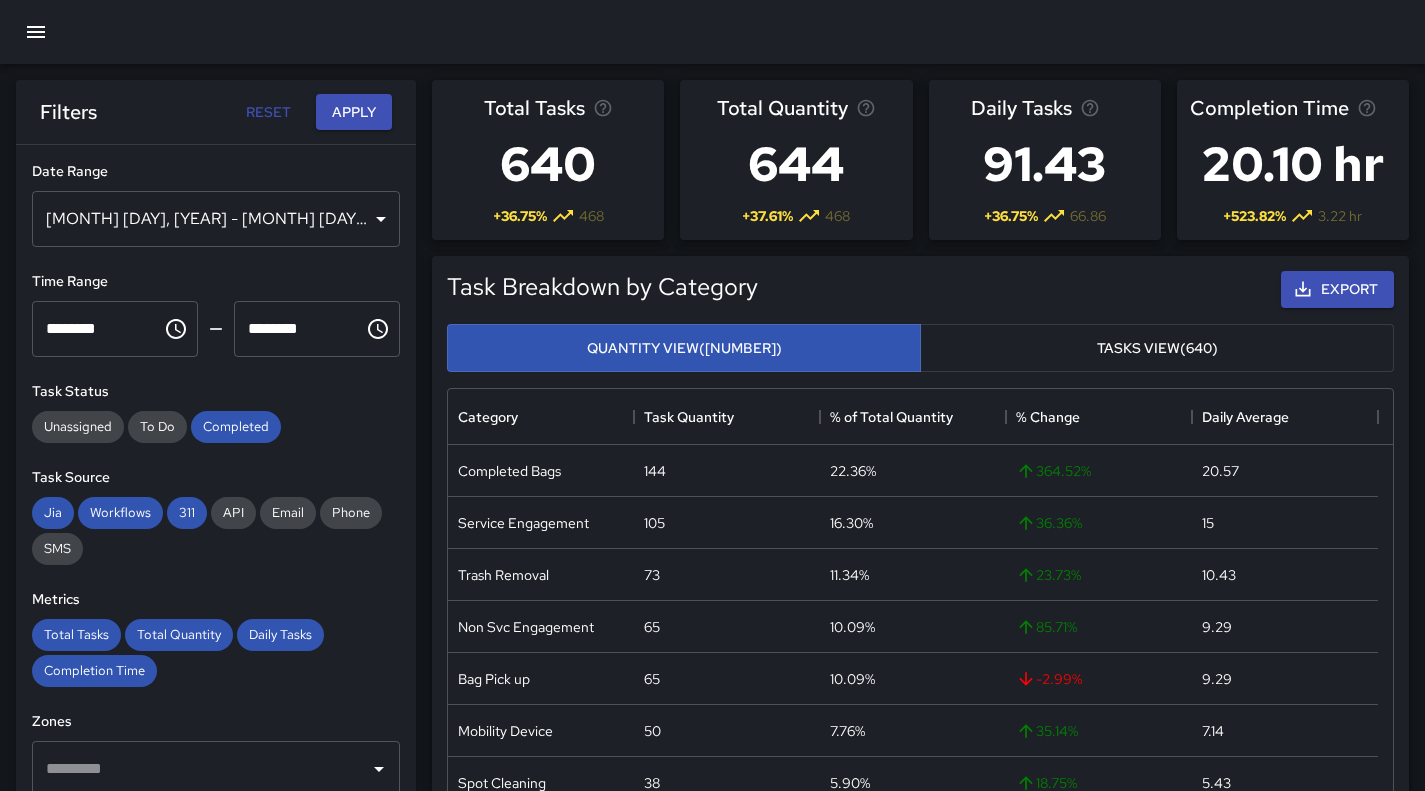 scroll, scrollTop: 16, scrollLeft: 16, axis: both 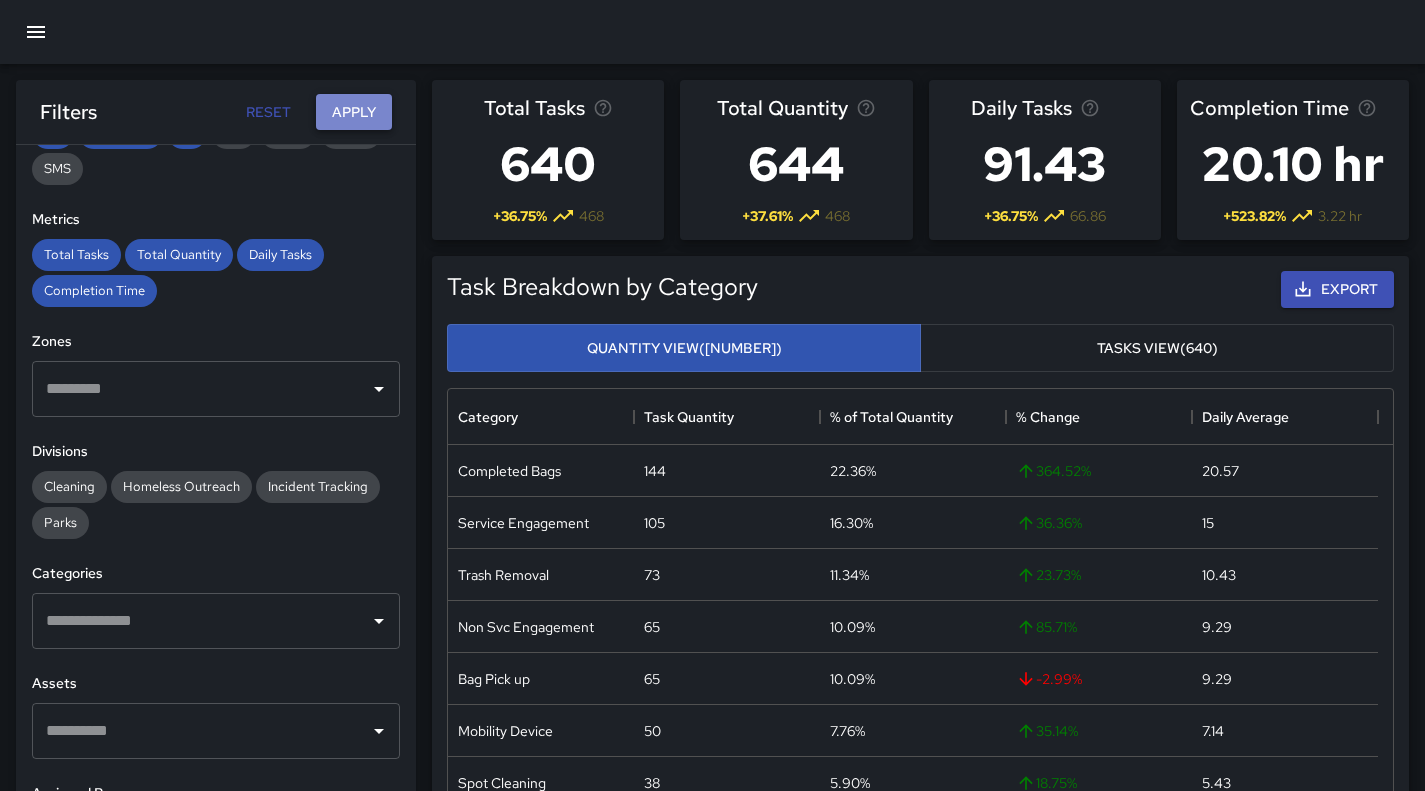 click on "Apply" at bounding box center [354, 112] 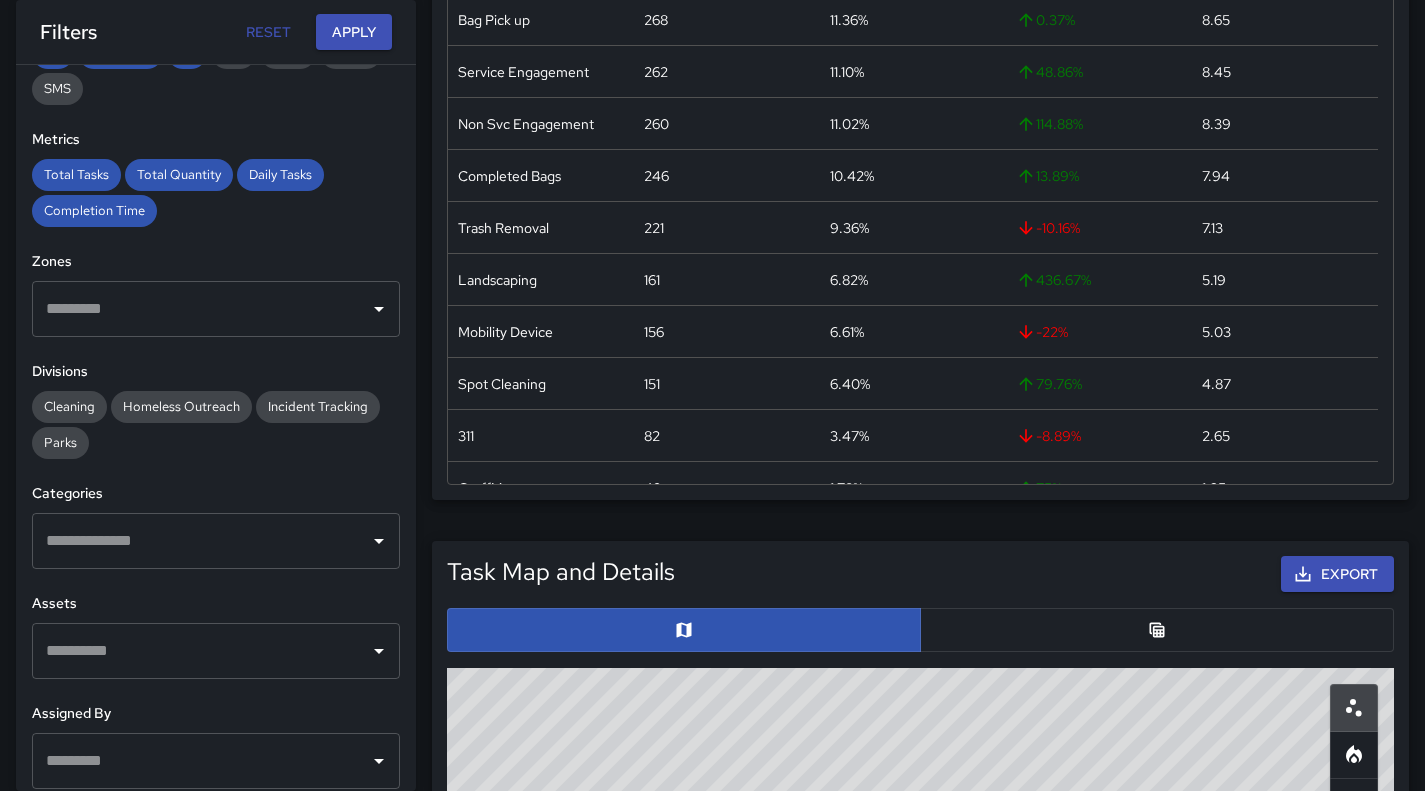 scroll, scrollTop: 0, scrollLeft: 0, axis: both 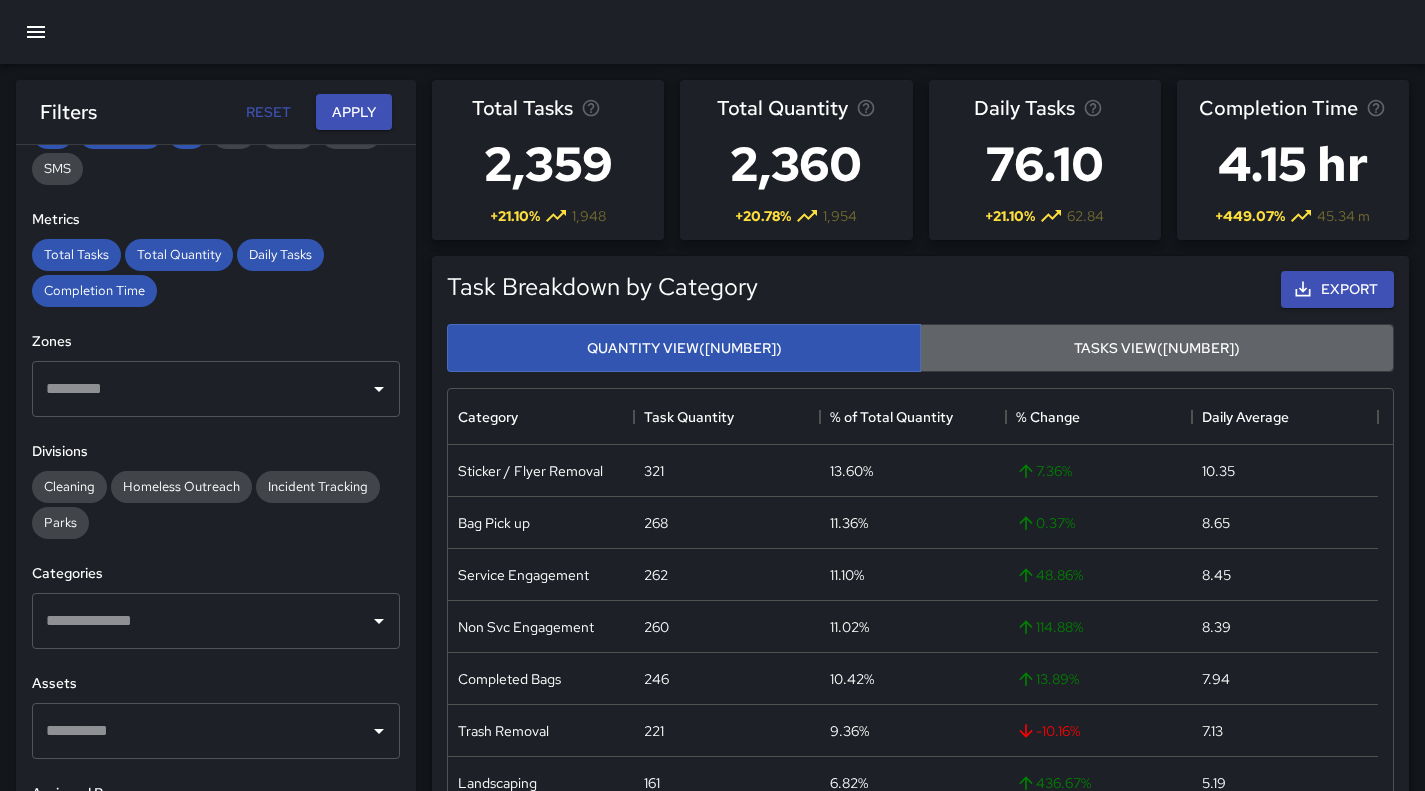 click on "Tasks View  (2,359)" at bounding box center [1157, 348] 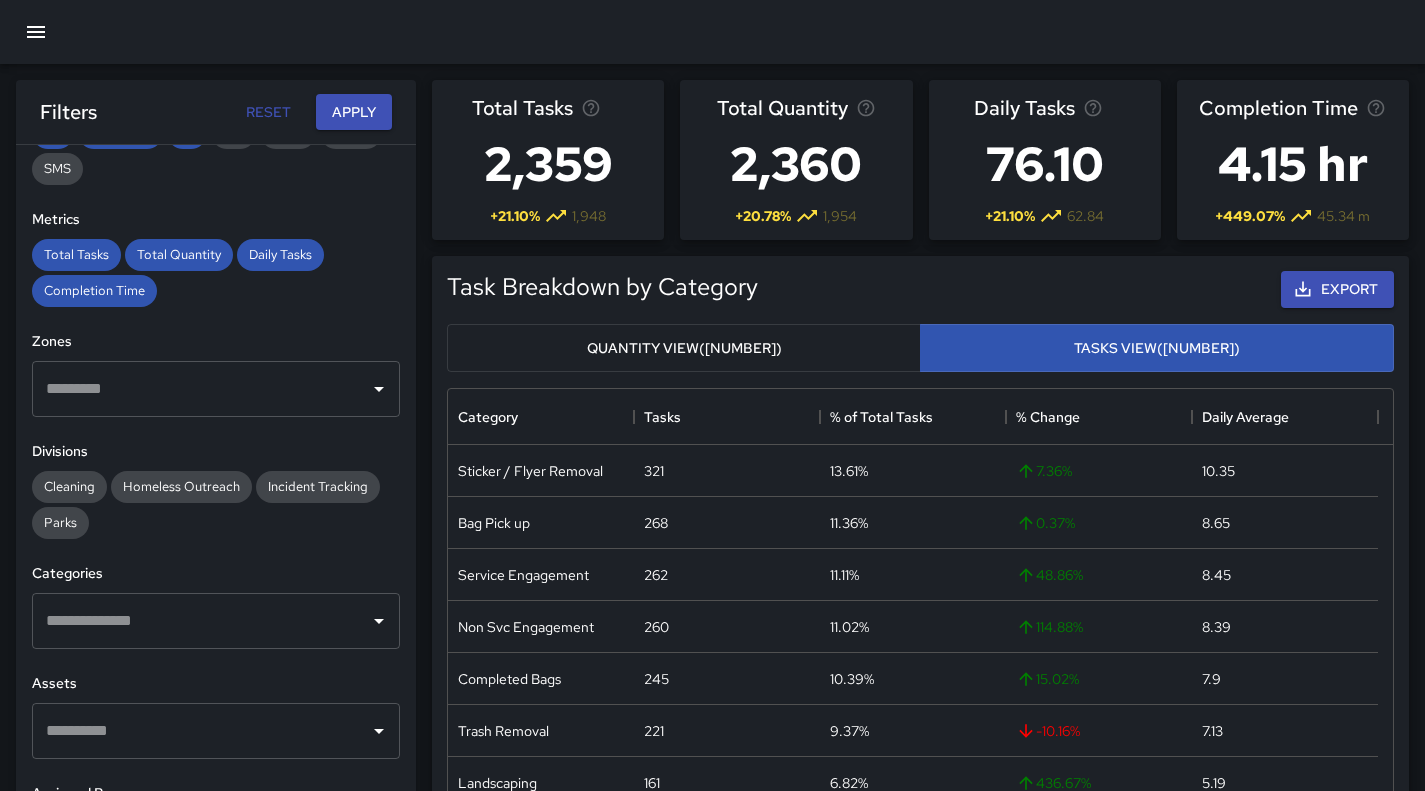 click on "Export" at bounding box center [1080, 289] 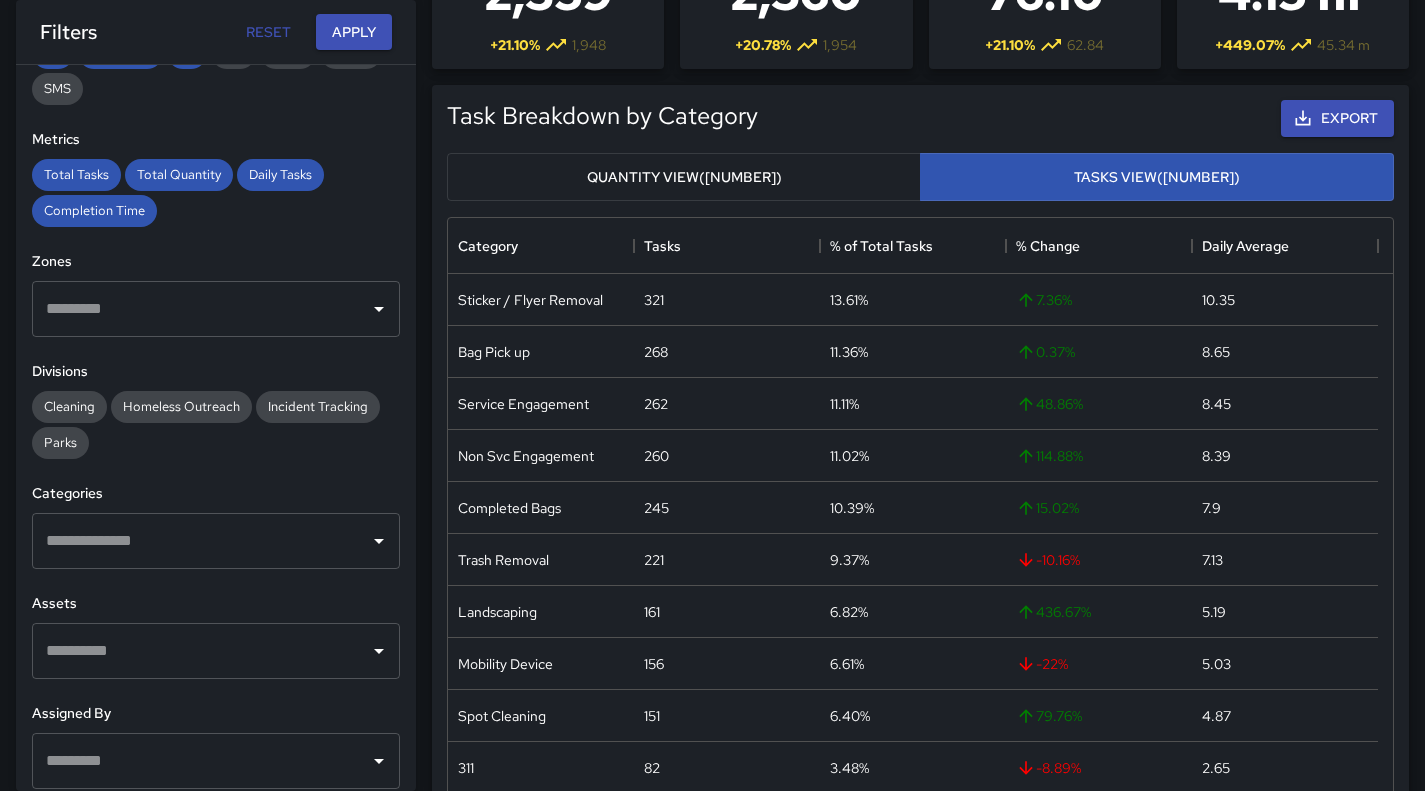 scroll, scrollTop: 173, scrollLeft: 0, axis: vertical 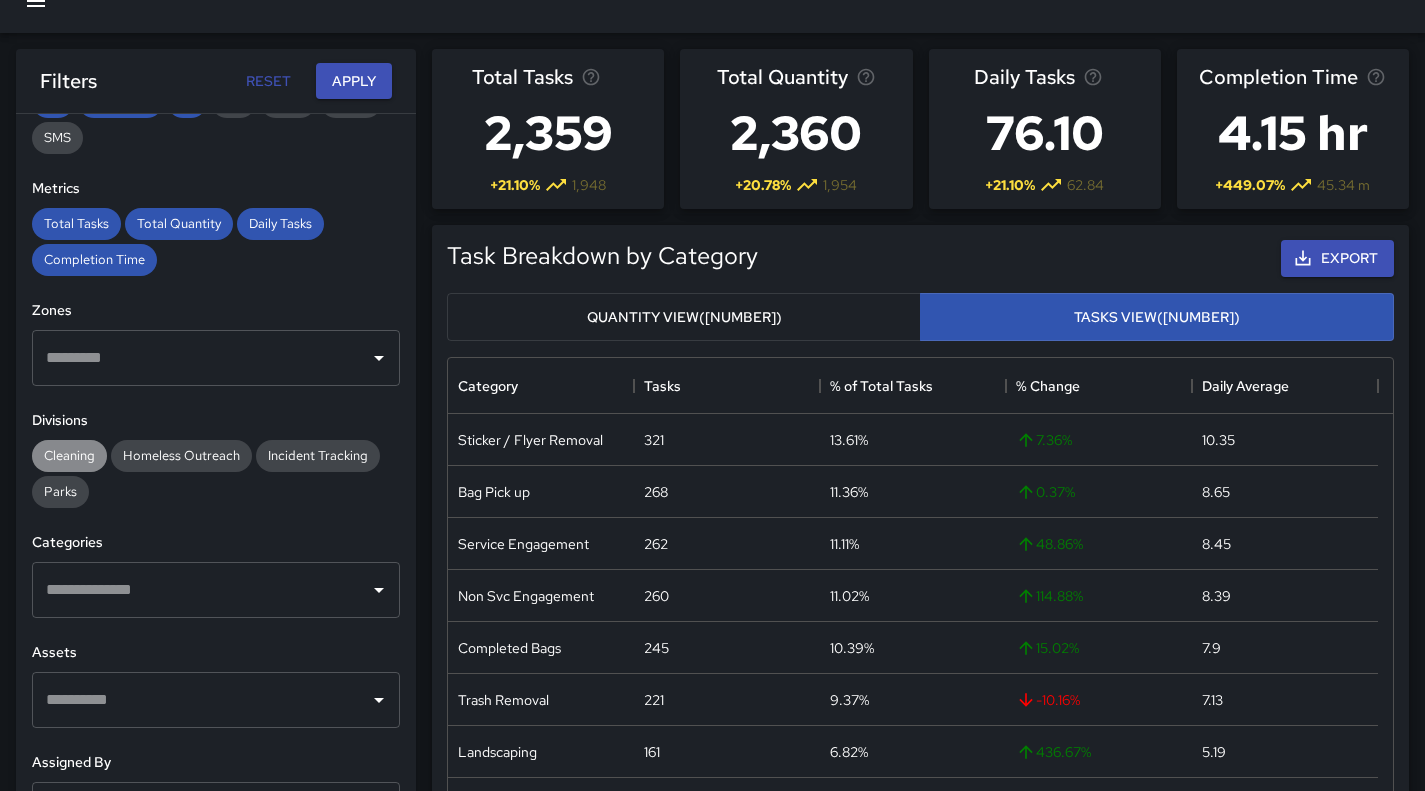 click on "Cleaning" at bounding box center (69, 455) 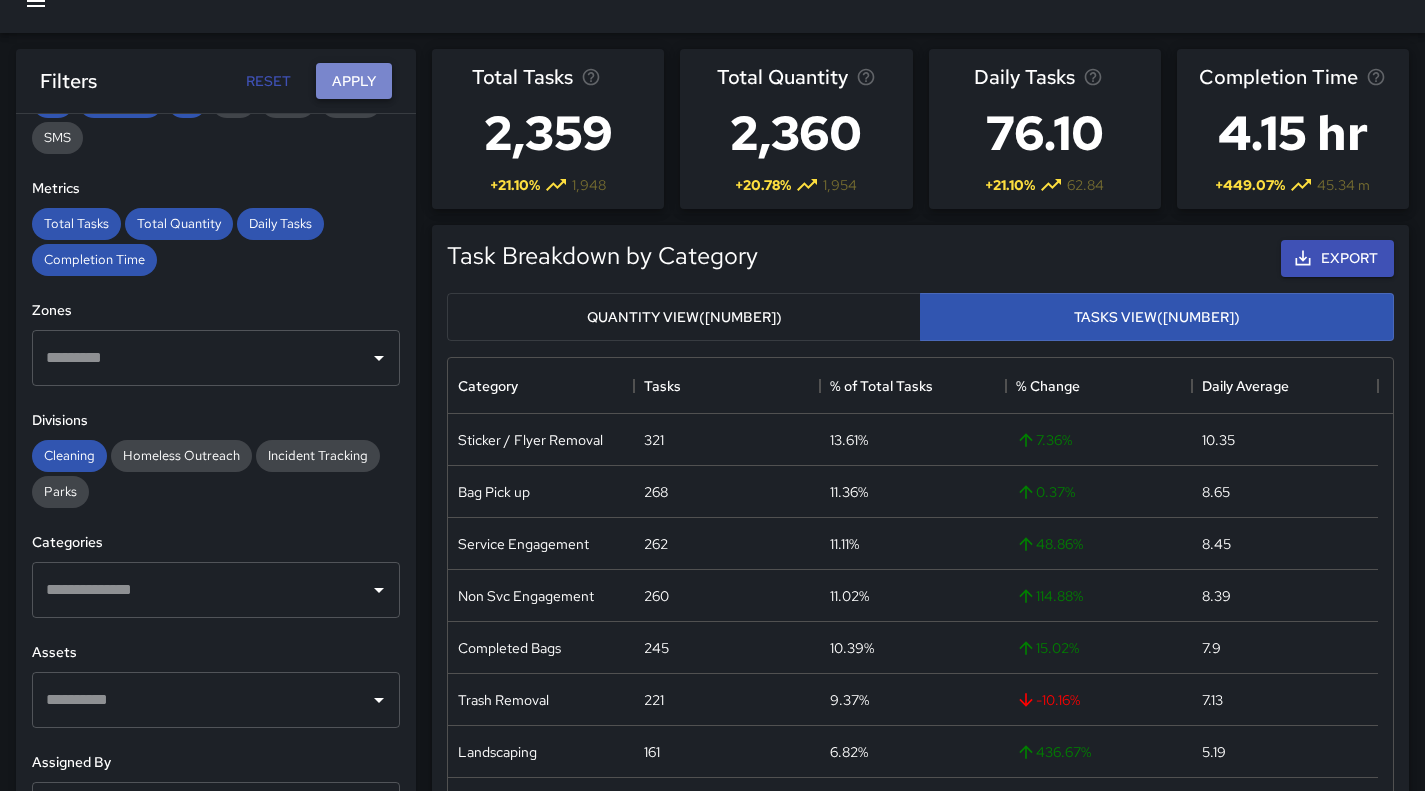 click on "Apply" at bounding box center (354, 81) 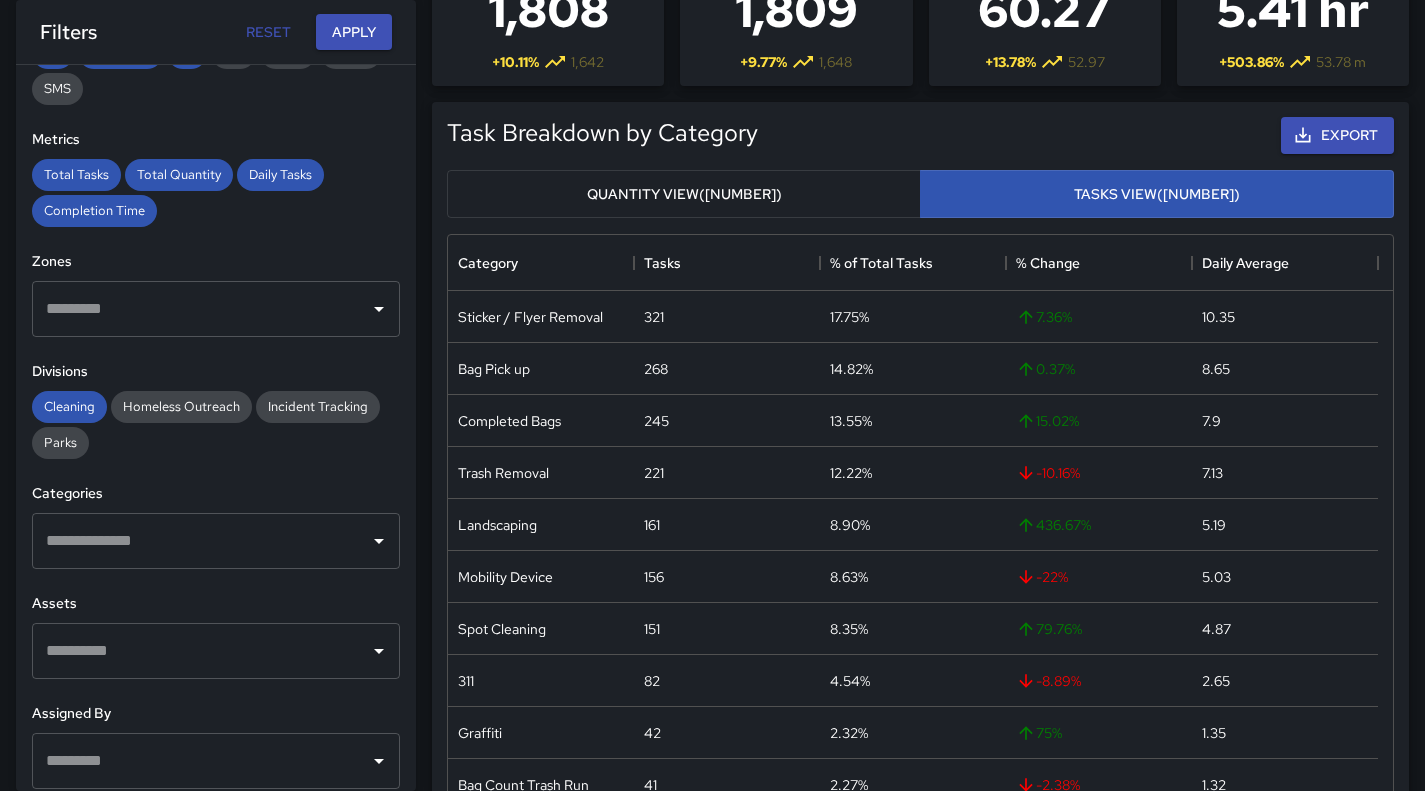 scroll, scrollTop: 153, scrollLeft: 0, axis: vertical 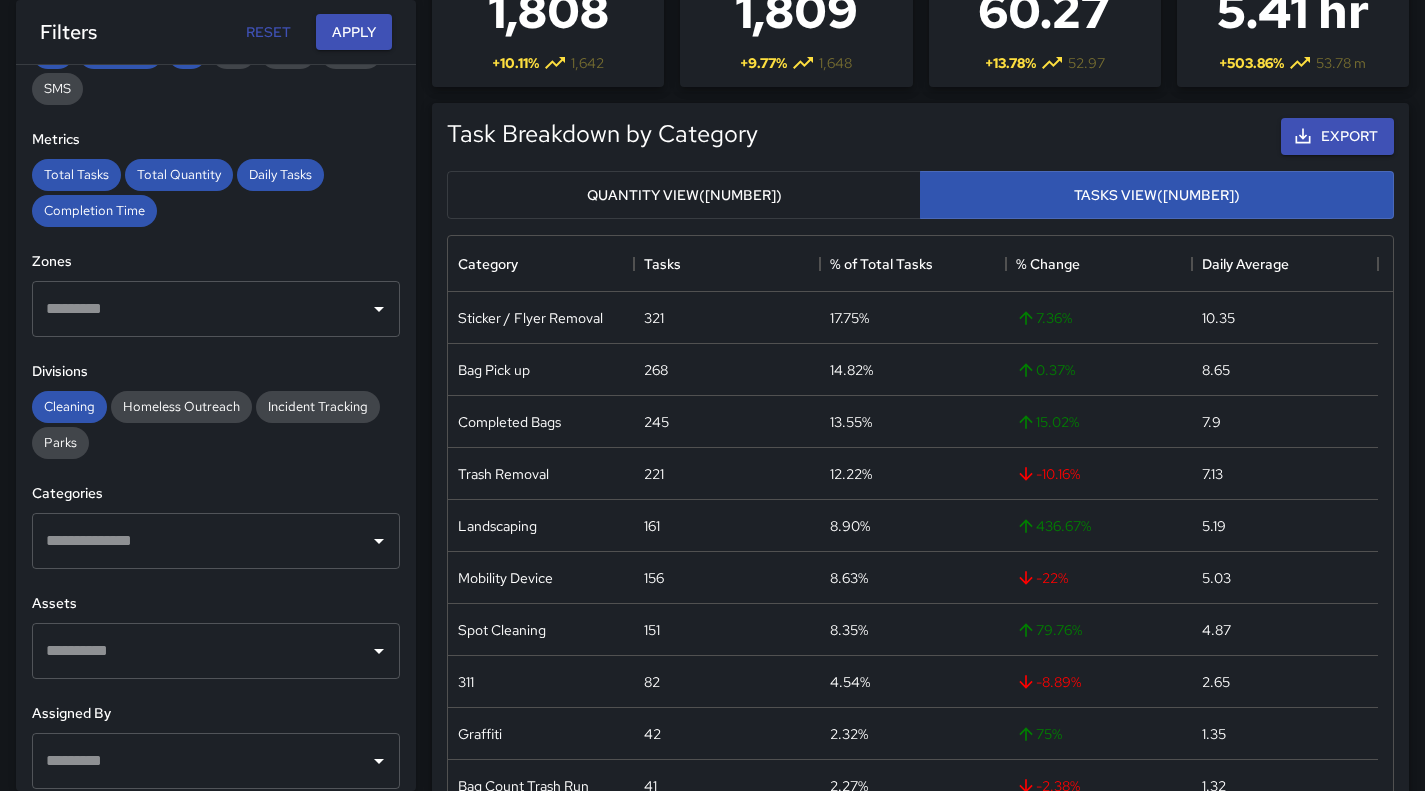 type 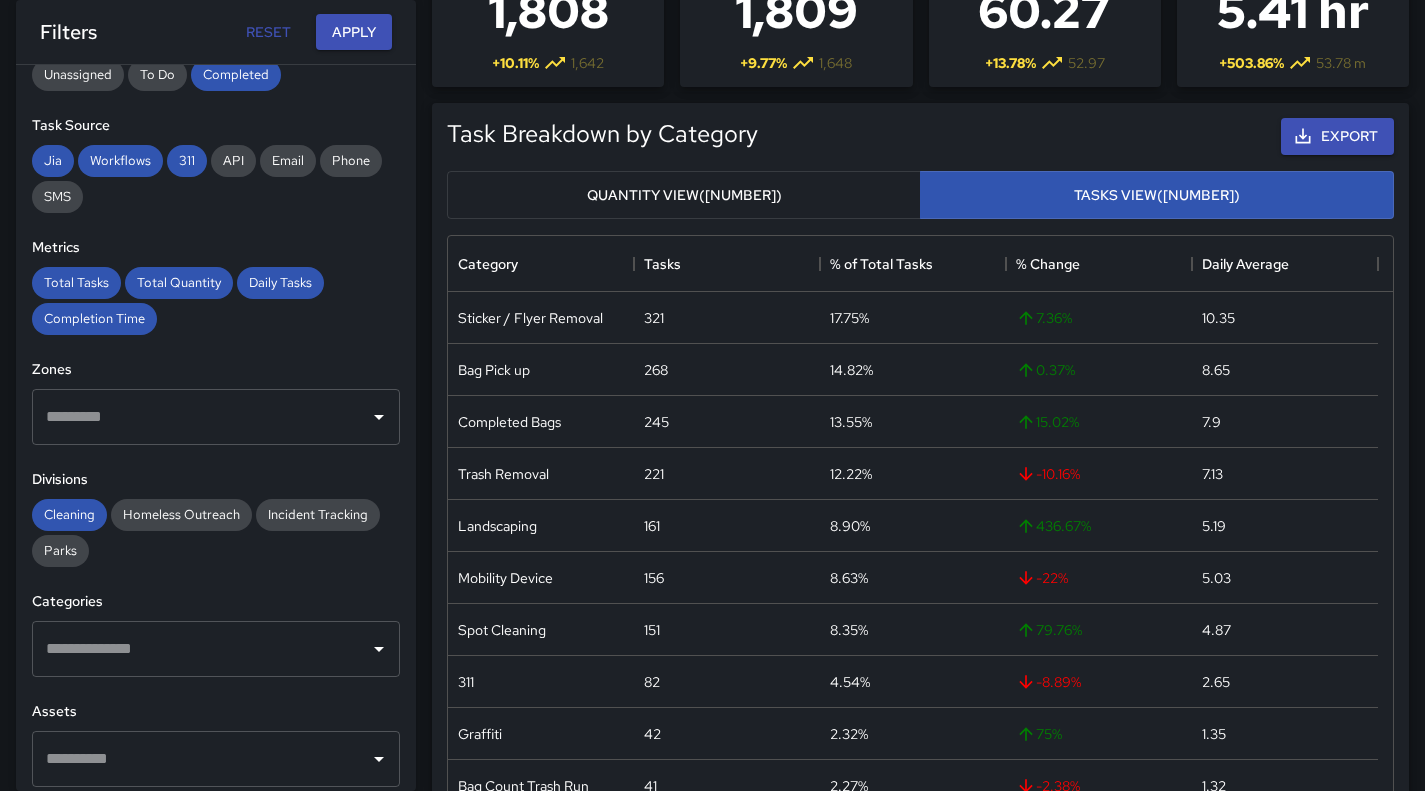 scroll, scrollTop: 274, scrollLeft: 0, axis: vertical 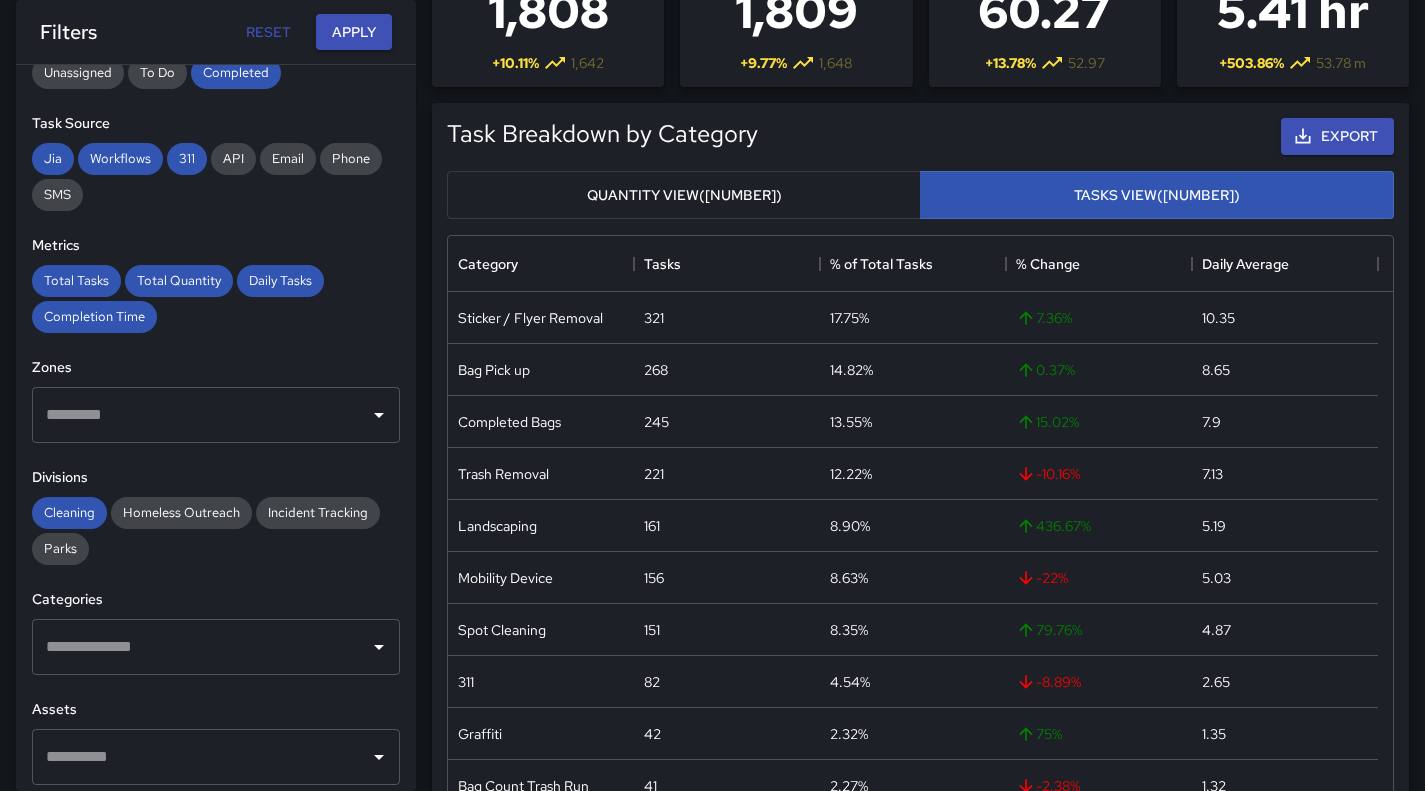 click at bounding box center [201, 647] 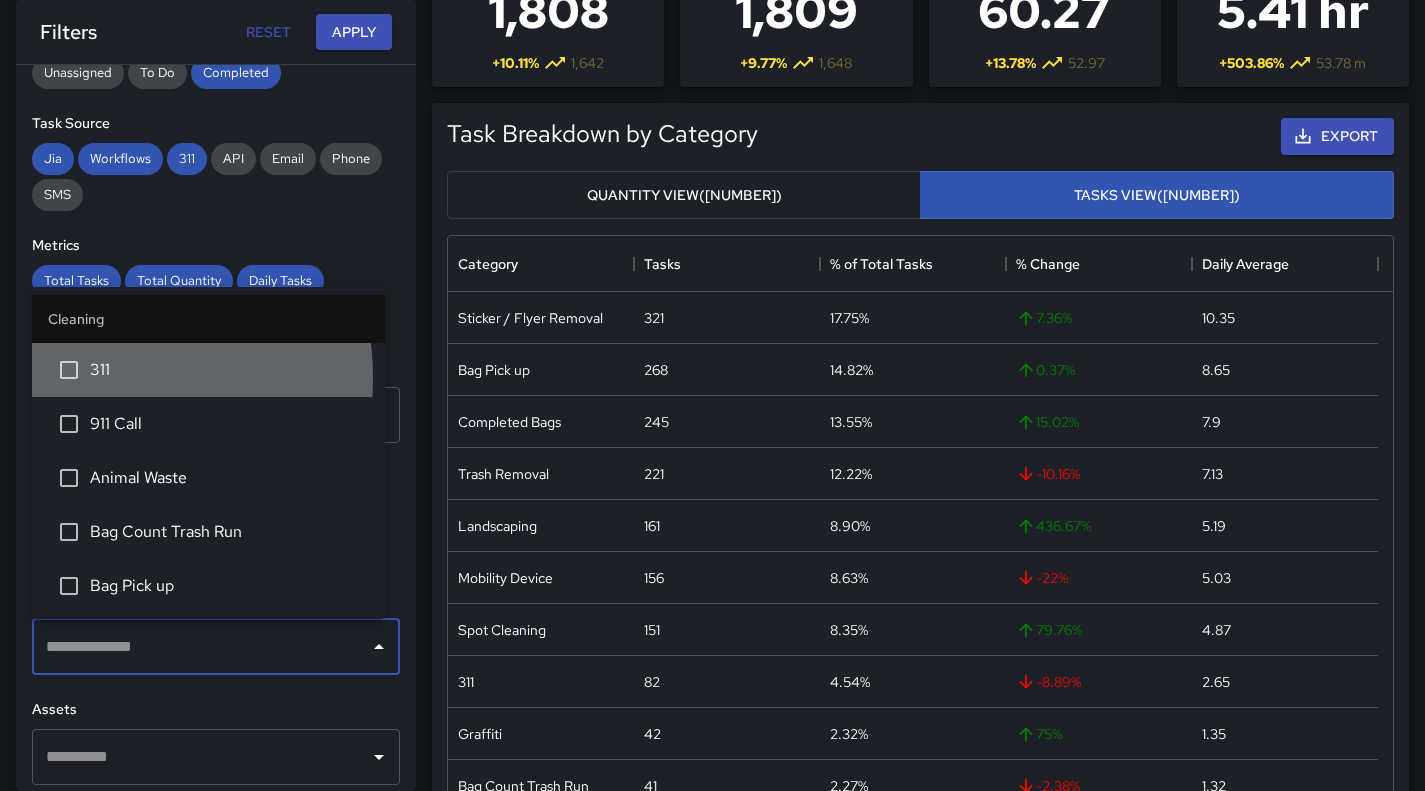 click on "311" at bounding box center [229, 370] 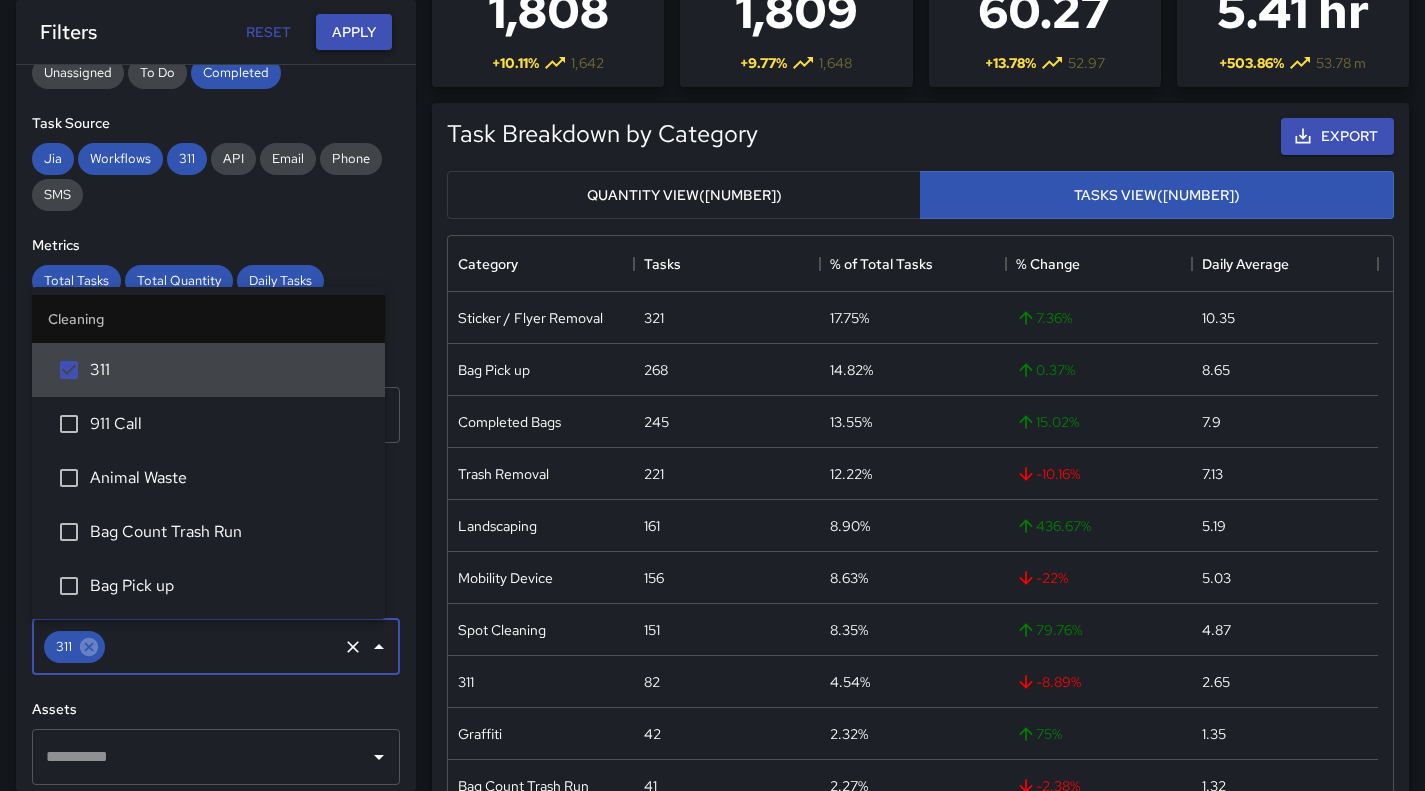 click on "Apply" at bounding box center (354, 32) 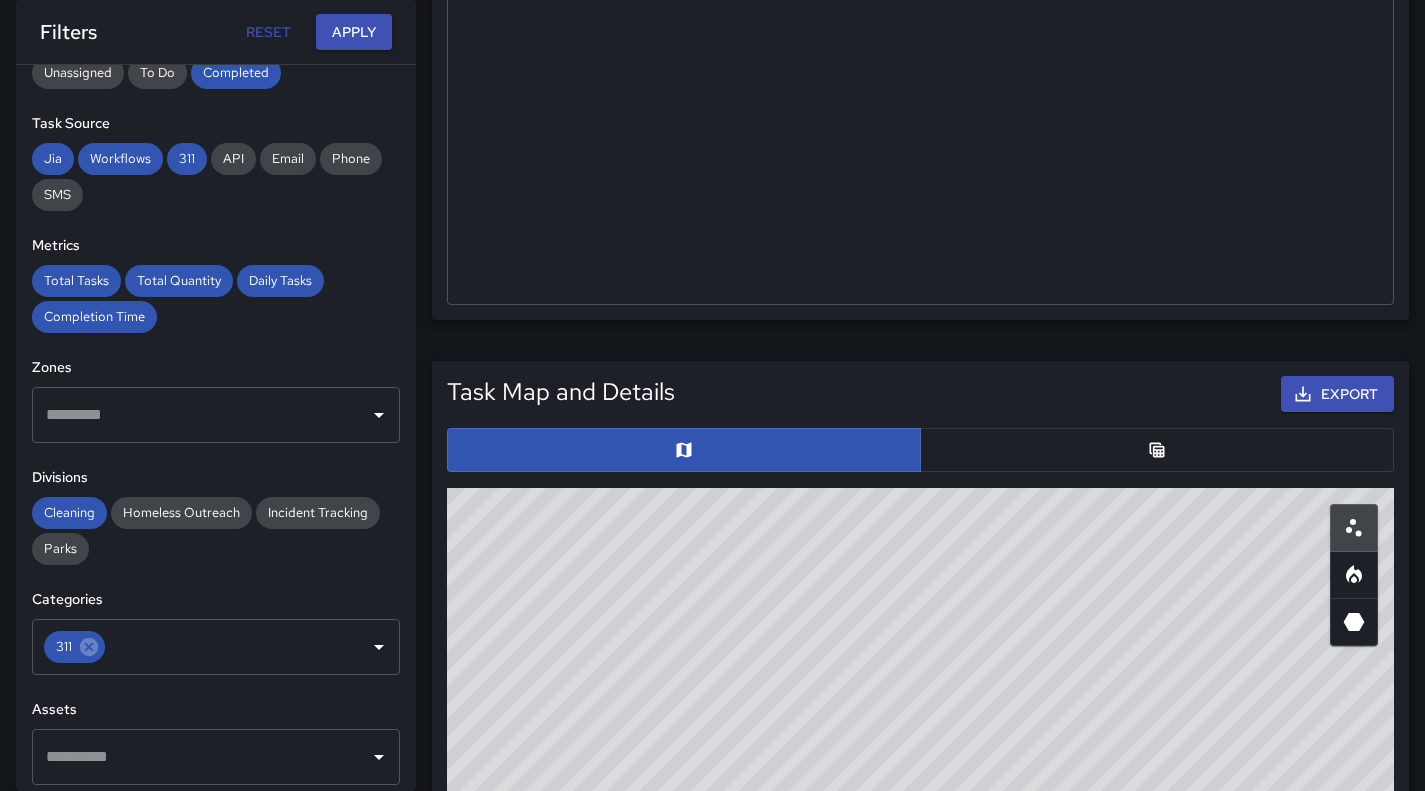 scroll, scrollTop: 684, scrollLeft: 0, axis: vertical 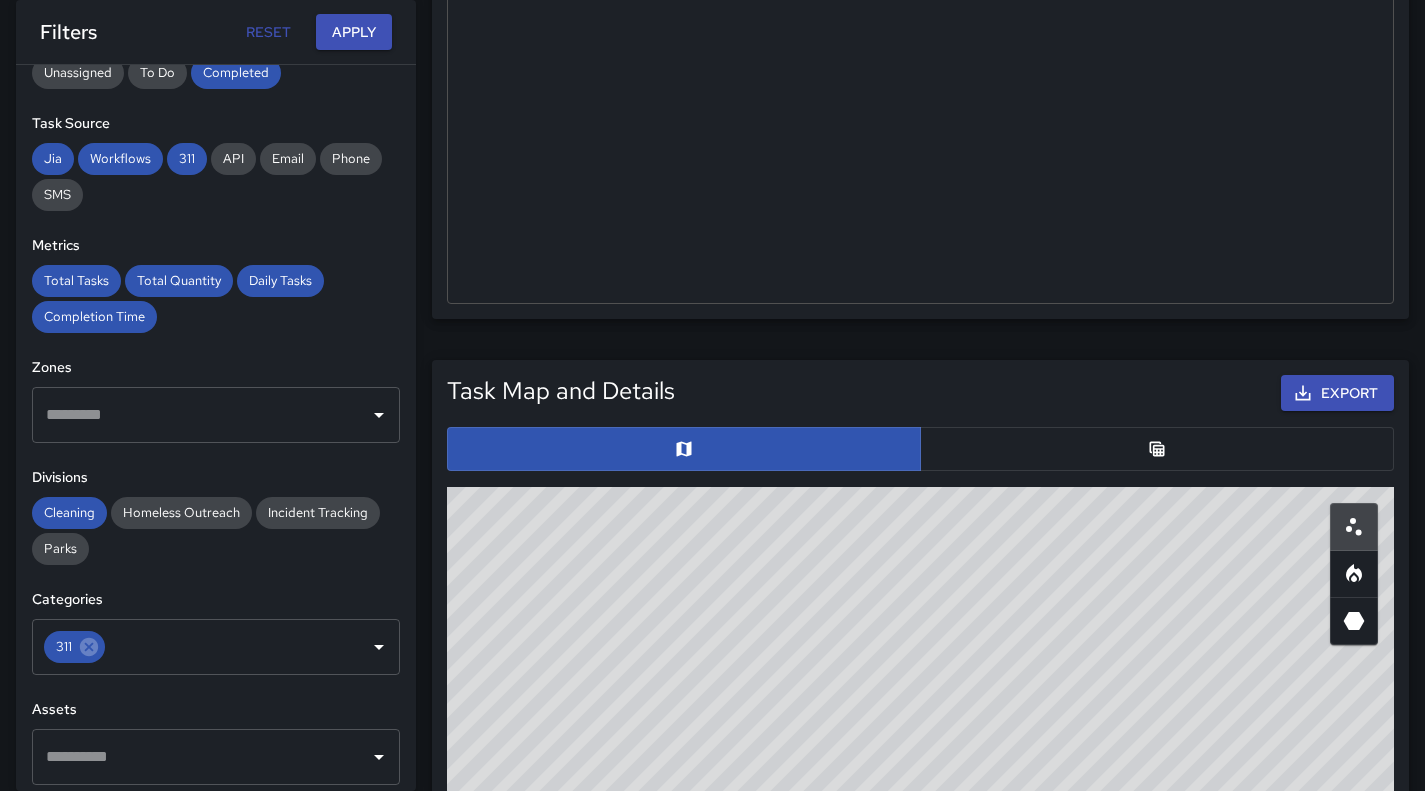 click at bounding box center (1157, 449) 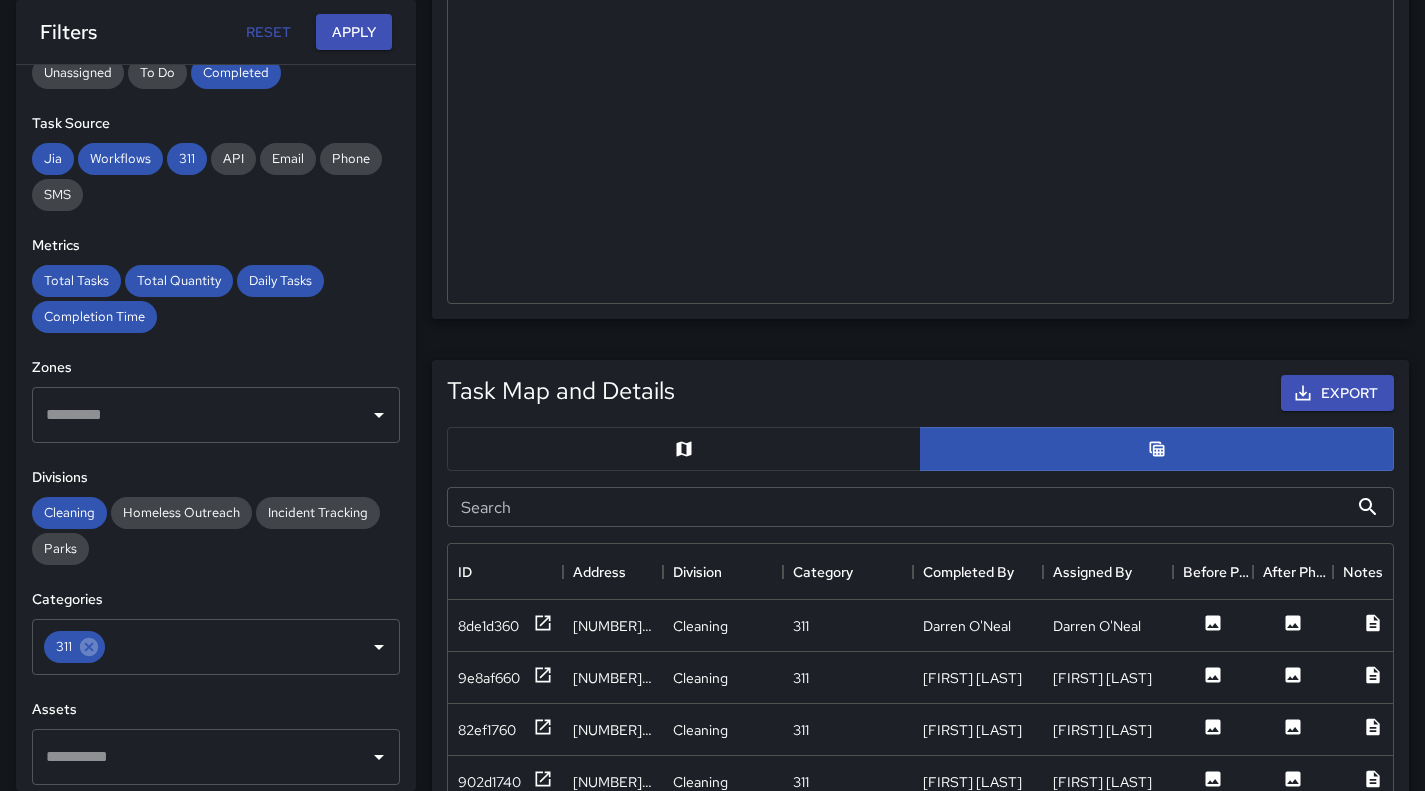 scroll, scrollTop: 730, scrollLeft: 930, axis: both 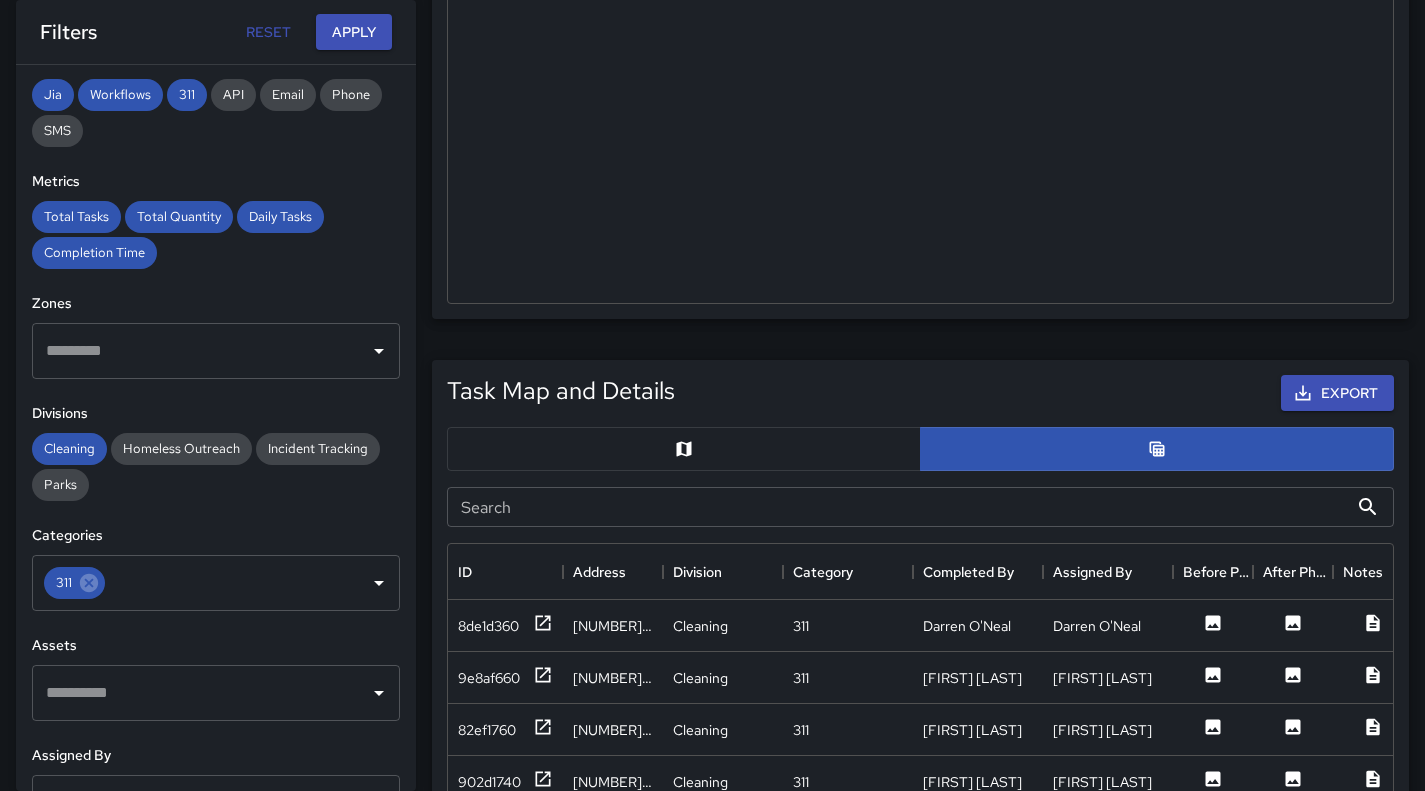 click at bounding box center [684, 449] 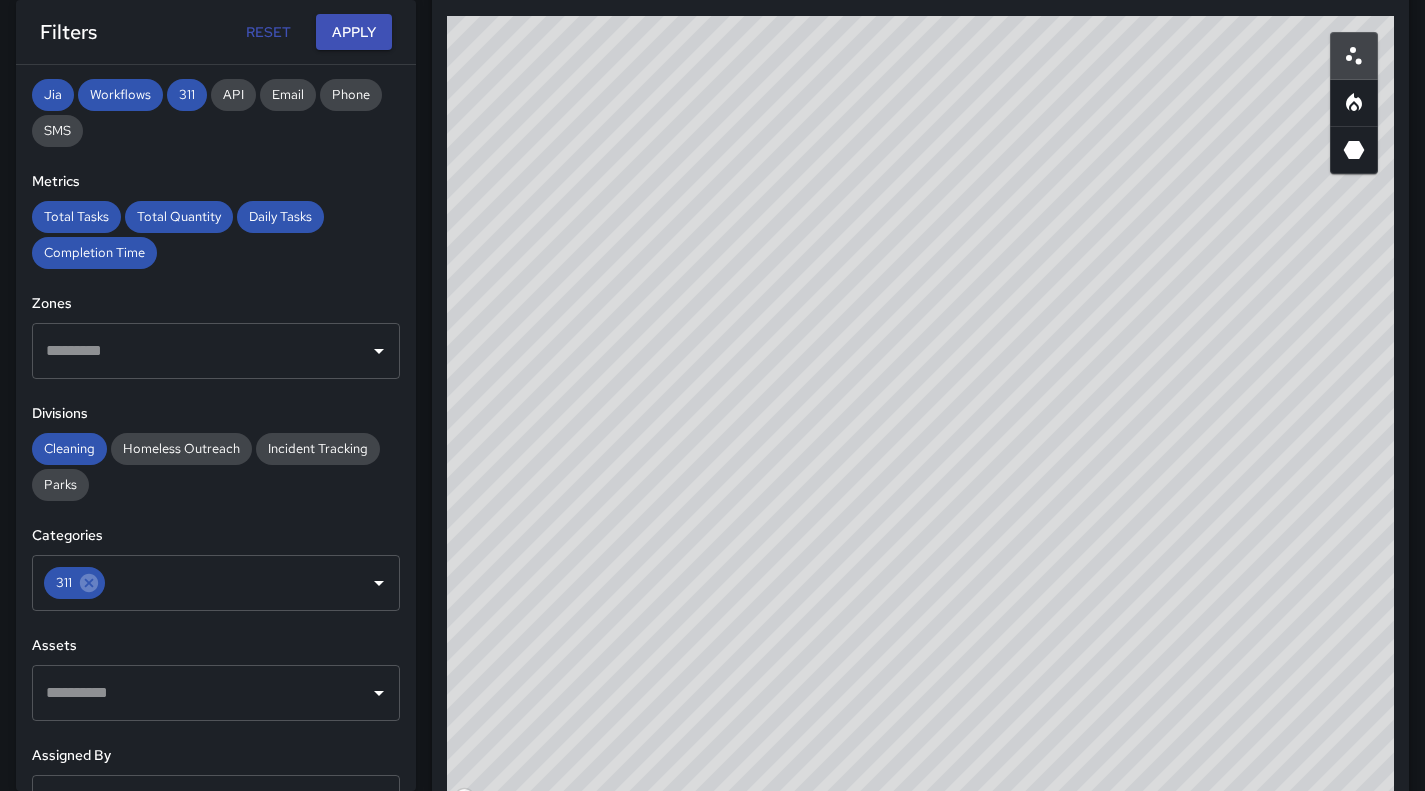 scroll, scrollTop: 1156, scrollLeft: 0, axis: vertical 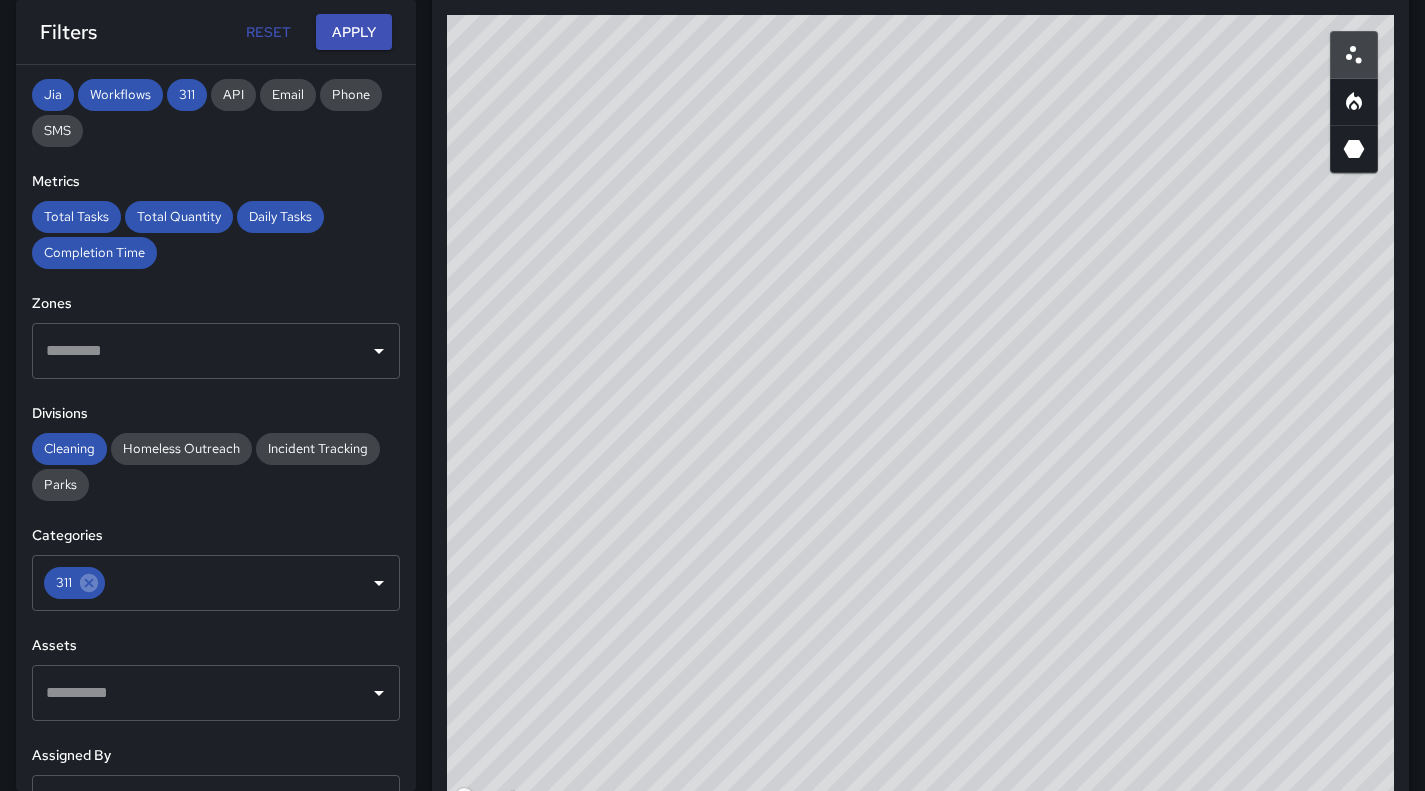 type on "map" 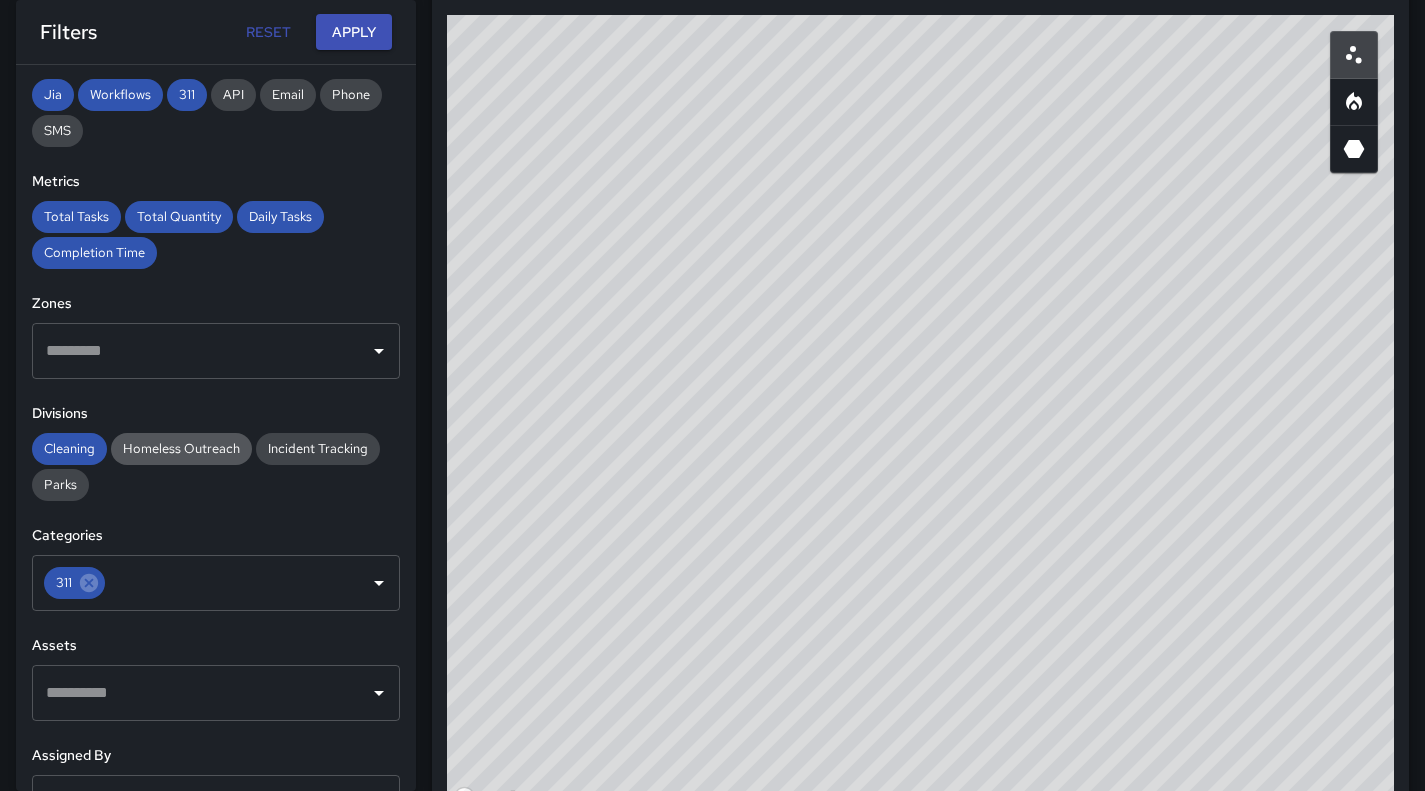 click on "Homeless Outreach" at bounding box center (181, 448) 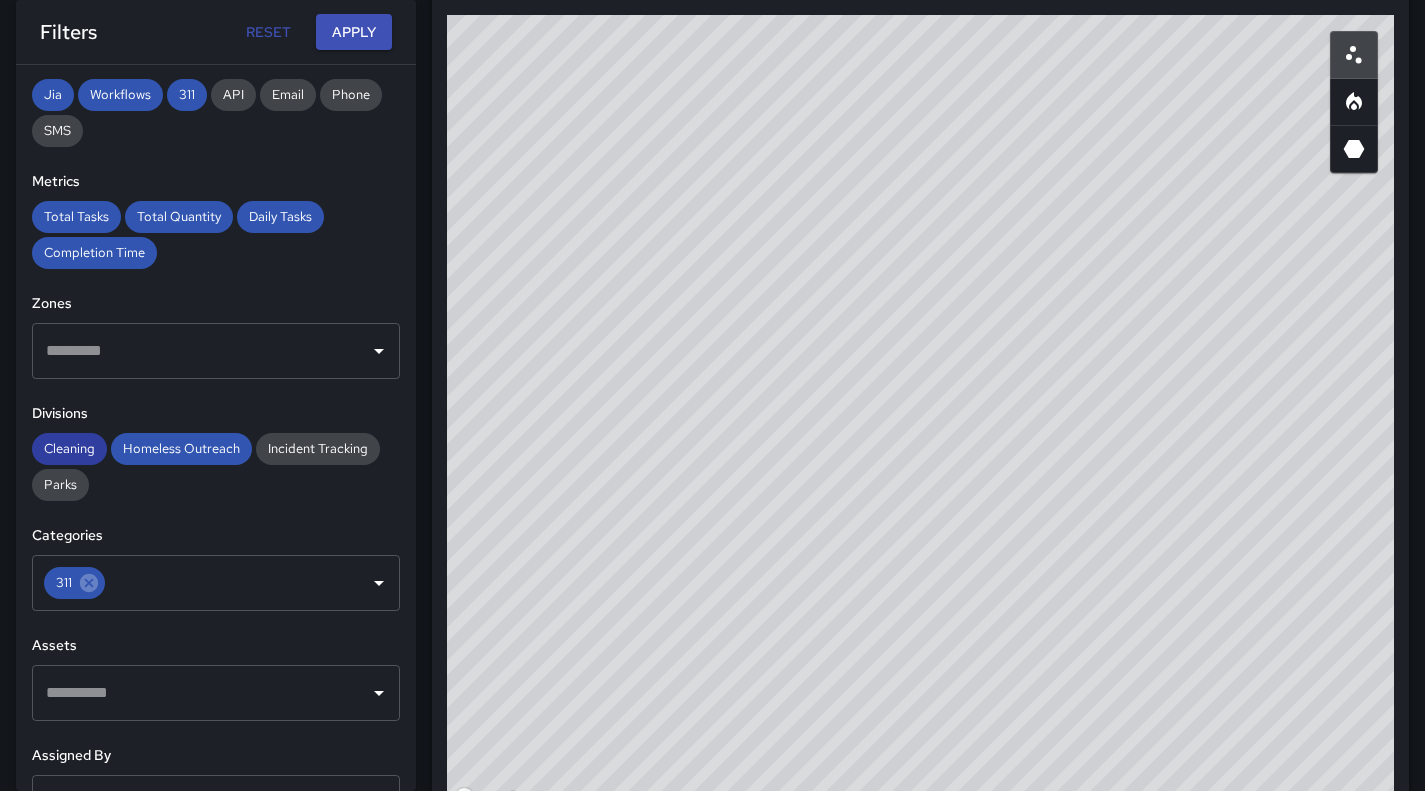 click on "Cleaning" at bounding box center (69, 449) 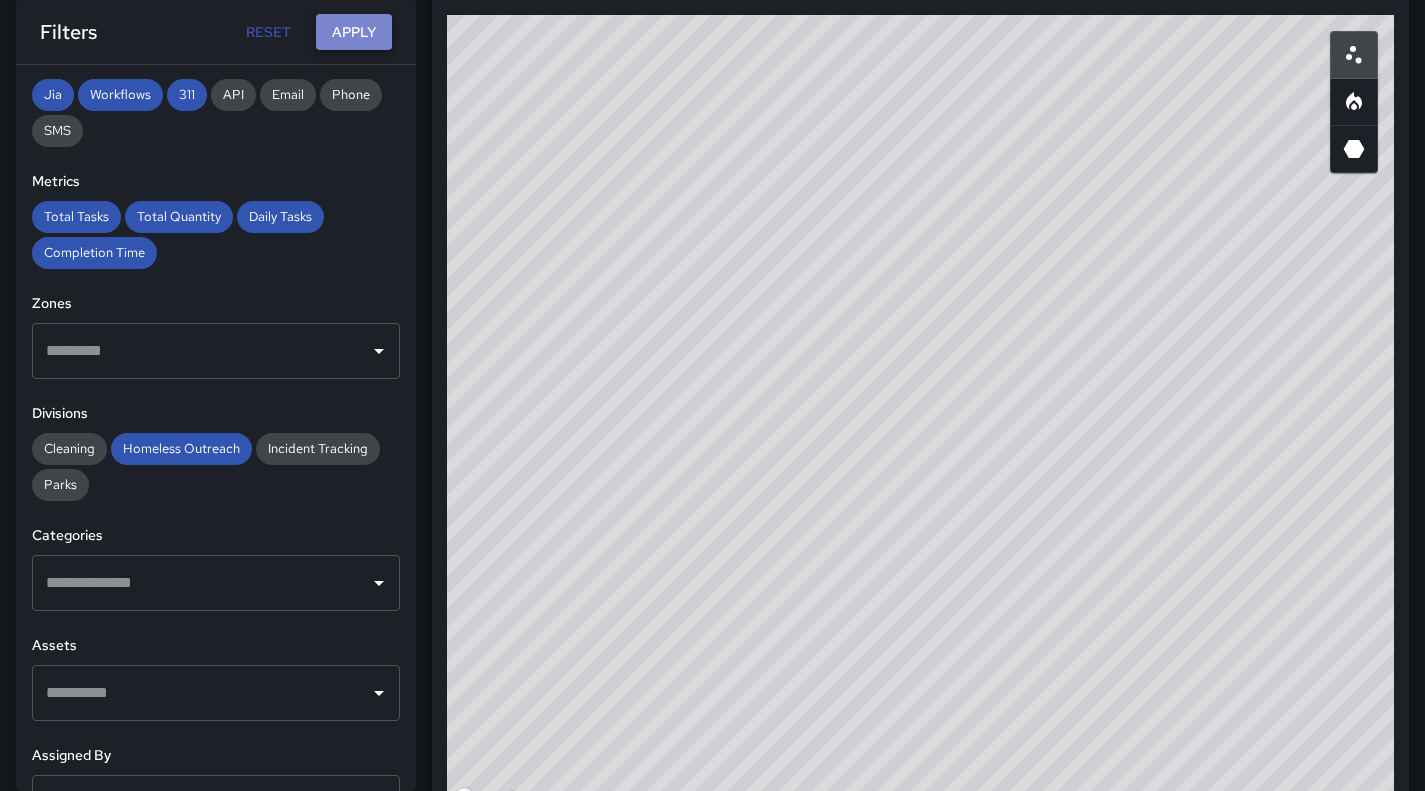 click on "Apply" at bounding box center (354, 32) 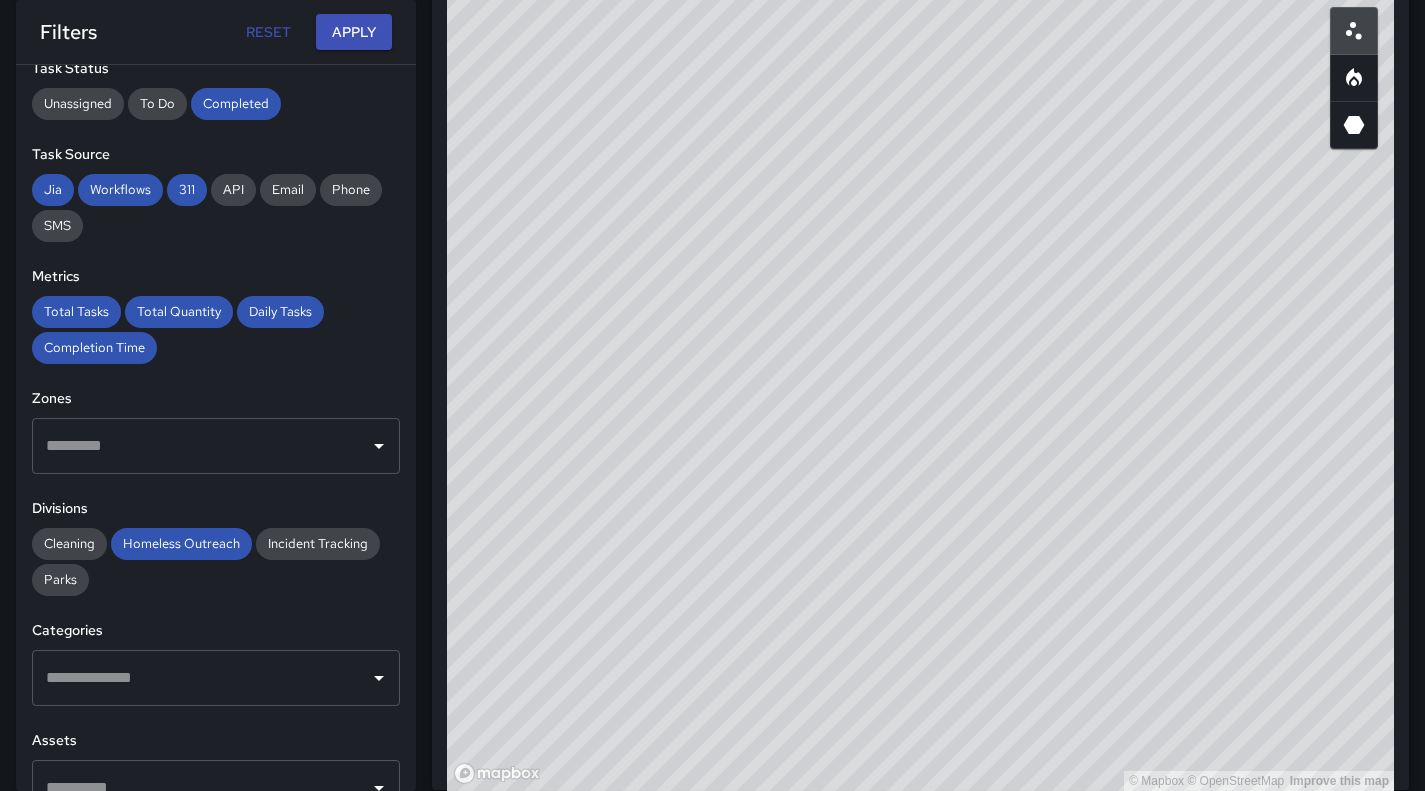 scroll, scrollTop: 0, scrollLeft: 0, axis: both 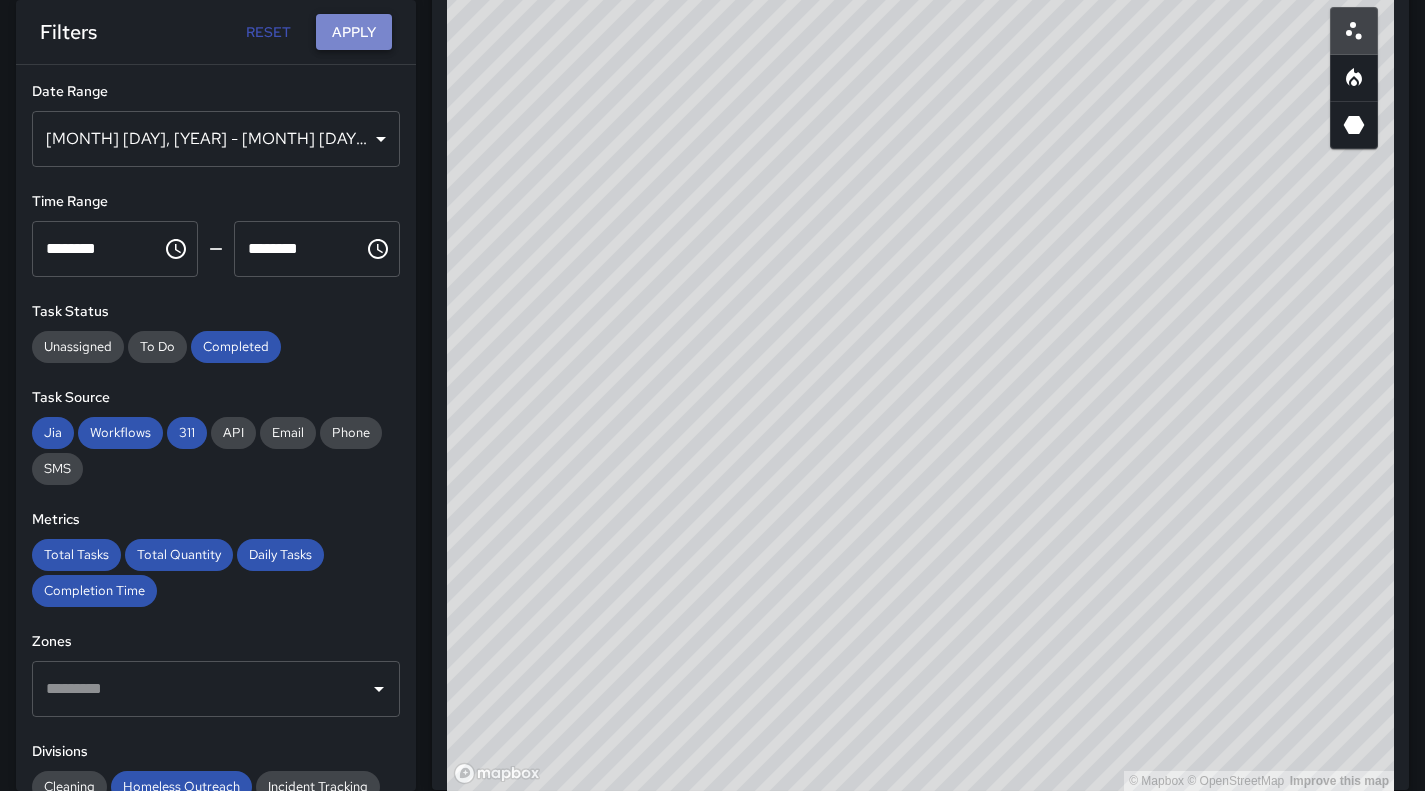 click on "Apply" at bounding box center (354, 32) 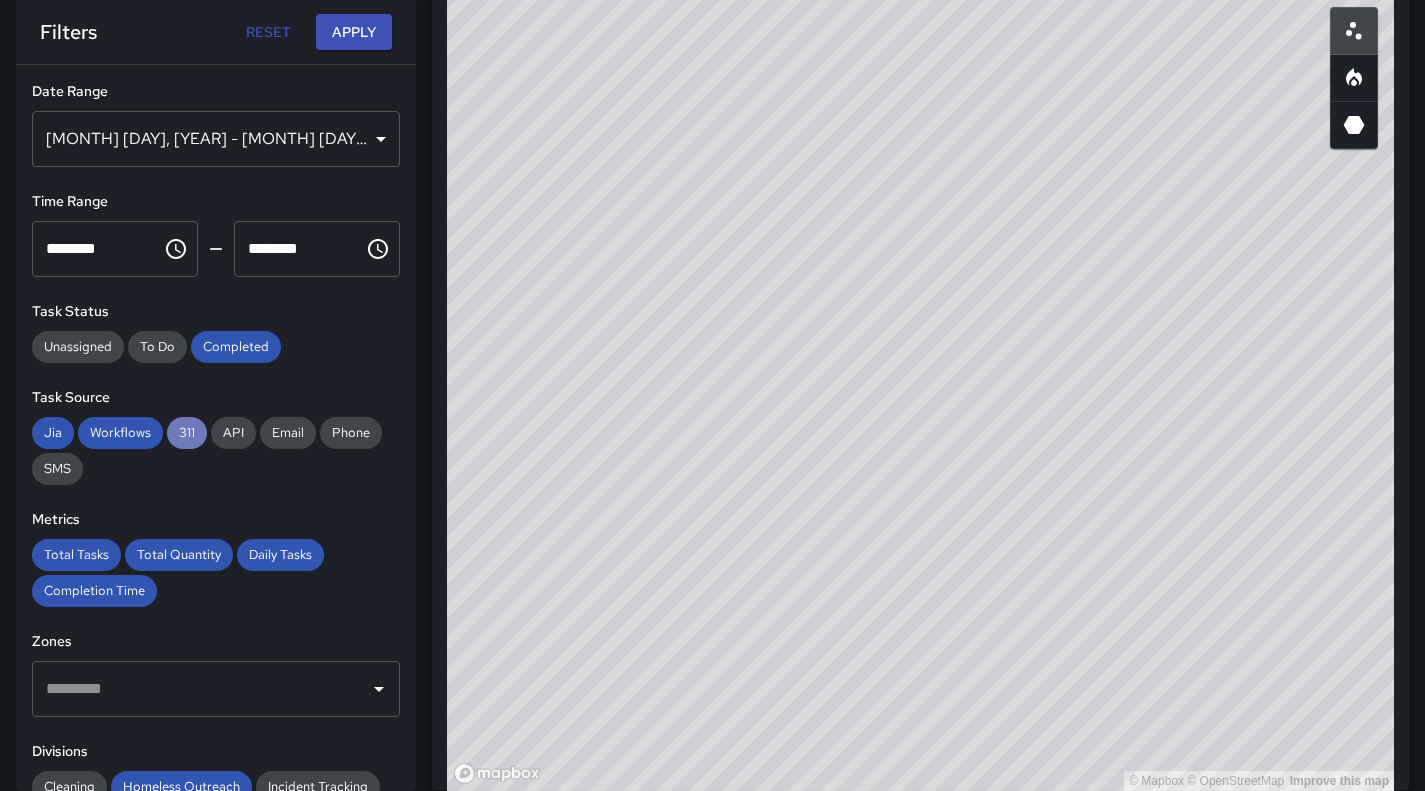 click on "311" at bounding box center [187, 432] 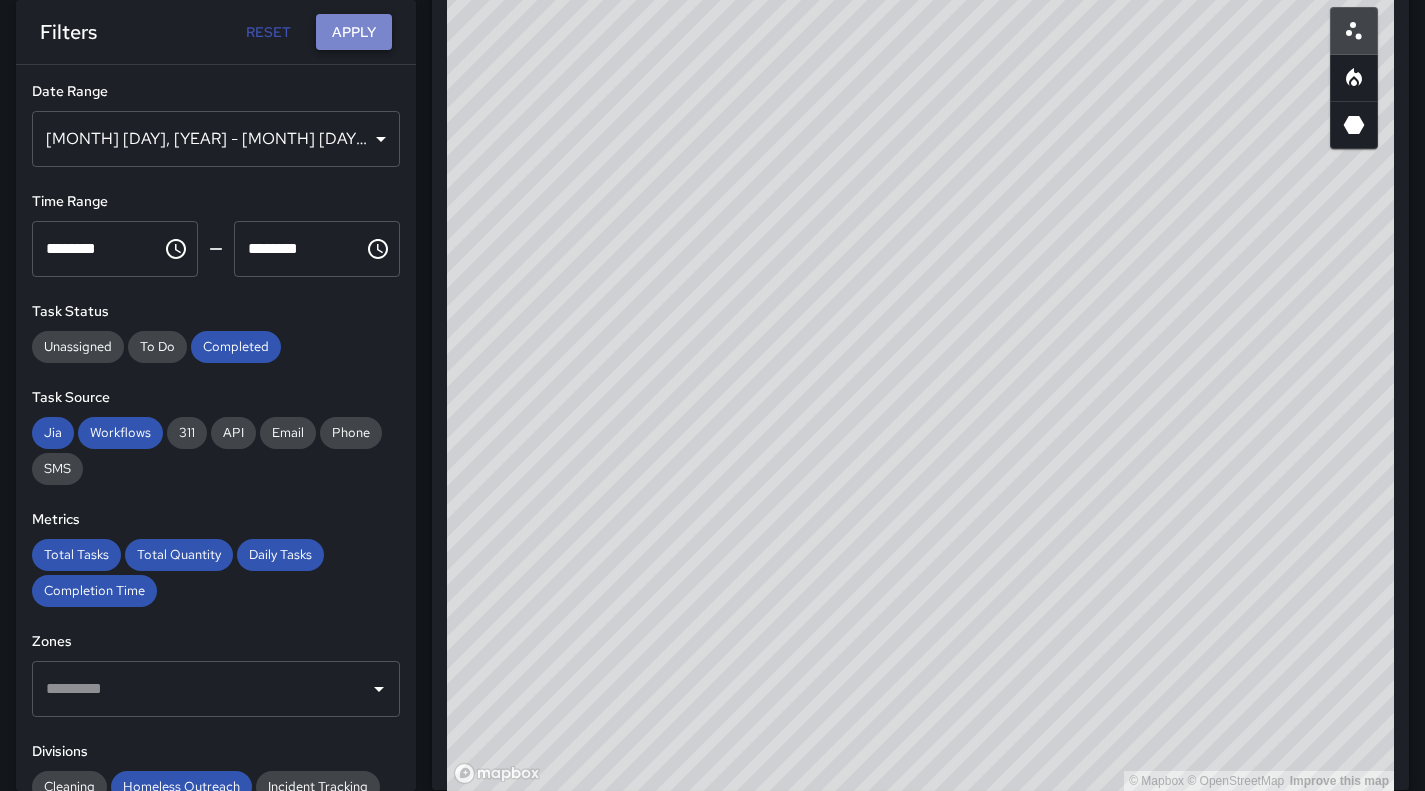 click on "Apply" at bounding box center [354, 32] 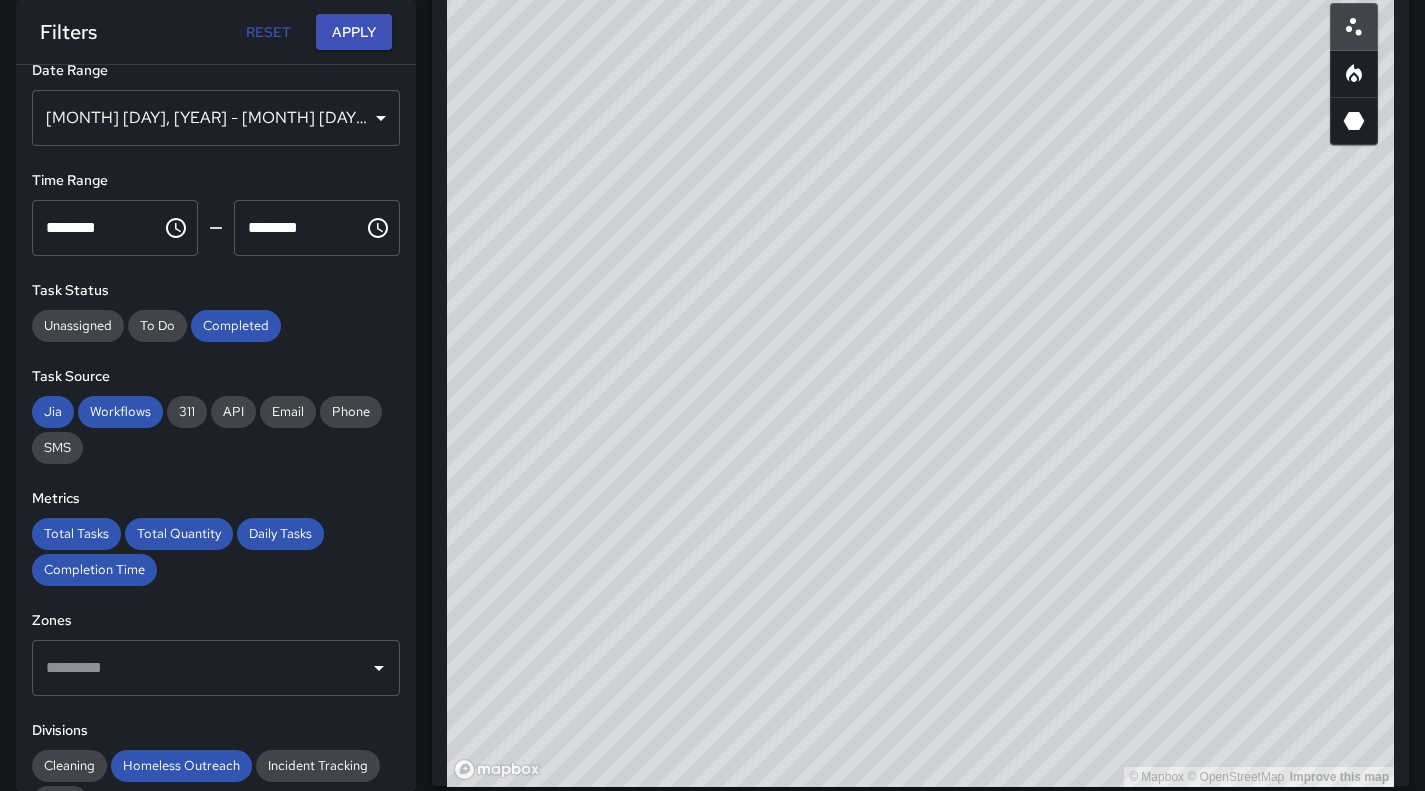 scroll, scrollTop: 0, scrollLeft: 0, axis: both 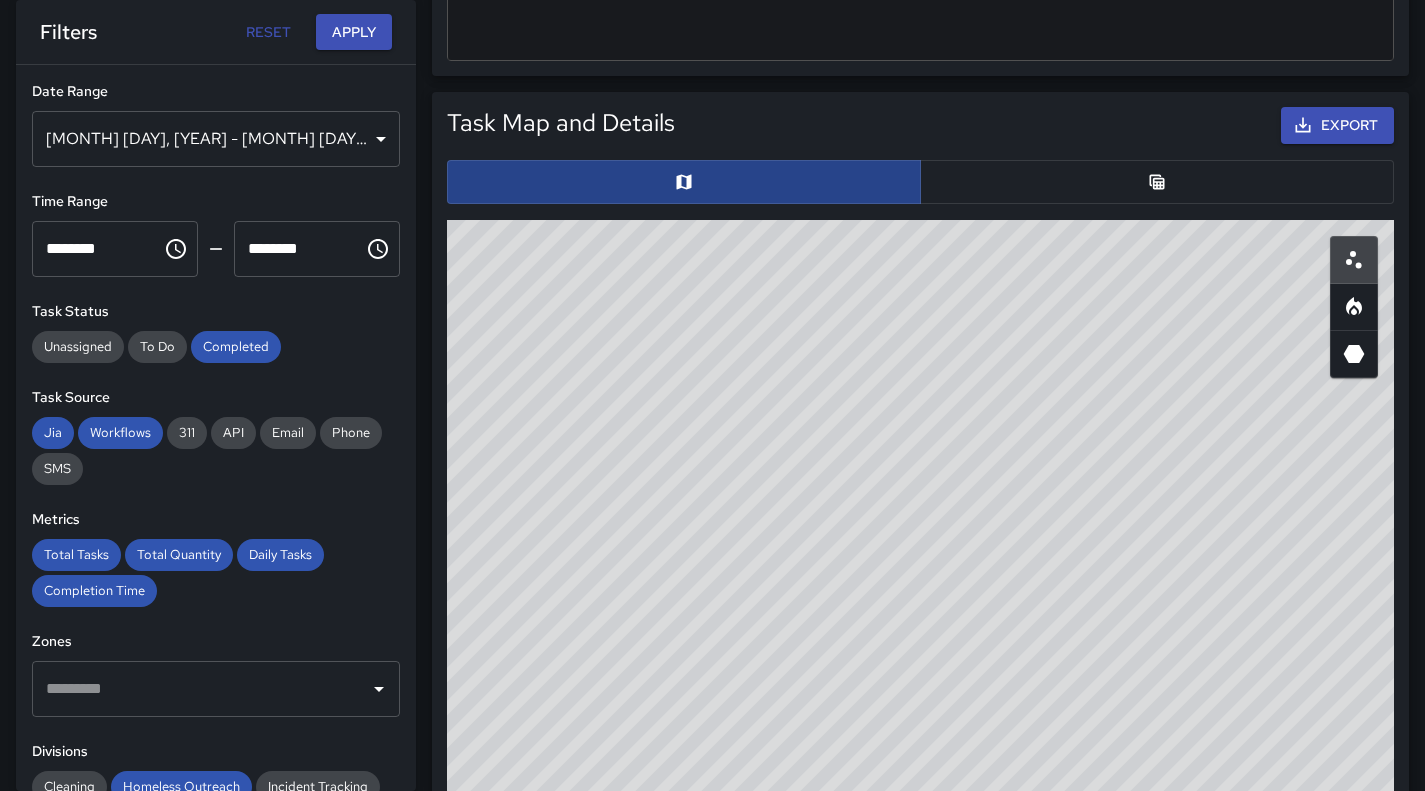 click at bounding box center [1157, 182] 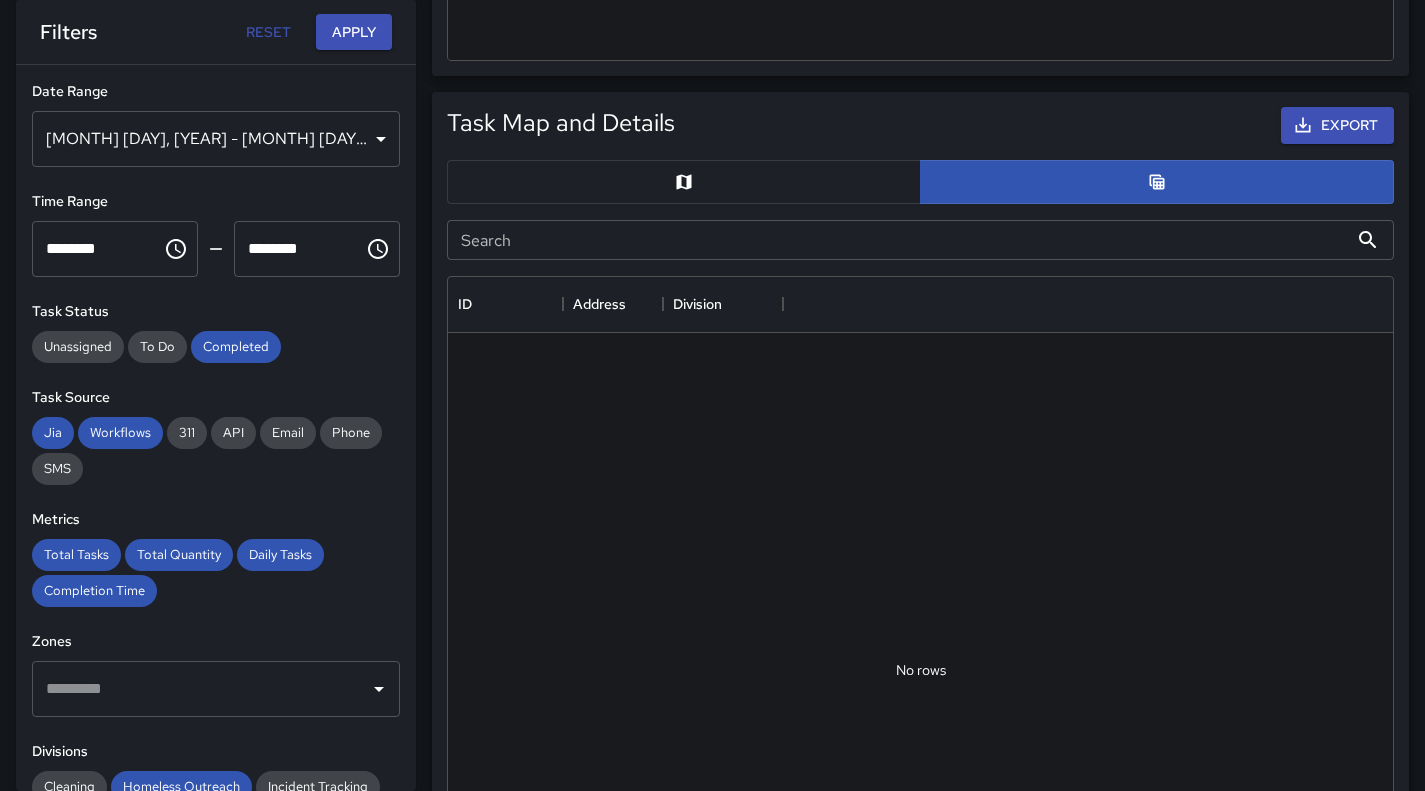 click at bounding box center (684, 182) 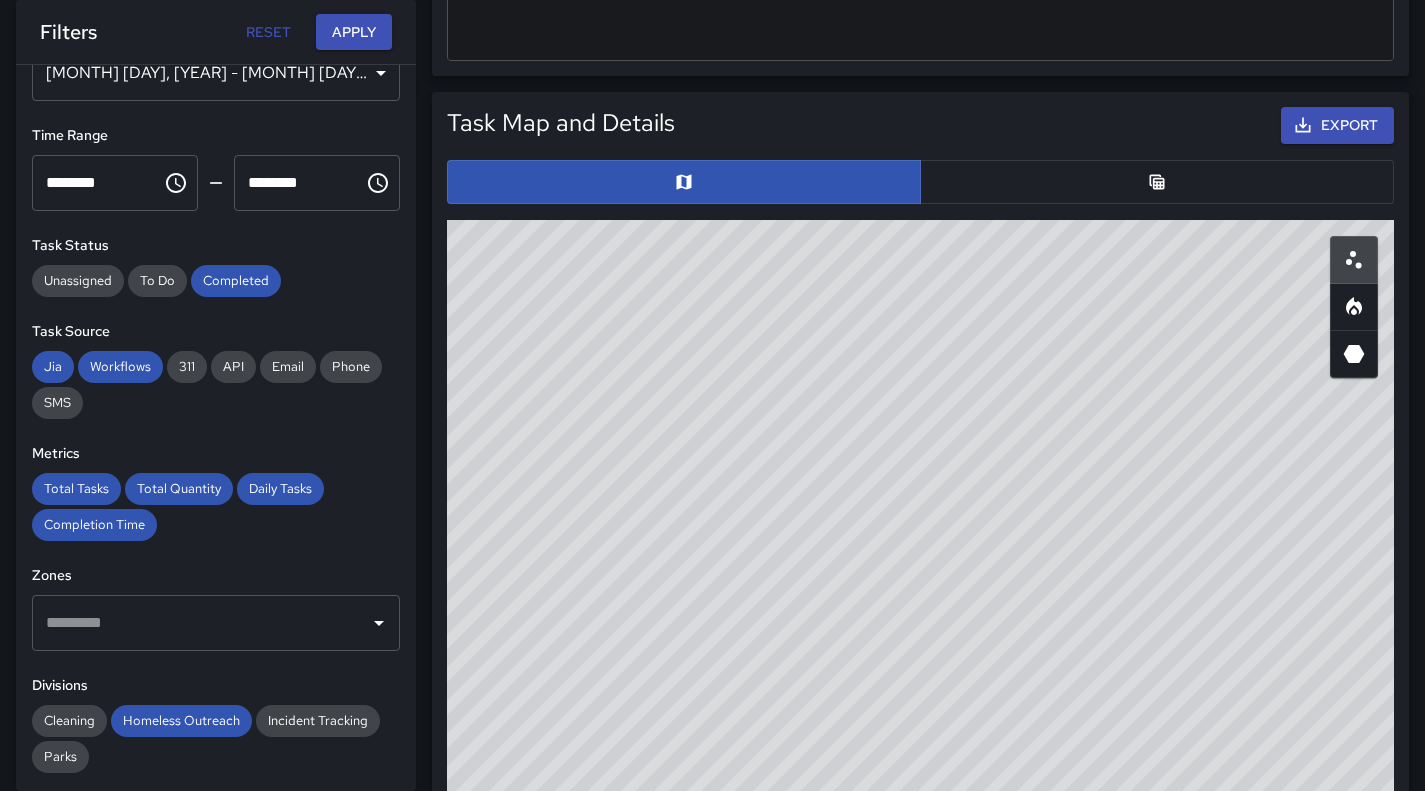 scroll, scrollTop: 0, scrollLeft: 0, axis: both 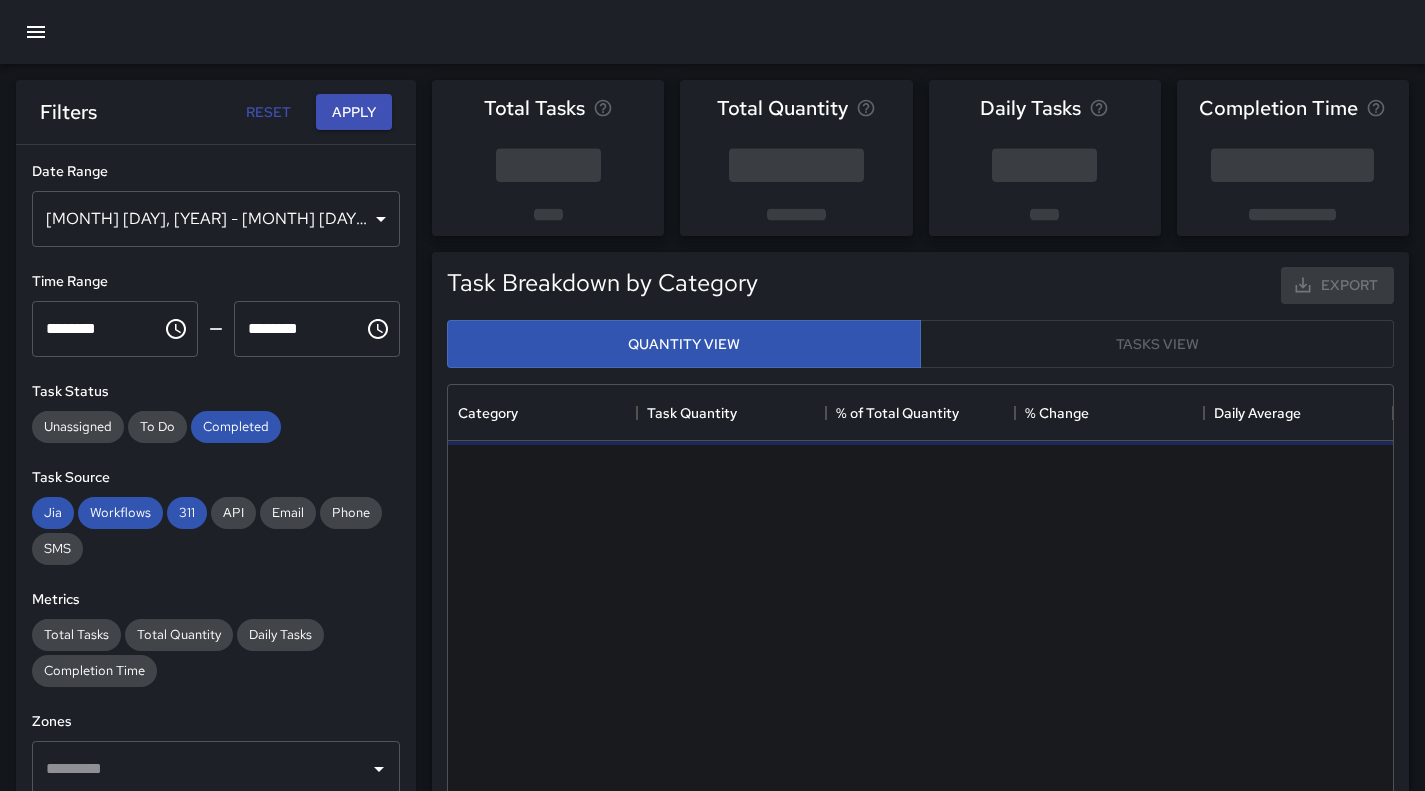 click on "[MONTH] [NUMBER], [YEAR] - [MONTH] [NUMBER], [YEAR]" at bounding box center (216, 219) 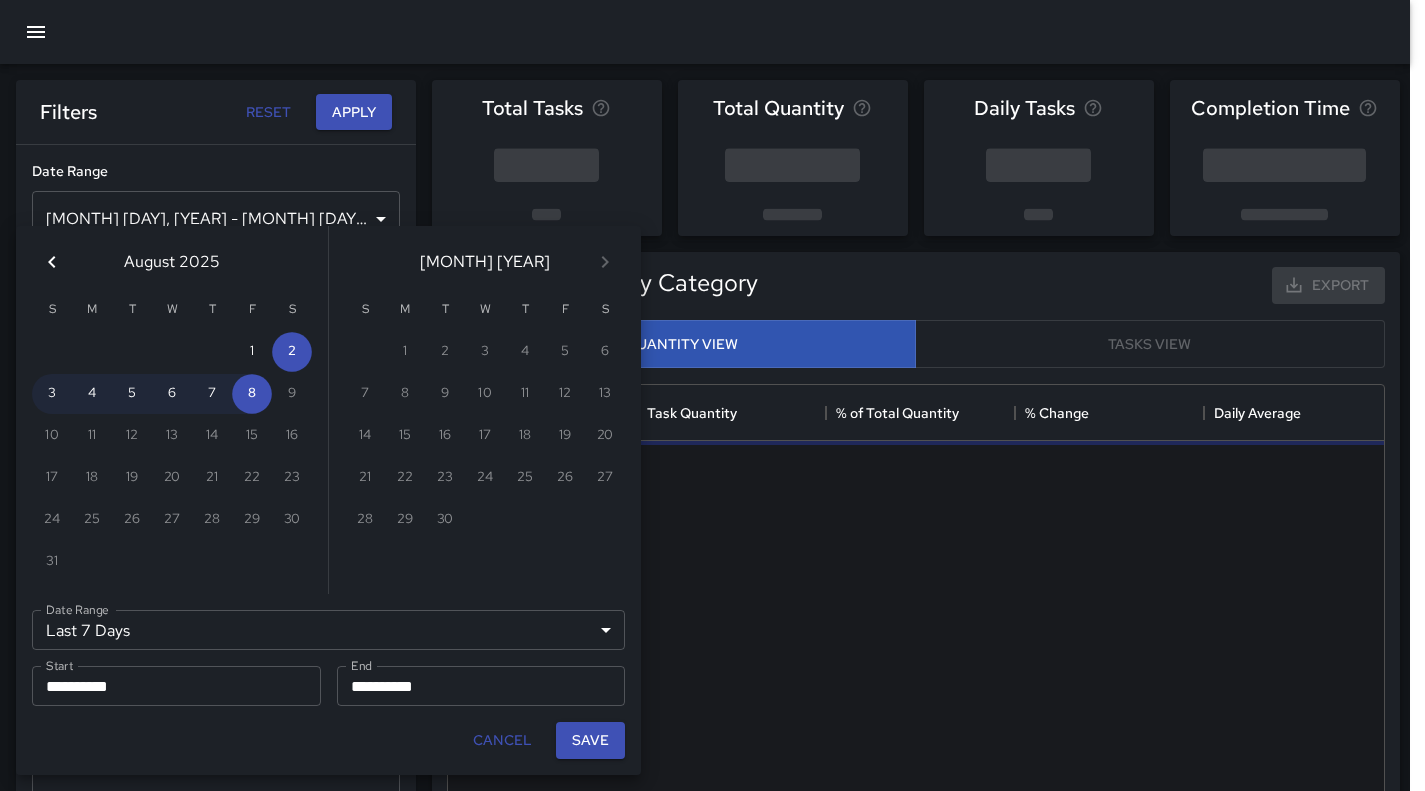 scroll, scrollTop: 16, scrollLeft: 16, axis: both 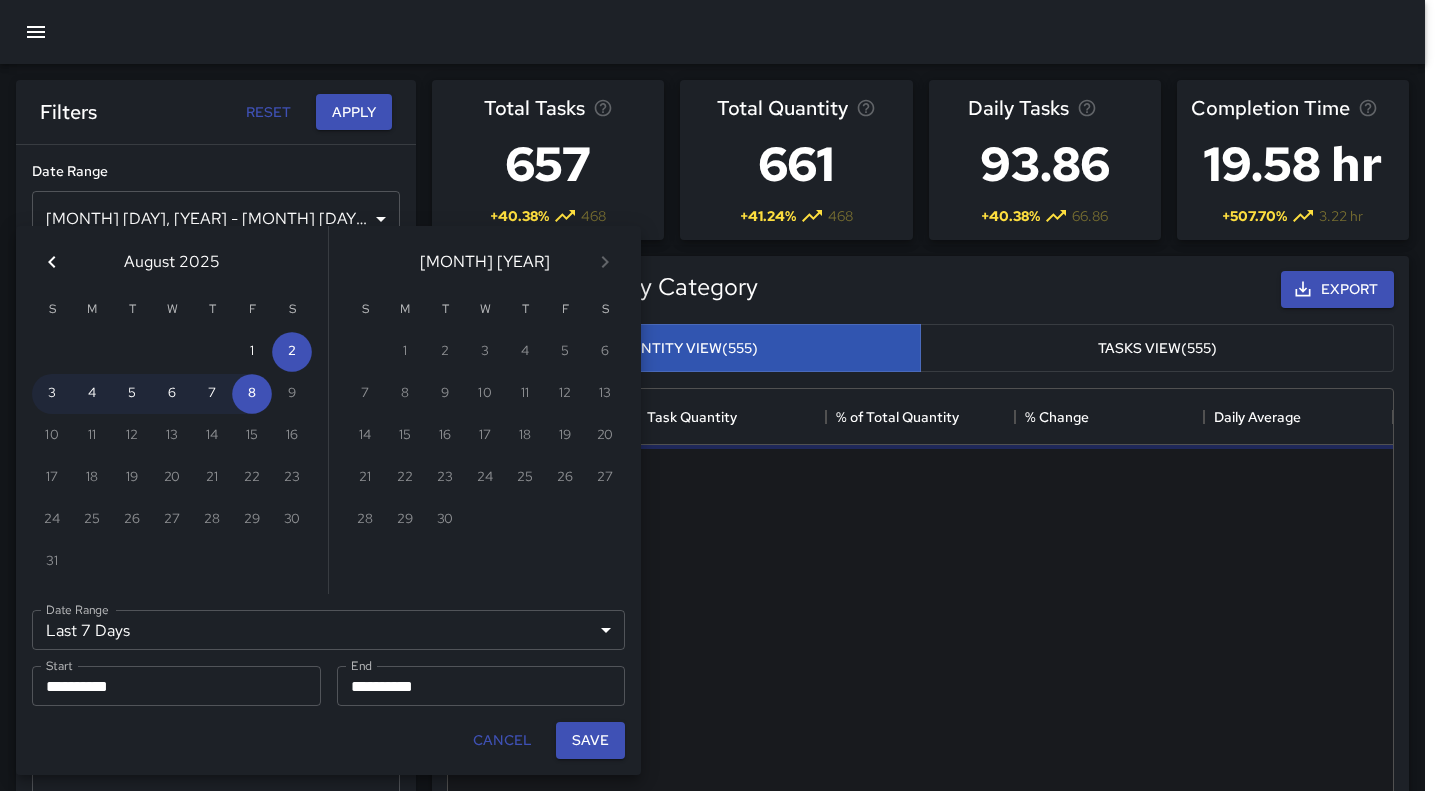 click 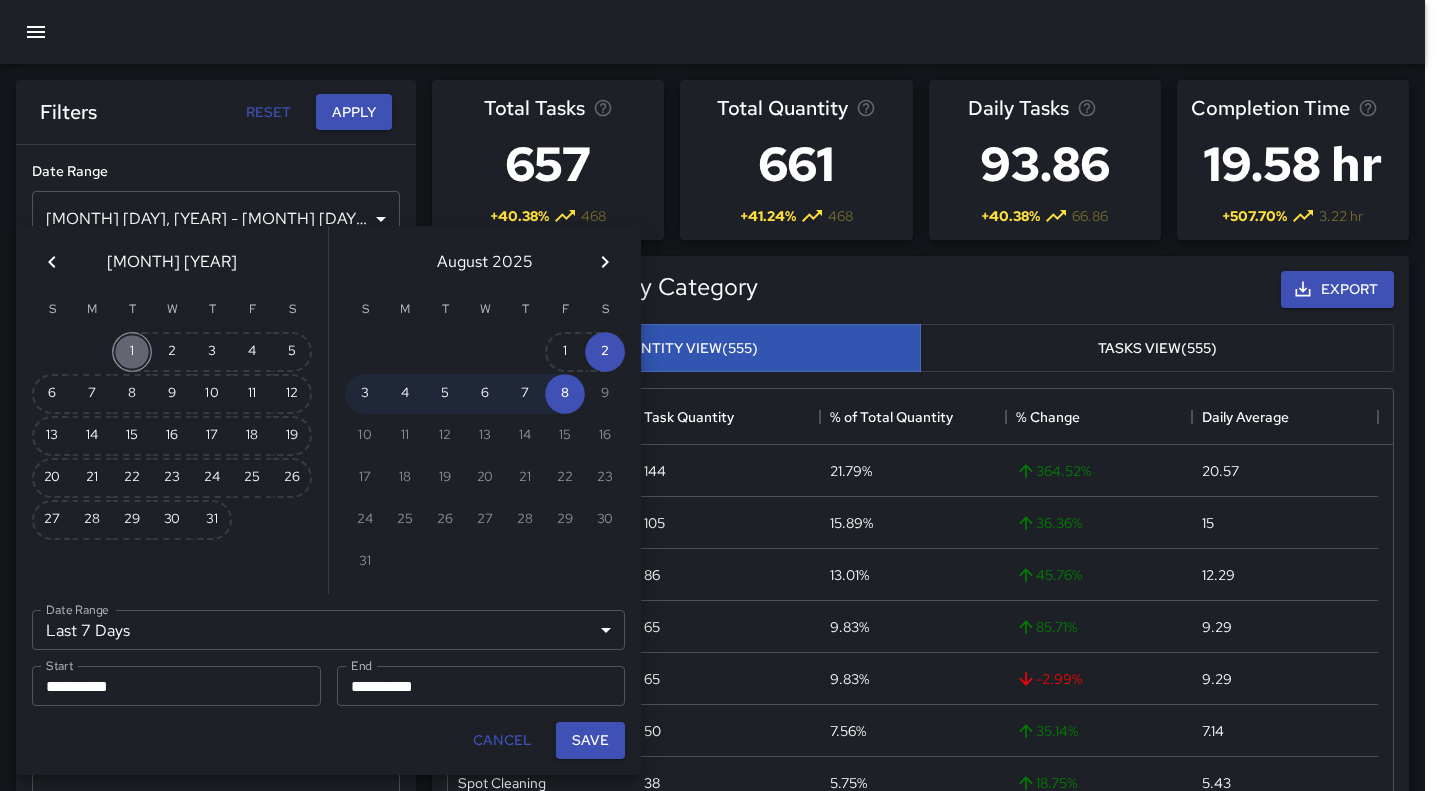 click on "1" at bounding box center (132, 352) 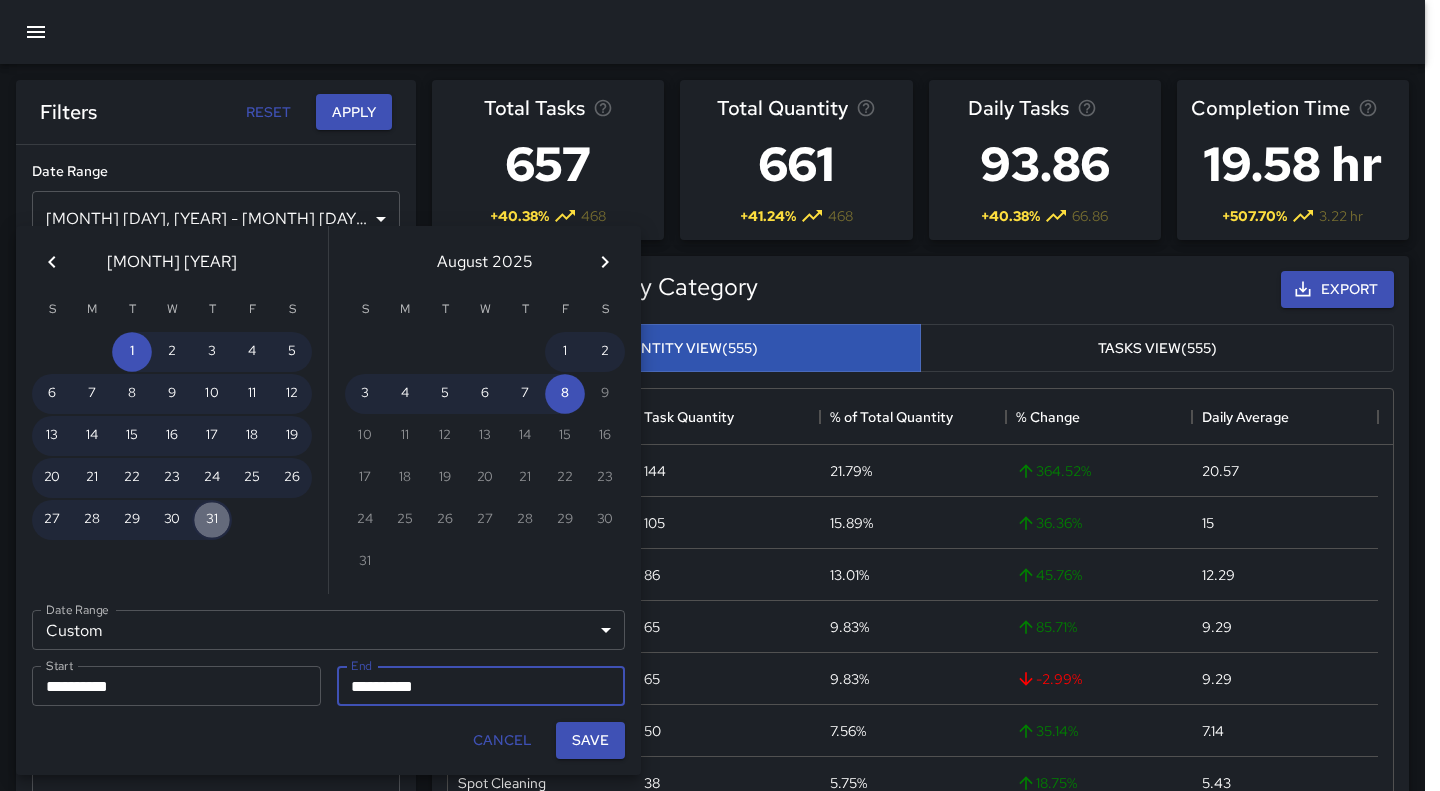 click on "31" at bounding box center [212, 520] 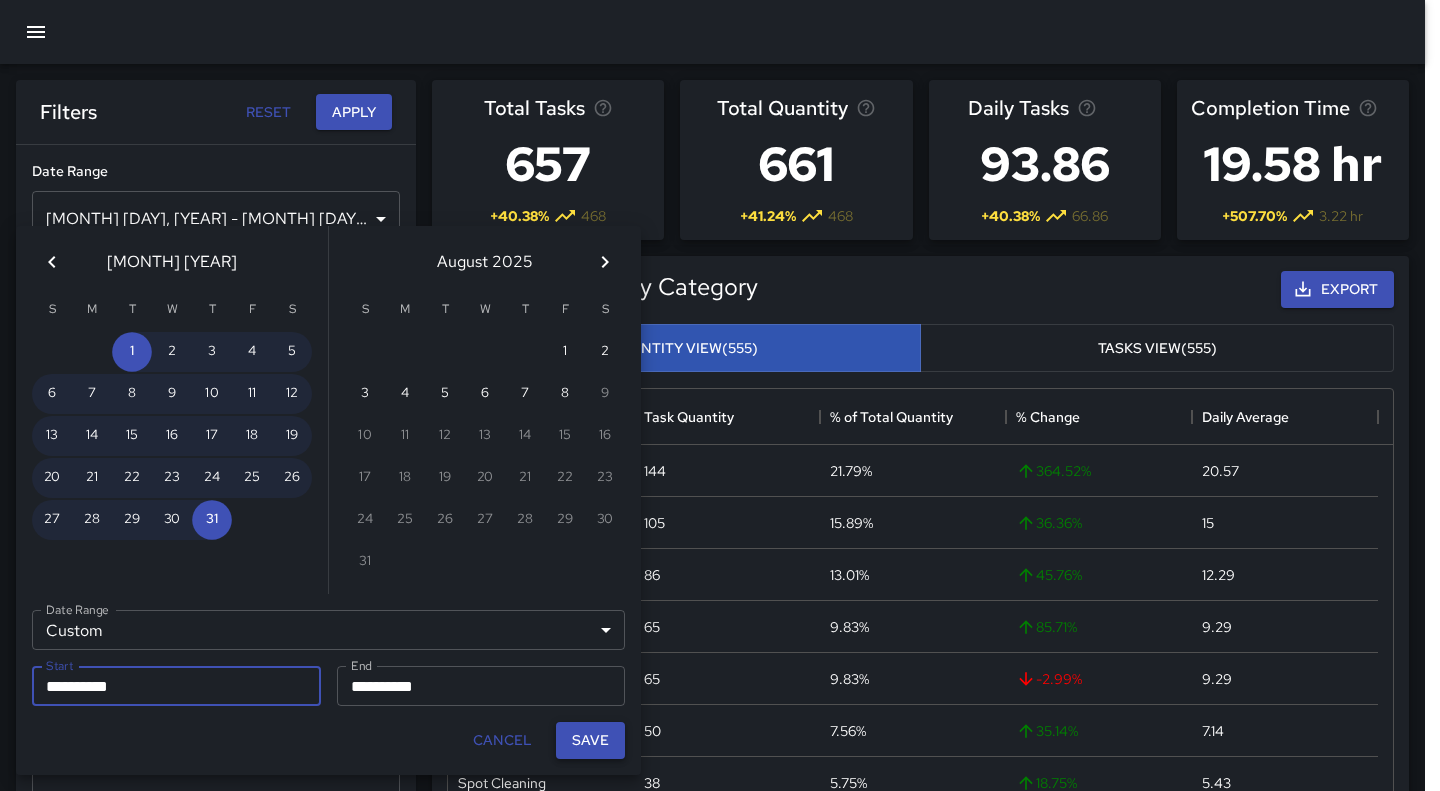 click on "Save" at bounding box center [590, 740] 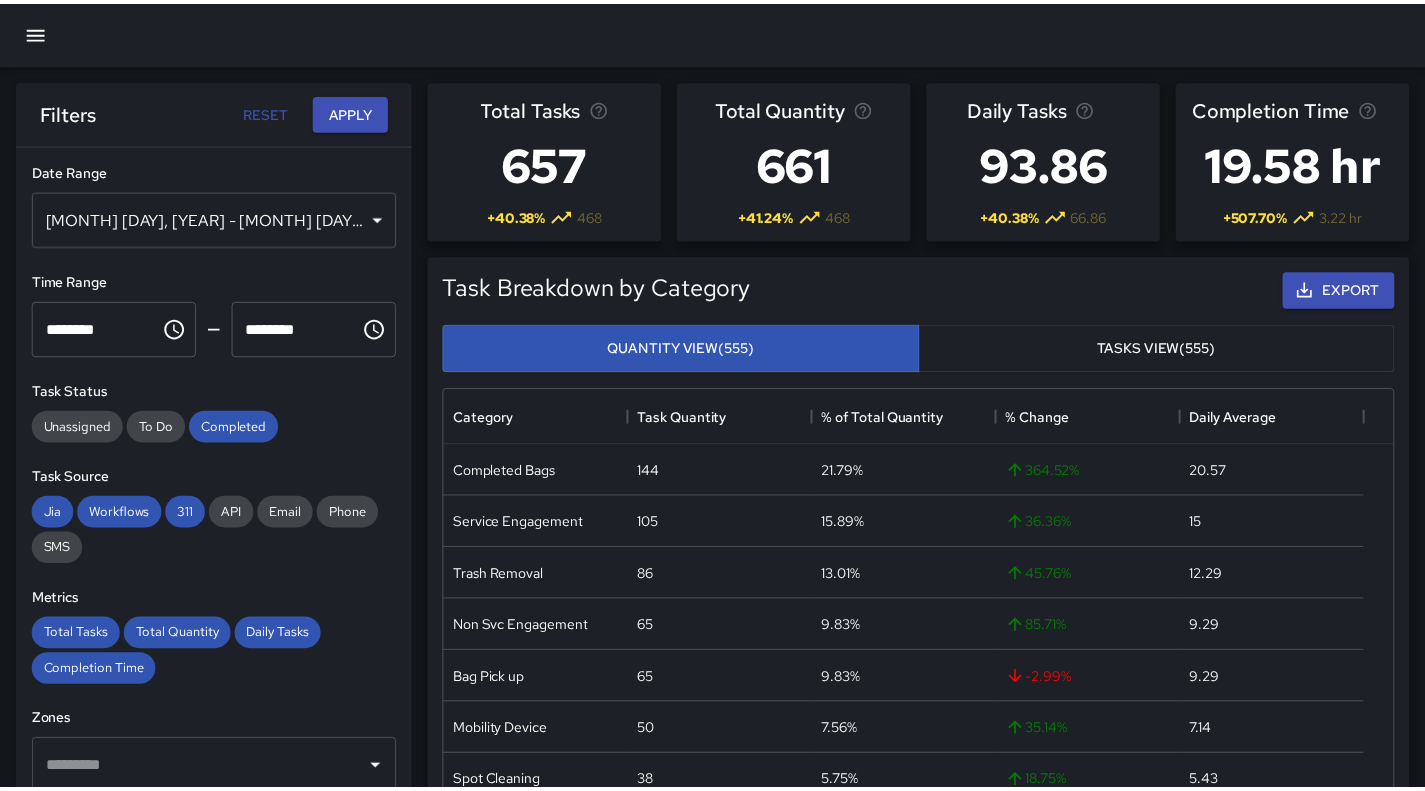 scroll, scrollTop: 16, scrollLeft: 16, axis: both 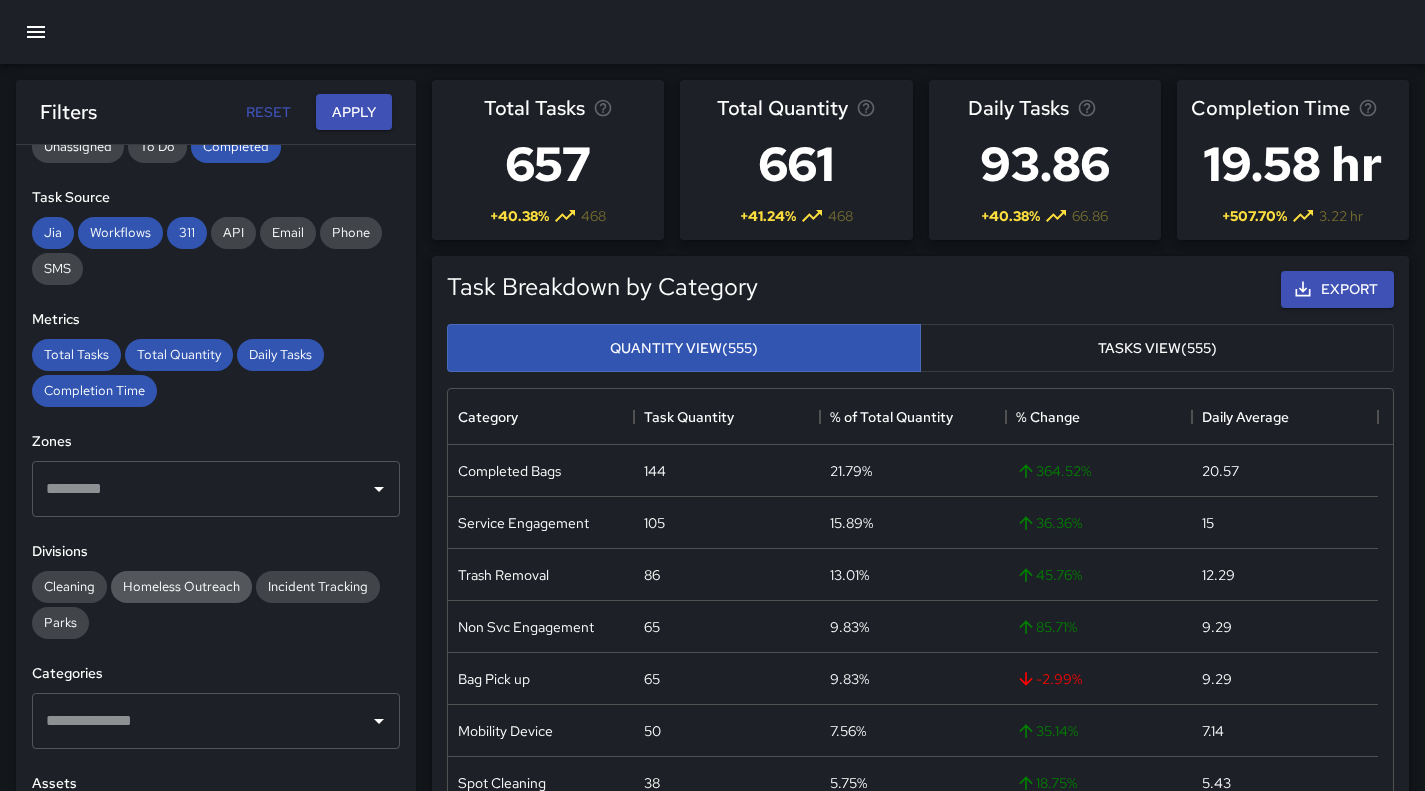 click on "Homeless Outreach" at bounding box center [181, 586] 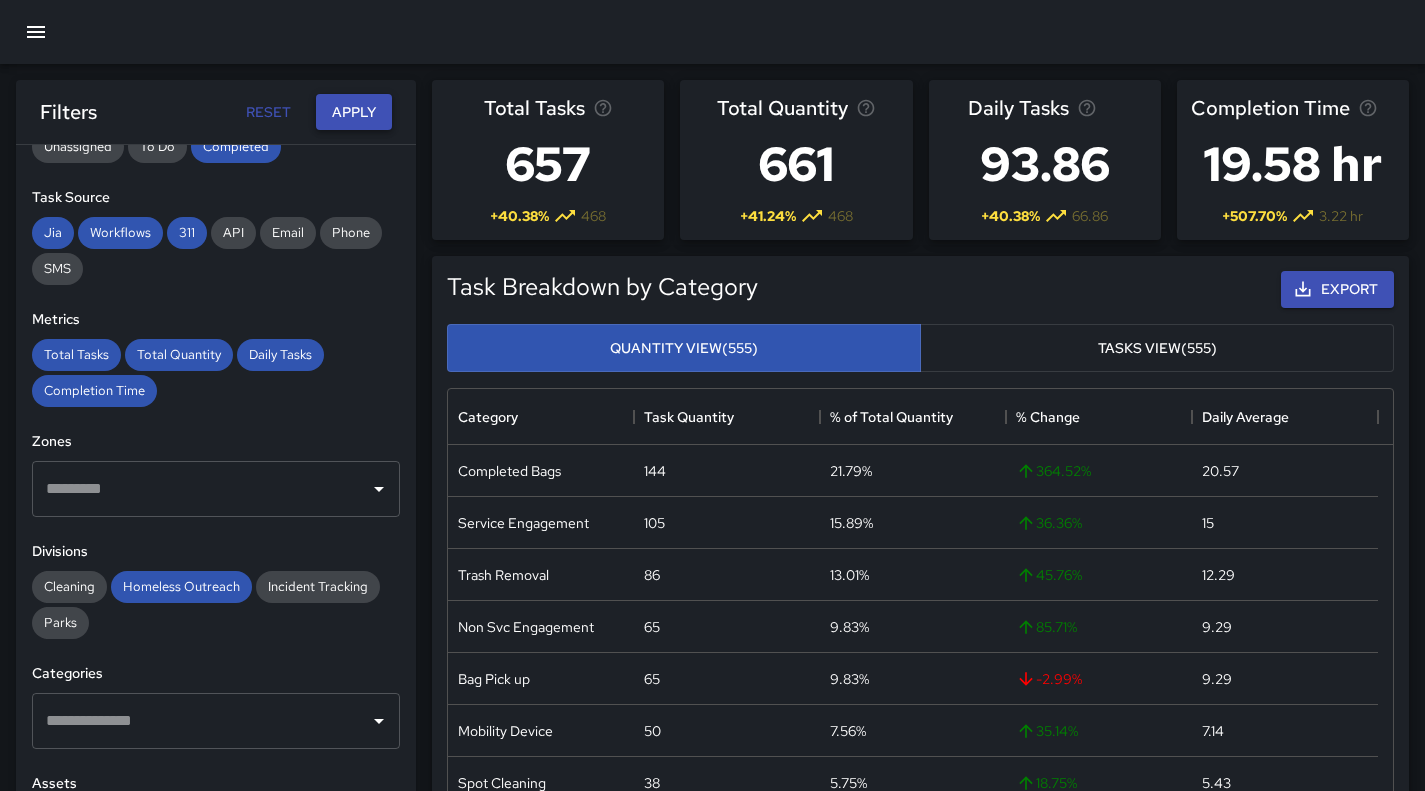 click on "Apply" at bounding box center (354, 112) 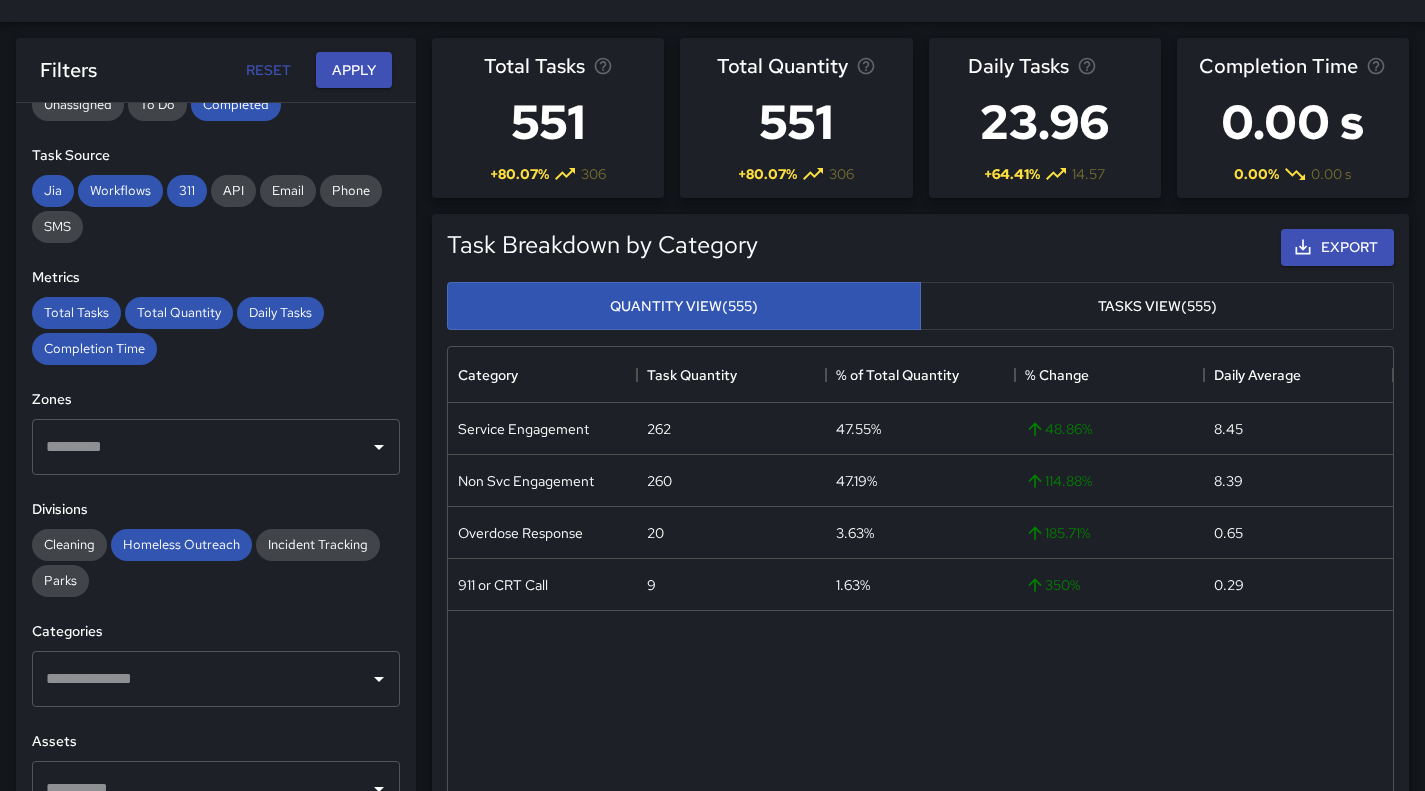 scroll, scrollTop: 43, scrollLeft: 0, axis: vertical 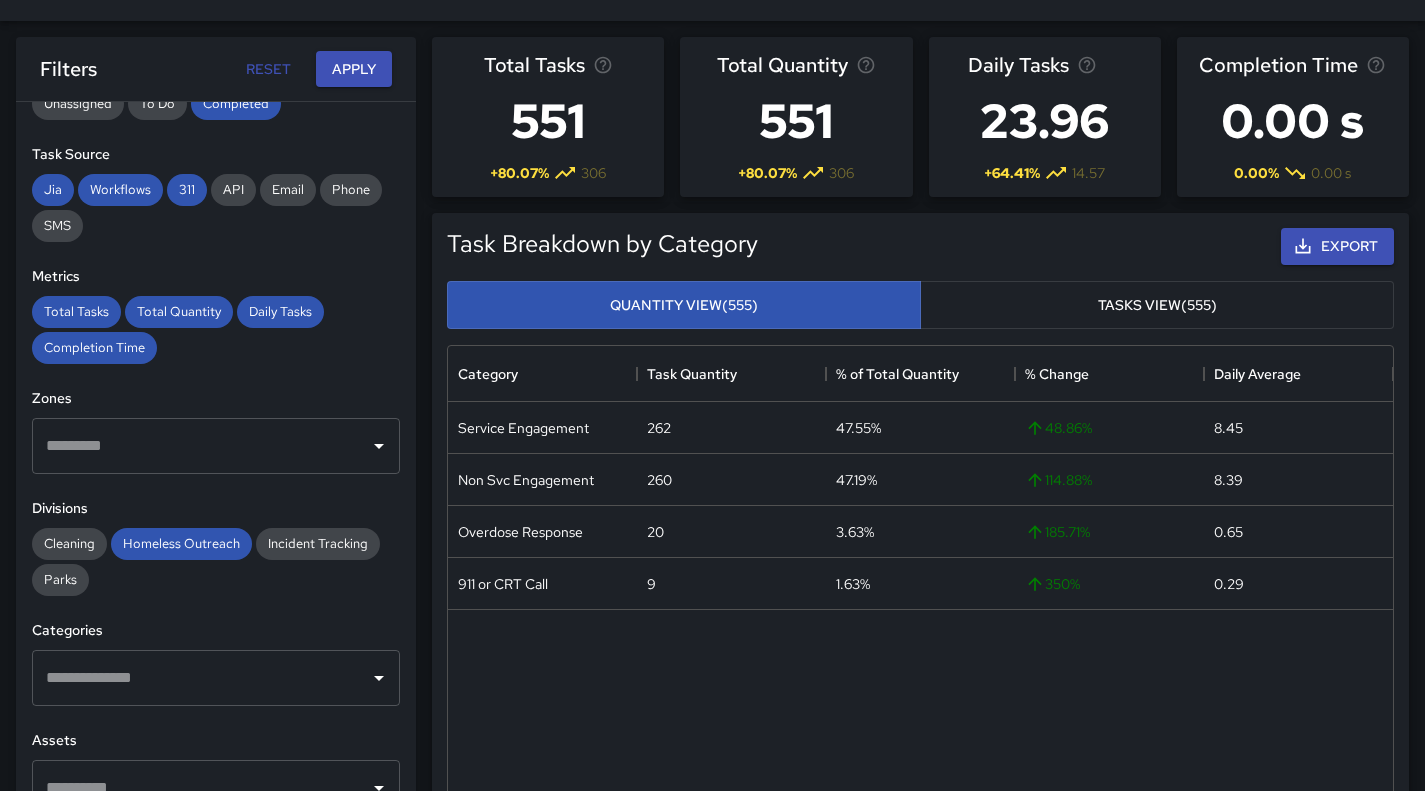 type 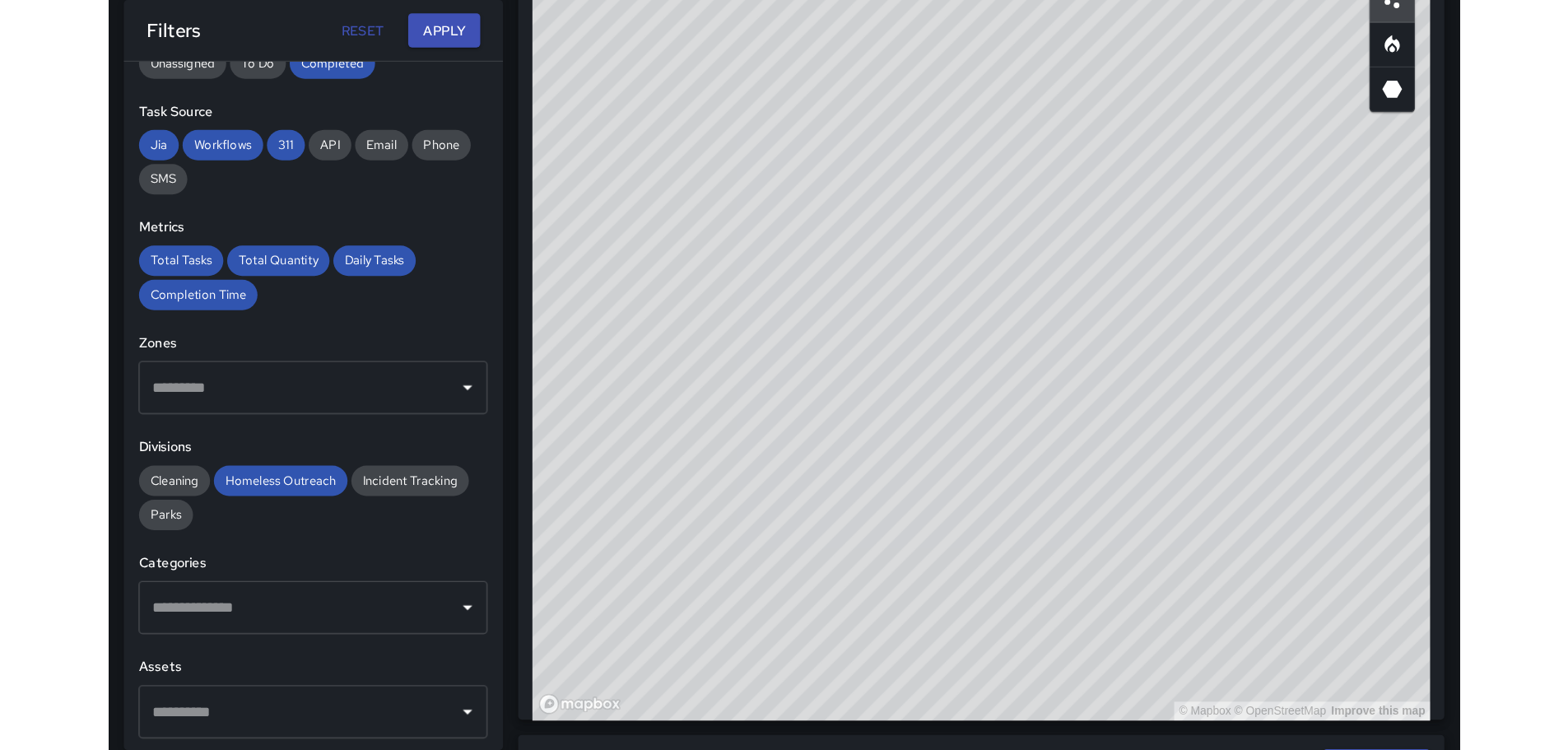 scroll, scrollTop: 976, scrollLeft: 0, axis: vertical 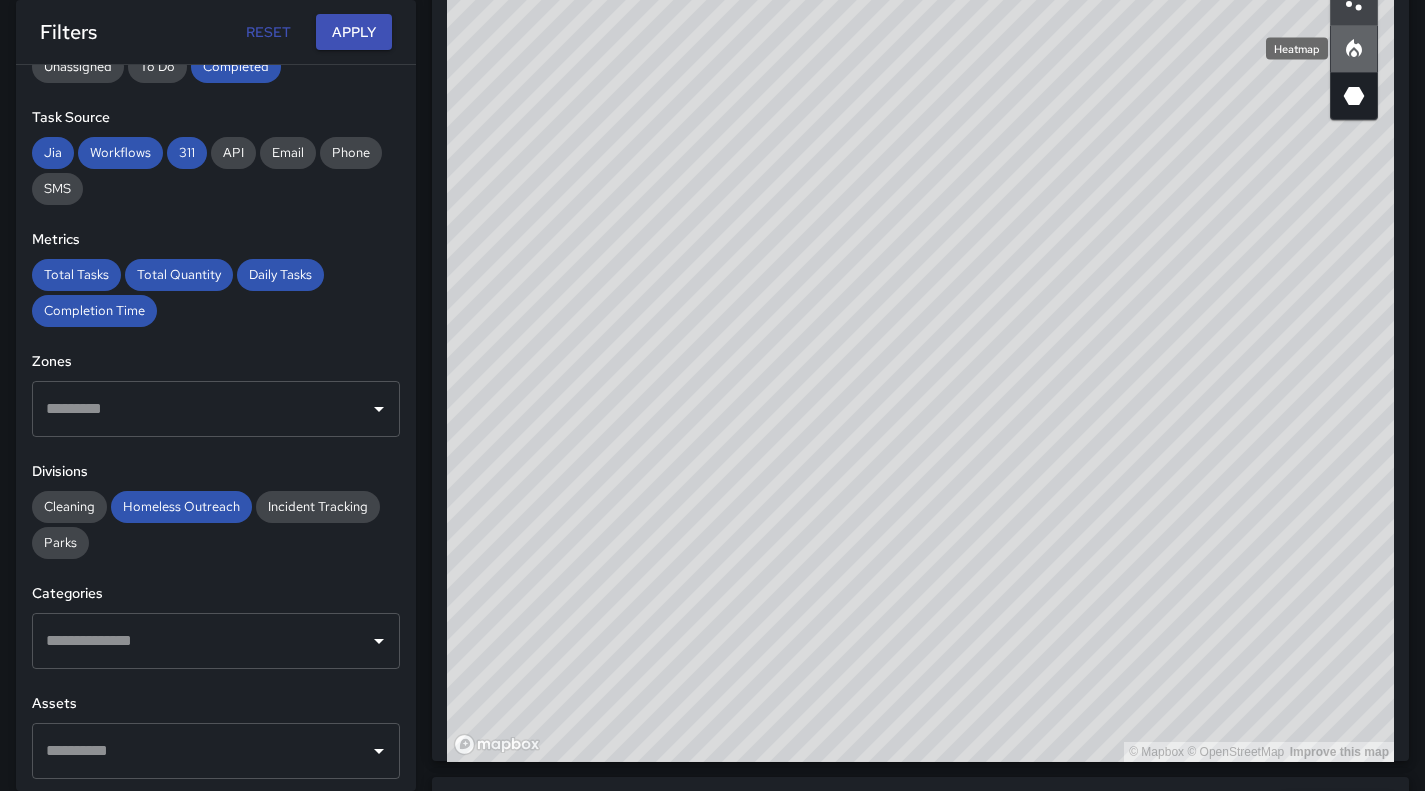 click 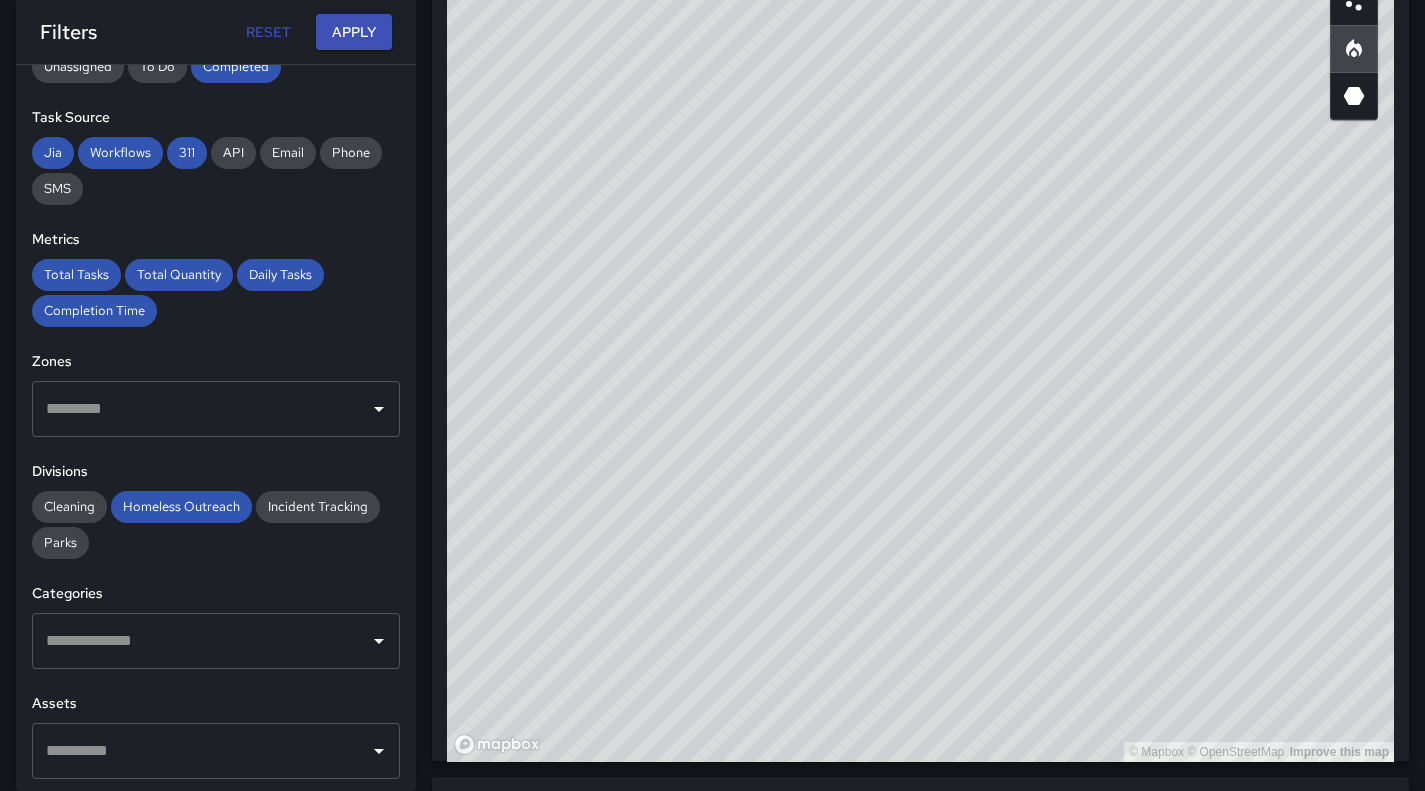 type on "heatmap" 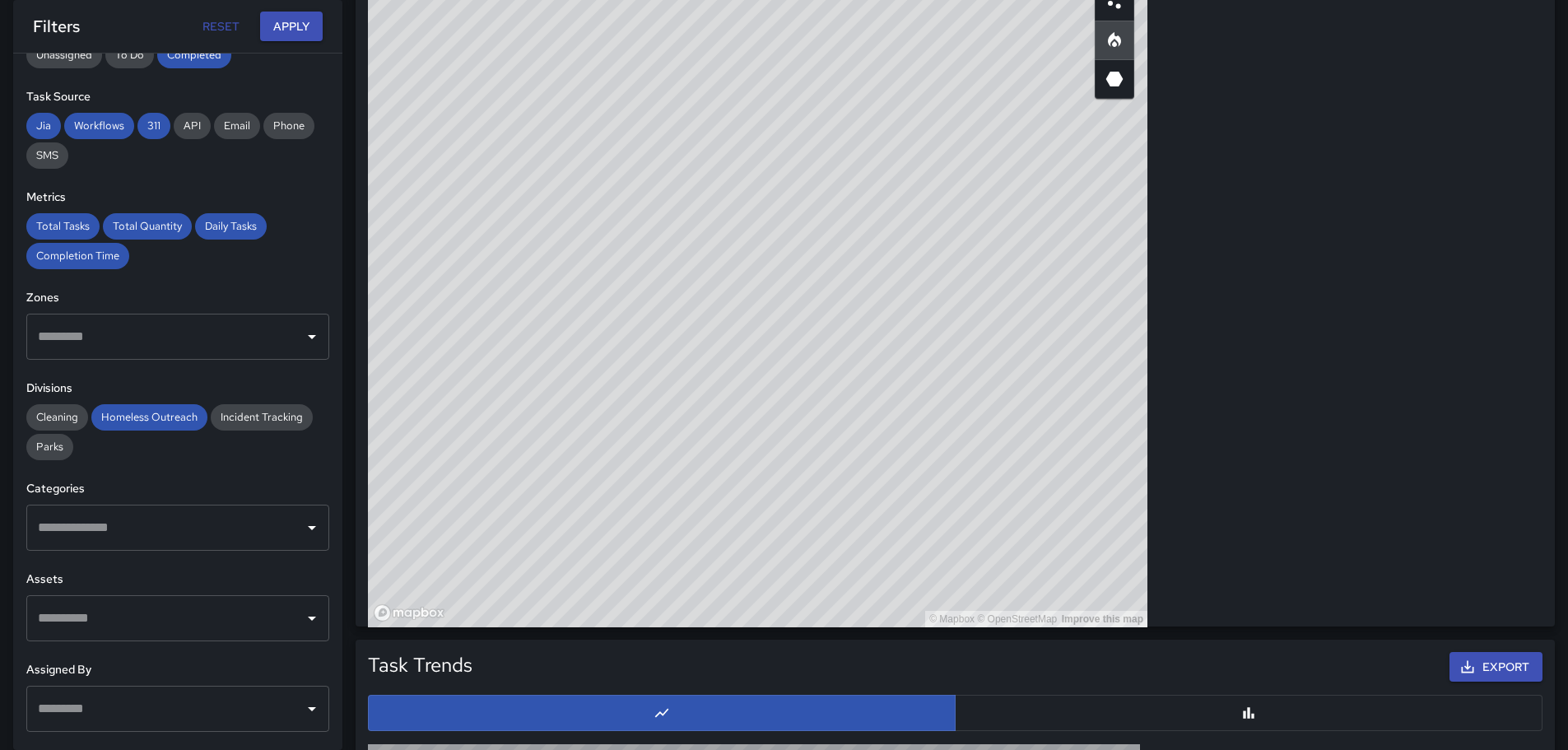 scroll, scrollTop: 231, scrollLeft: 0, axis: vertical 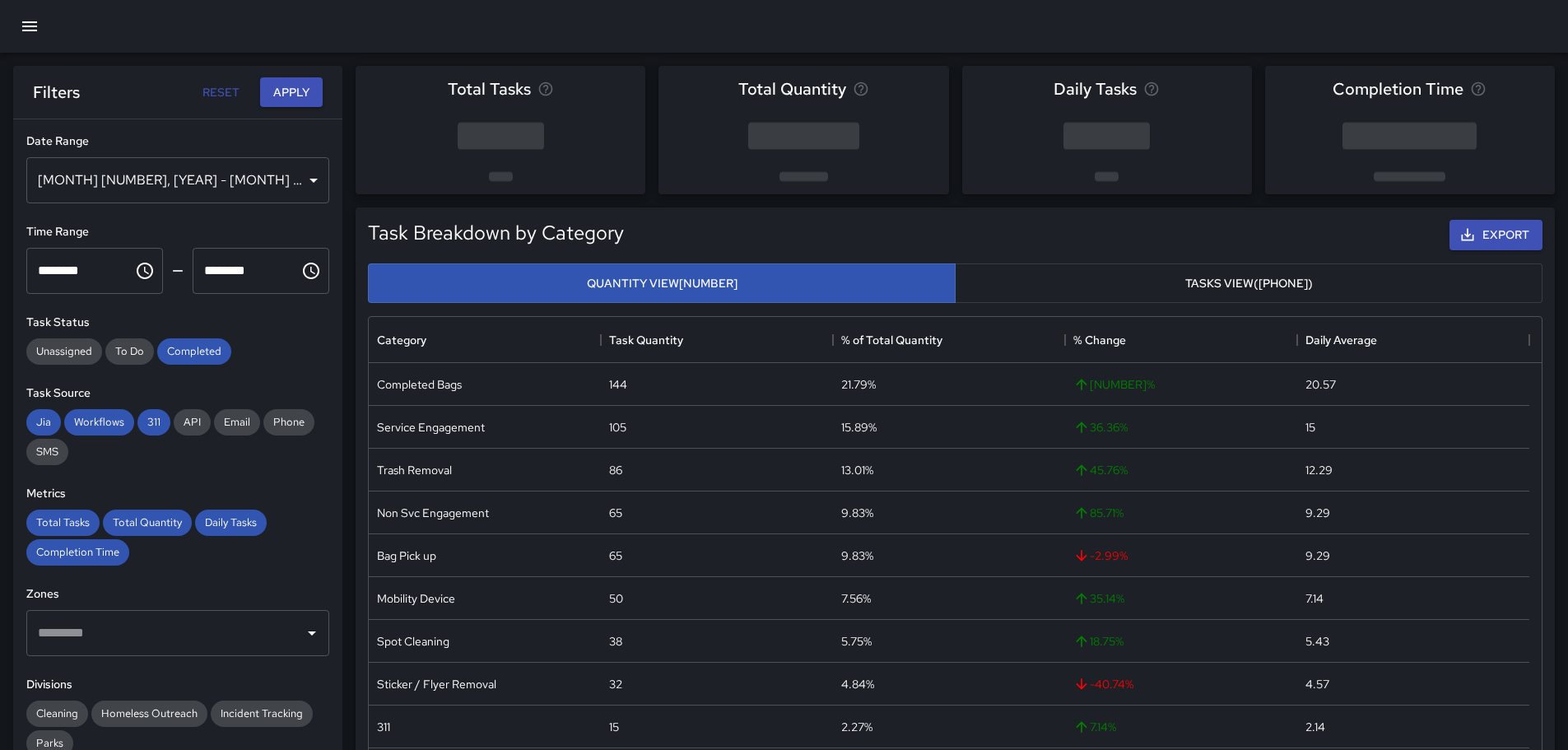 click on "Cleaning Homeless Outreach Incident Tracking Parks" at bounding box center [178, 729] 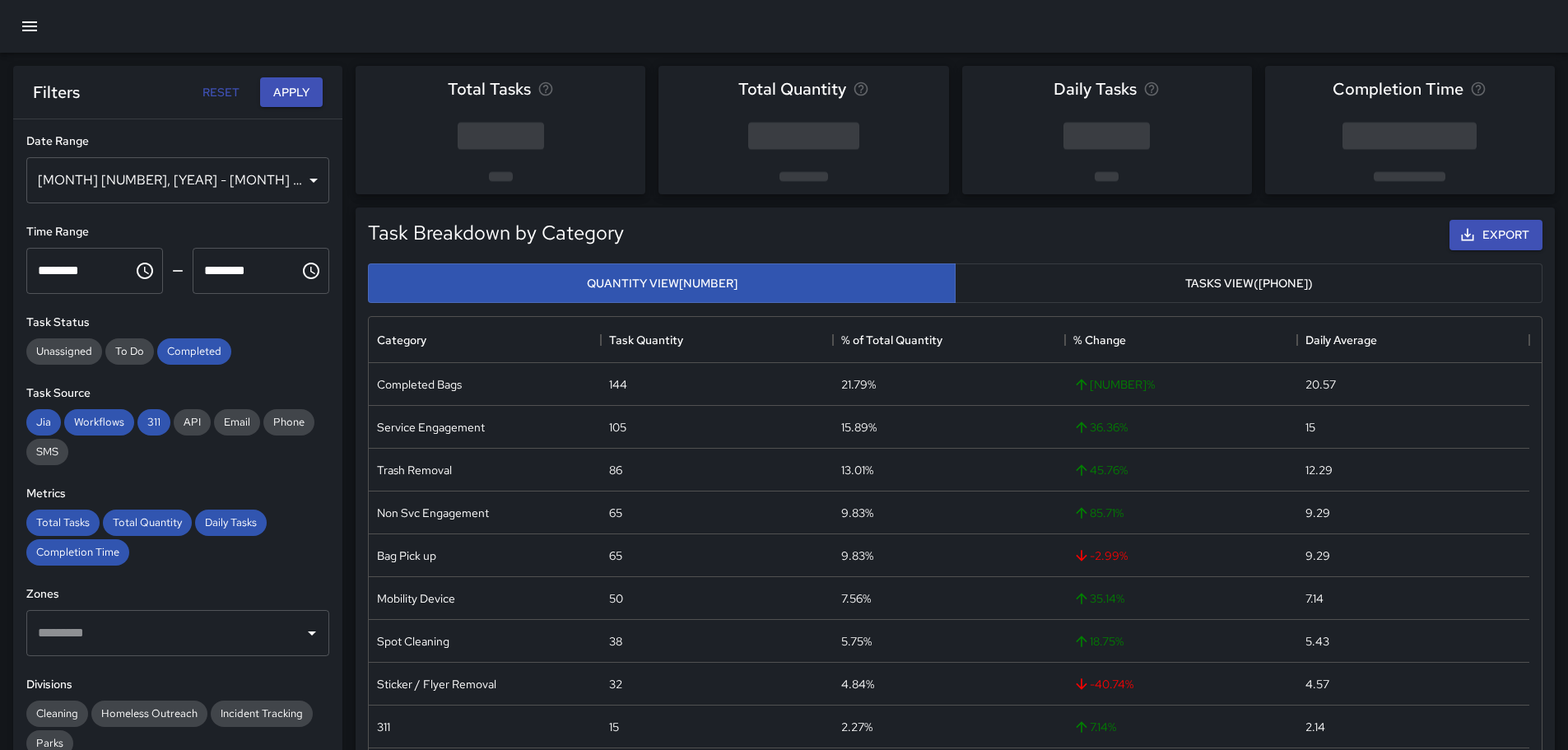 scroll, scrollTop: 216, scrollLeft: 0, axis: vertical 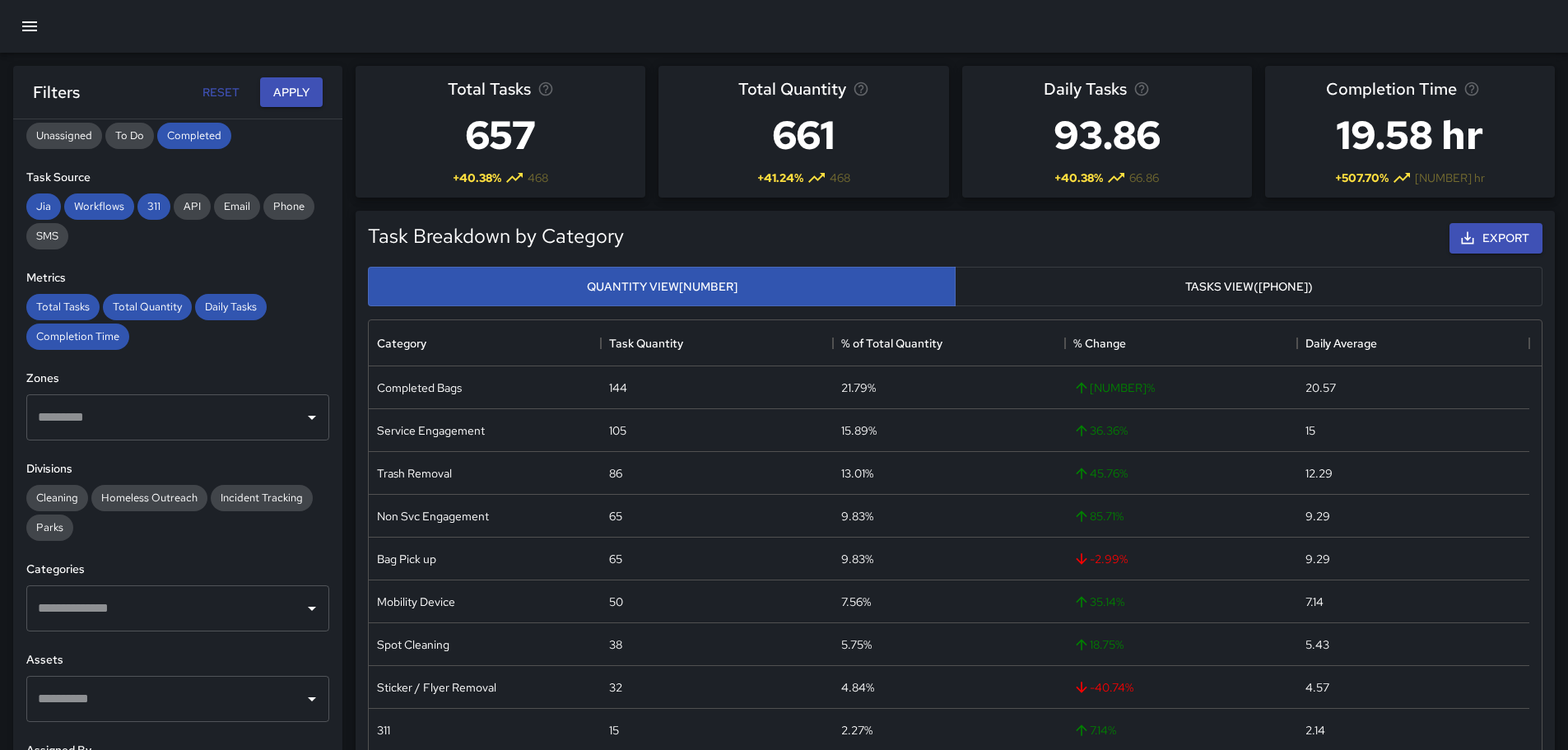 click at bounding box center [165, 608] 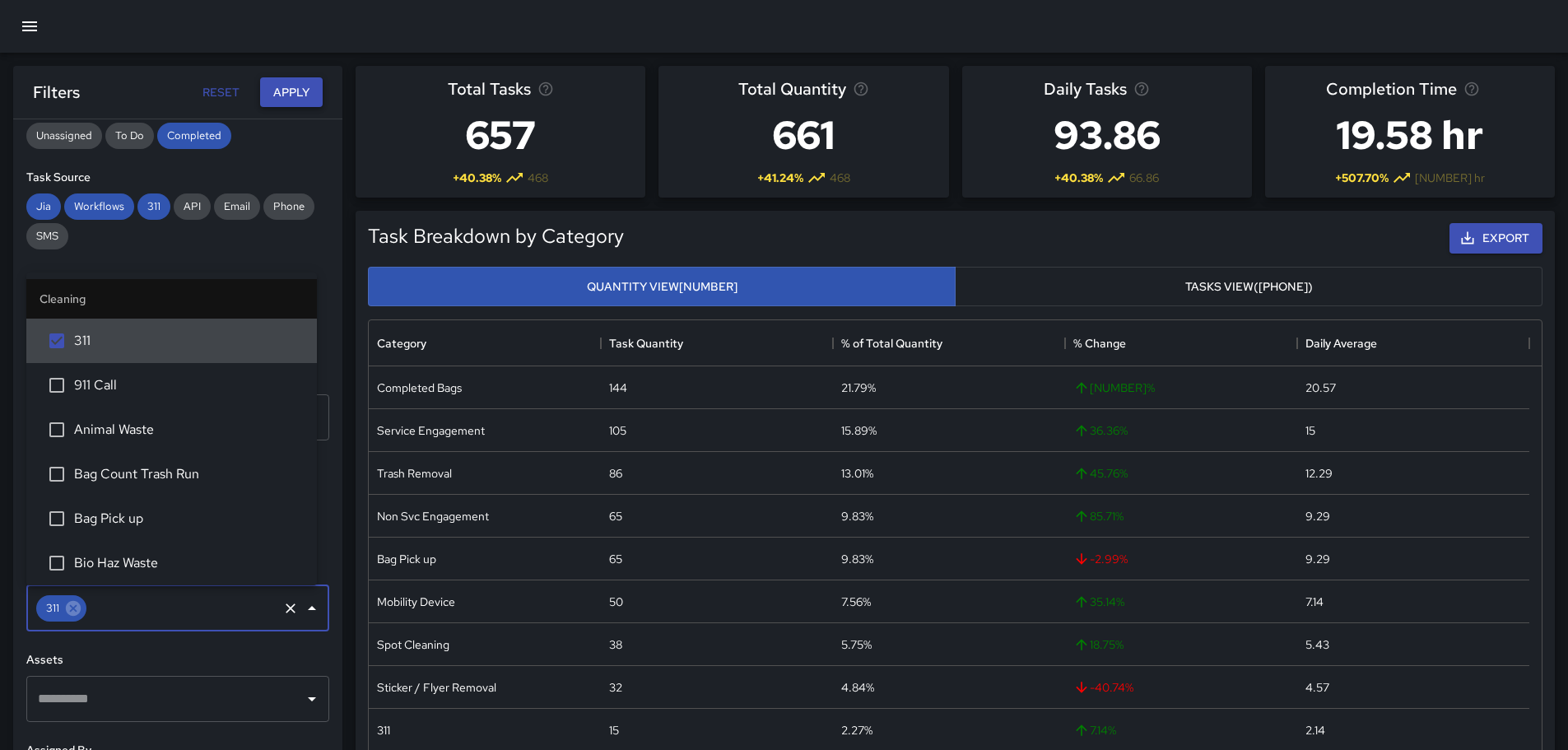 click on "Apply" at bounding box center [291, 92] 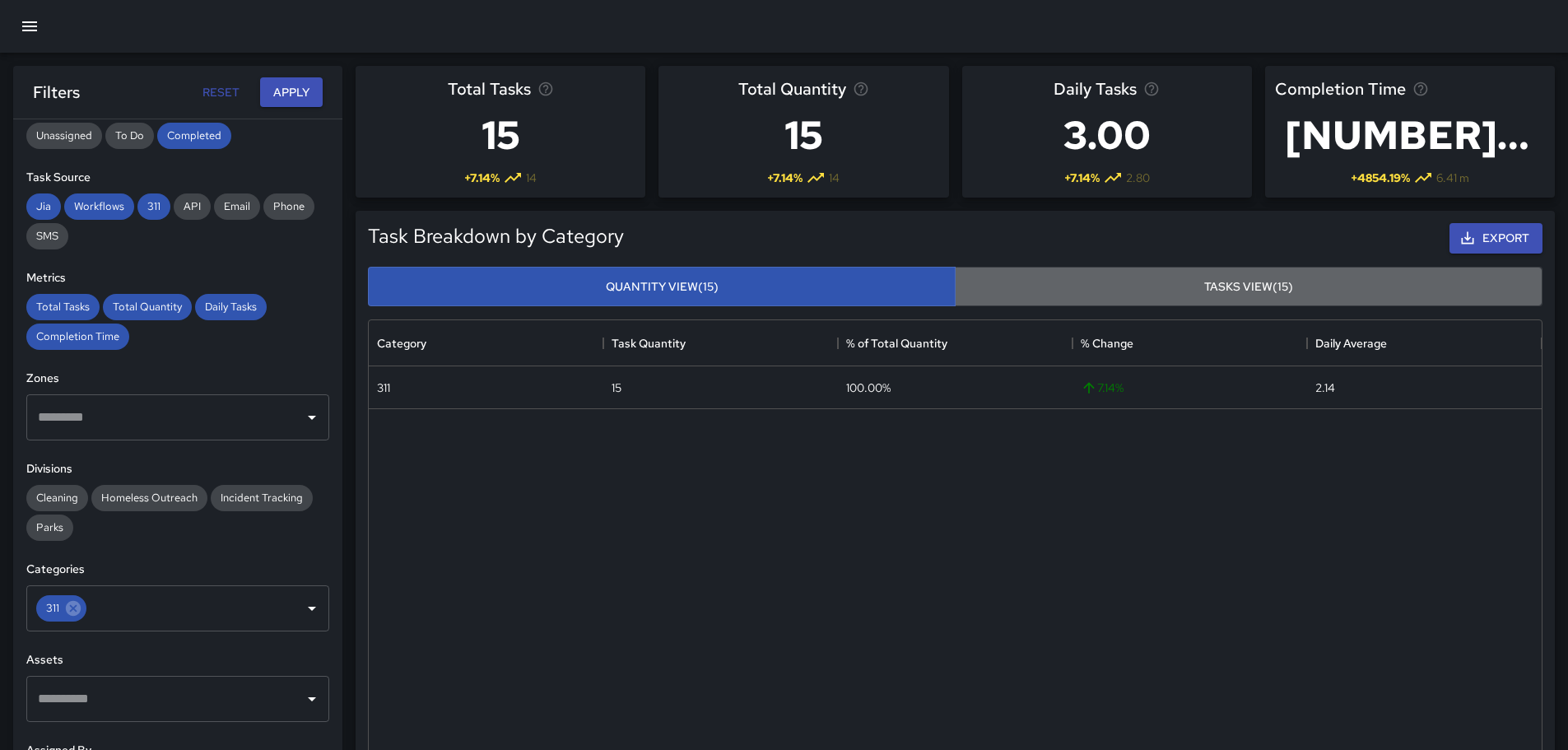 click on "Tasks View  (15)" at bounding box center [1249, 286] 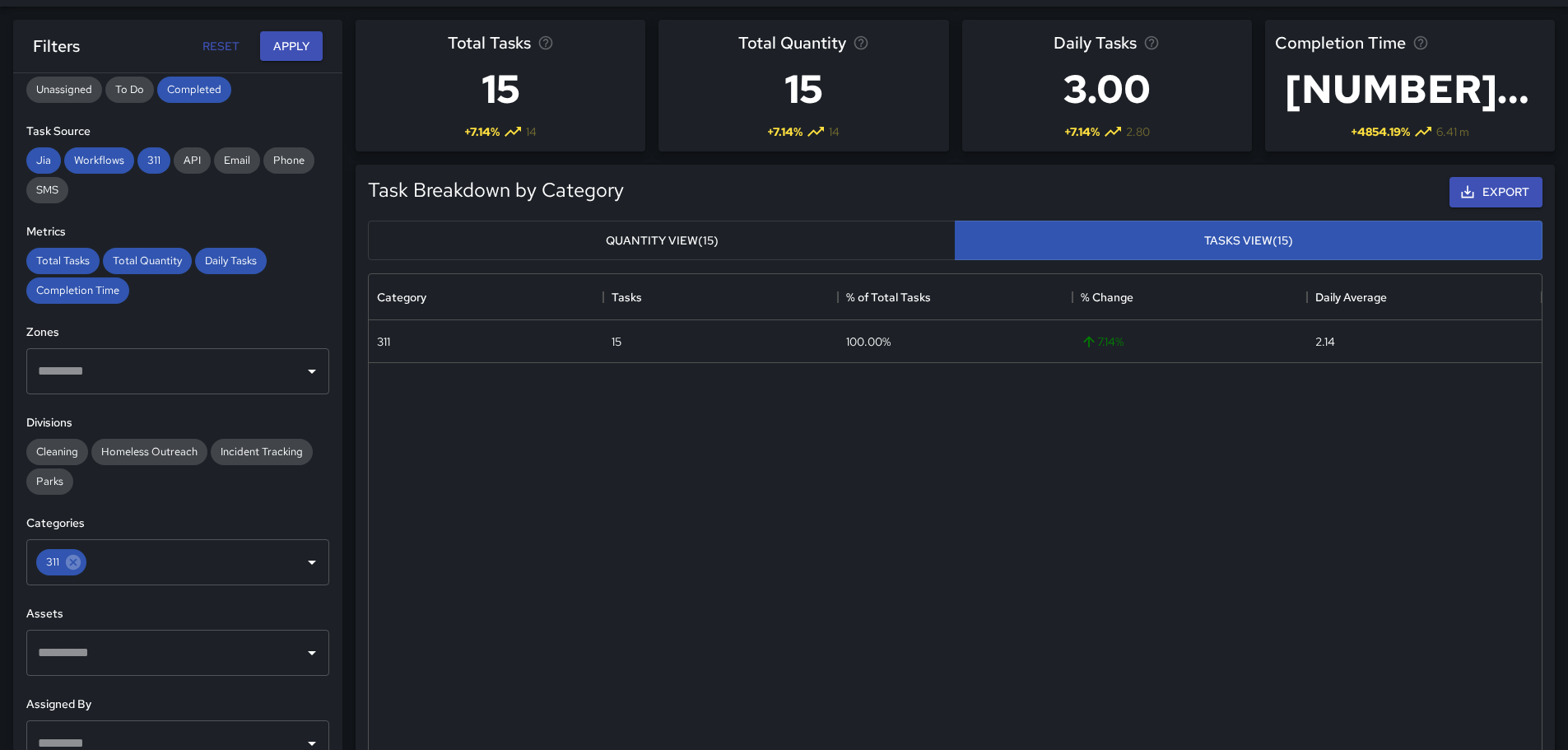 scroll, scrollTop: 165, scrollLeft: 0, axis: vertical 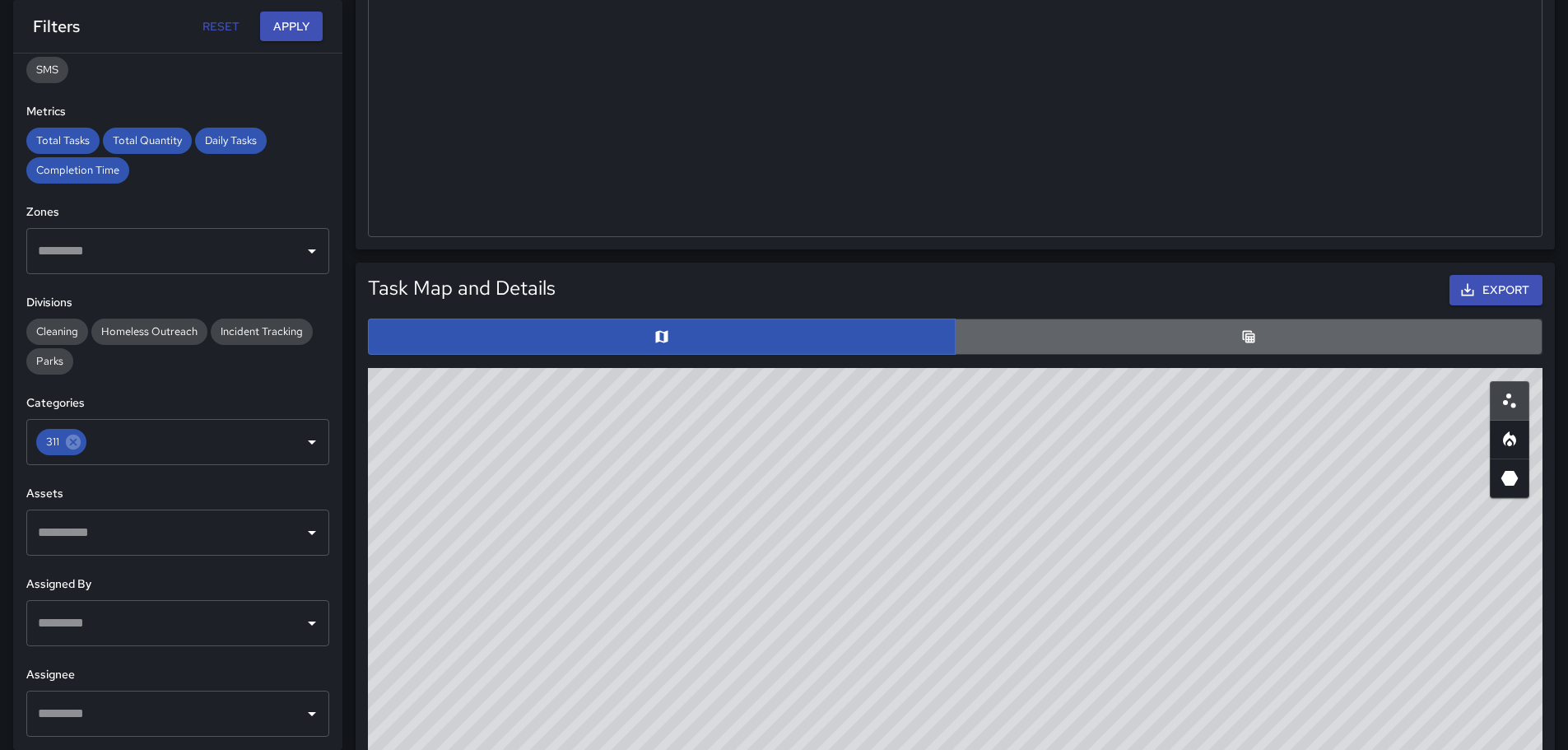 click at bounding box center [1249, 337] 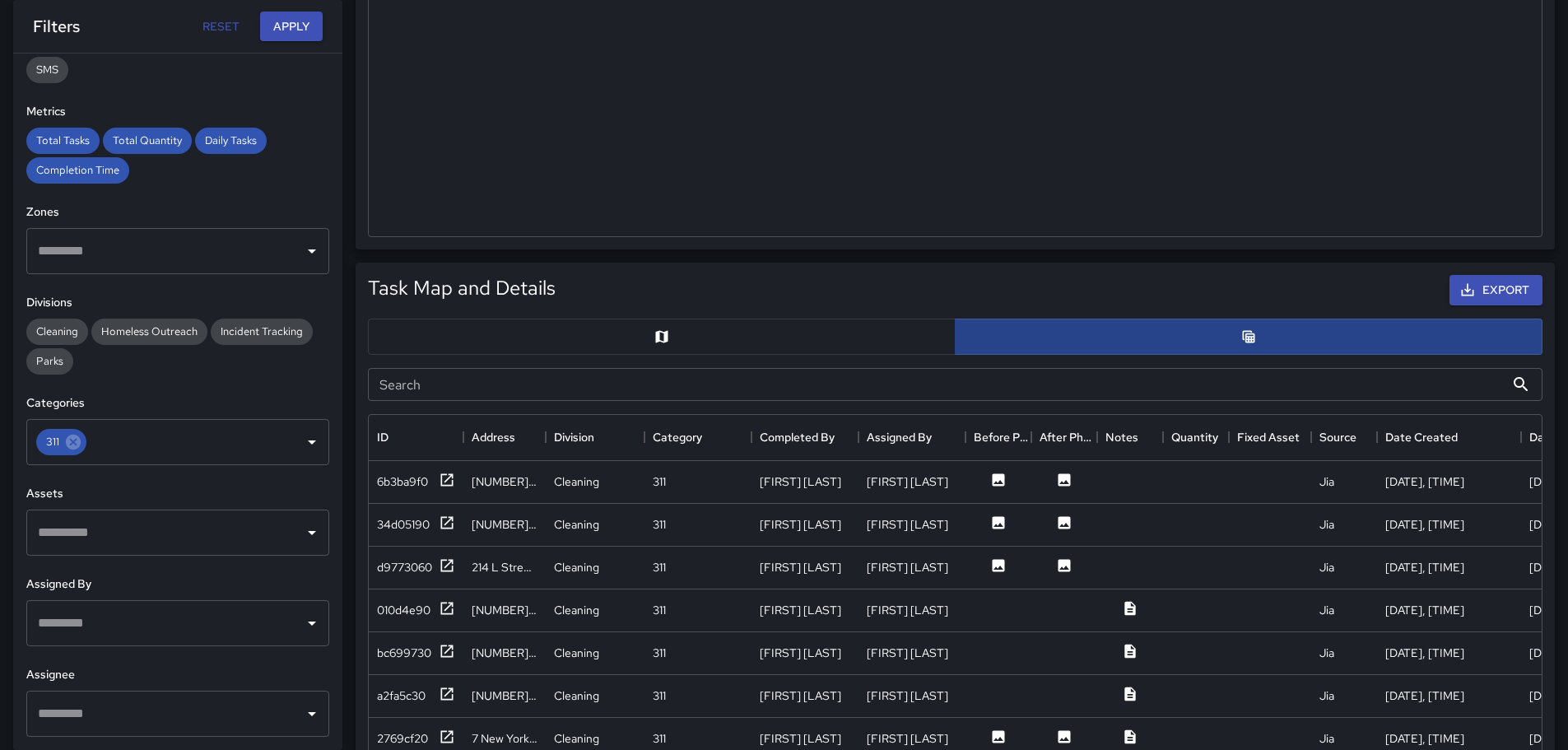 scroll, scrollTop: 601, scrollLeft: 1161, axis: both 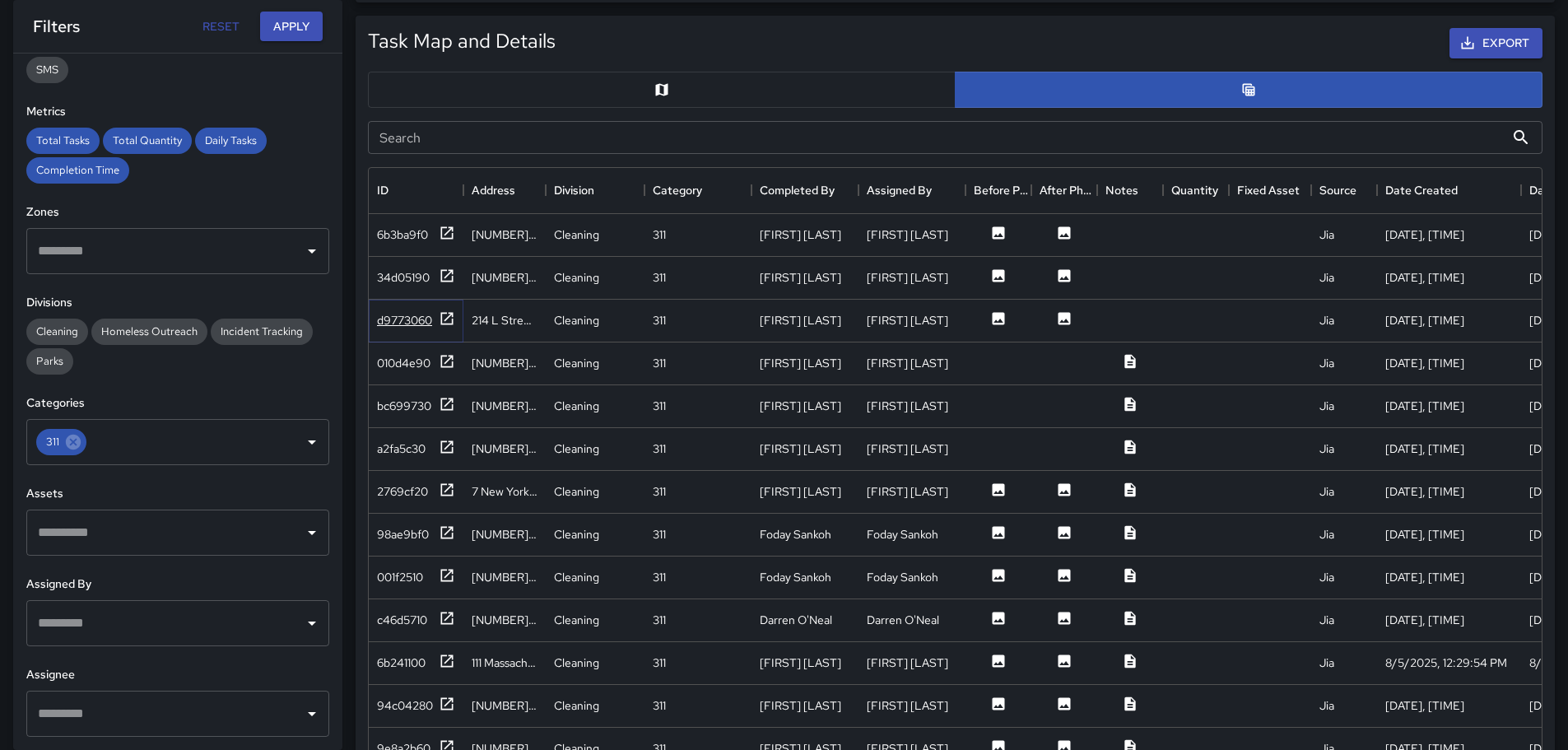click on "d9773060" at bounding box center [416, 320] 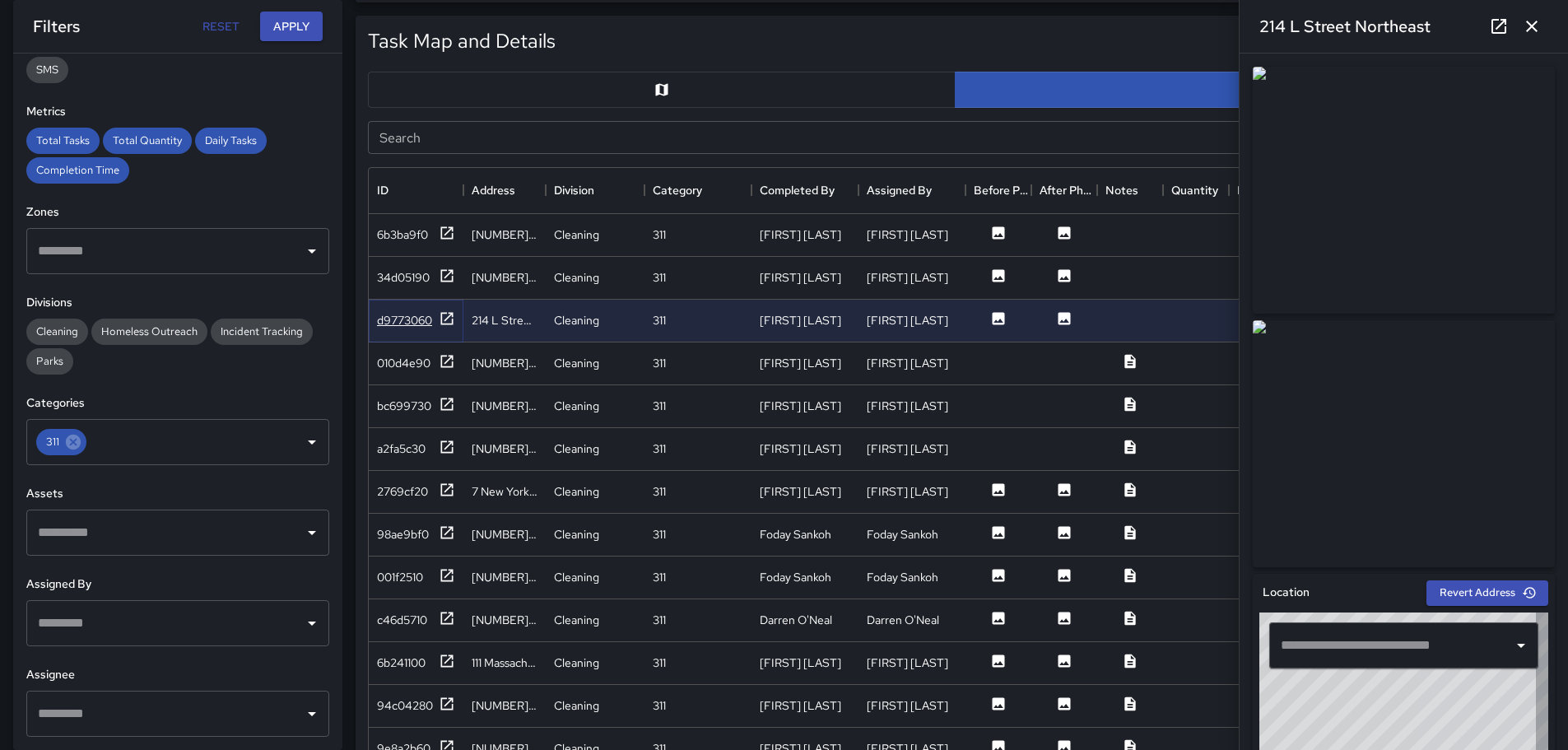 type on "**********" 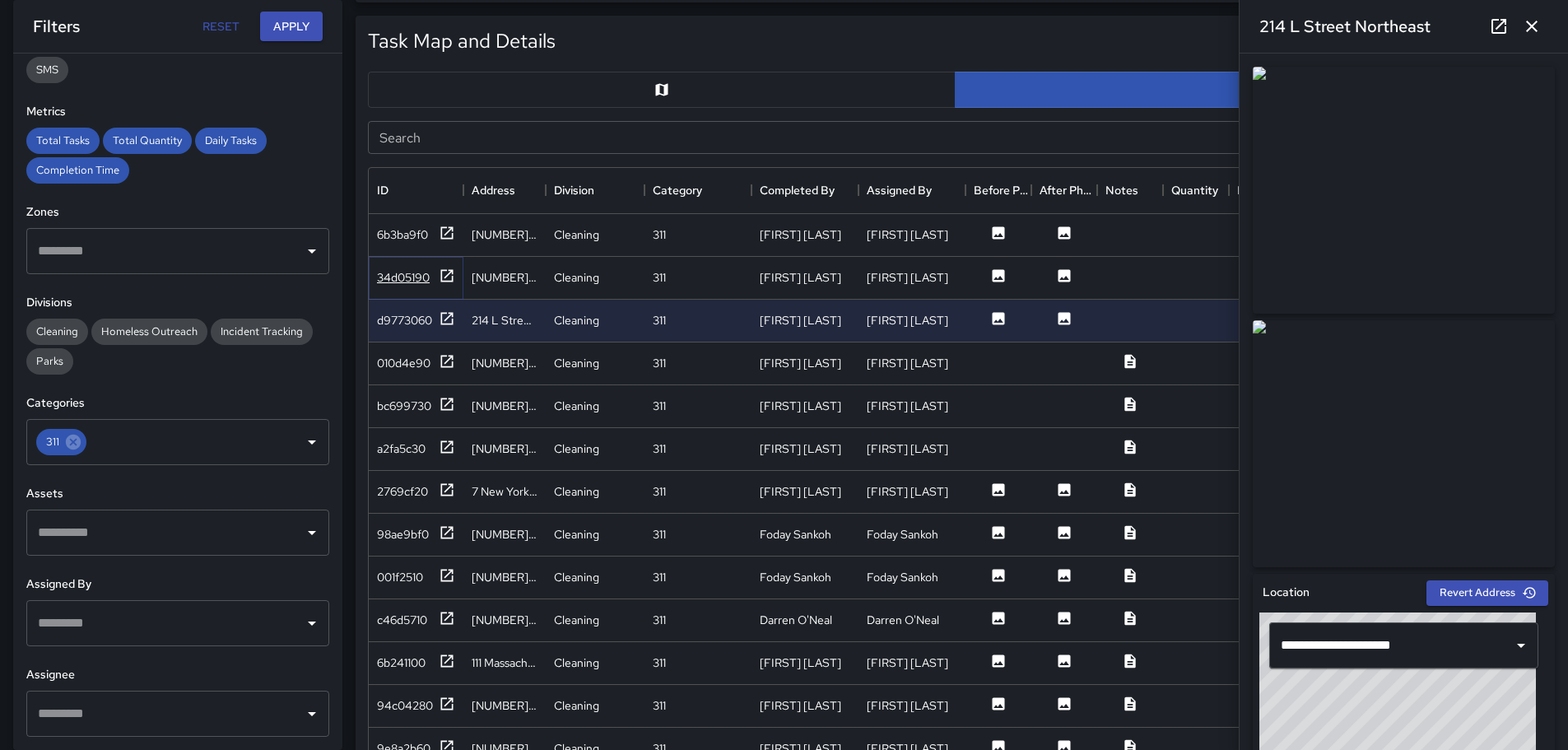 click on "34d05190" at bounding box center [403, 277] 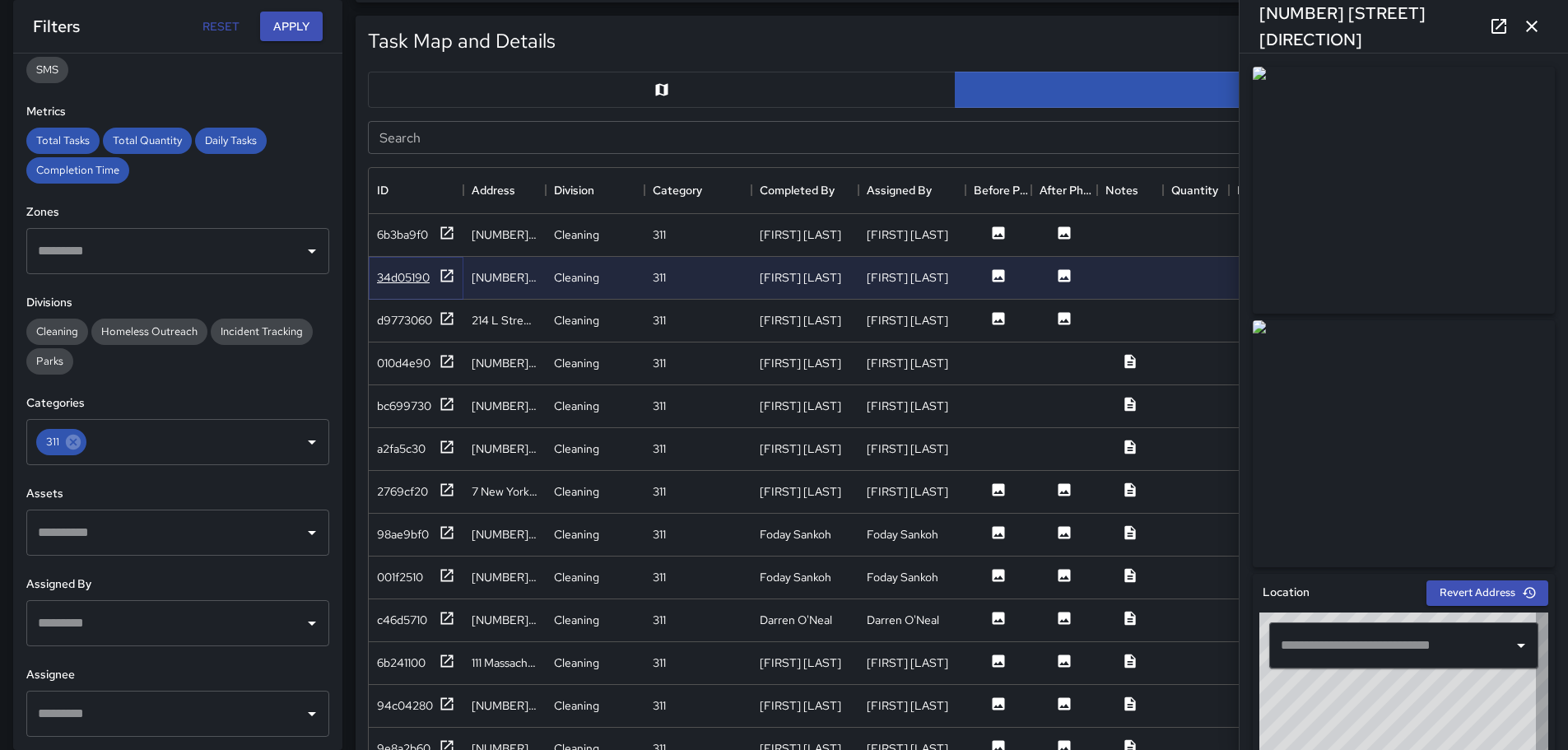 type on "**********" 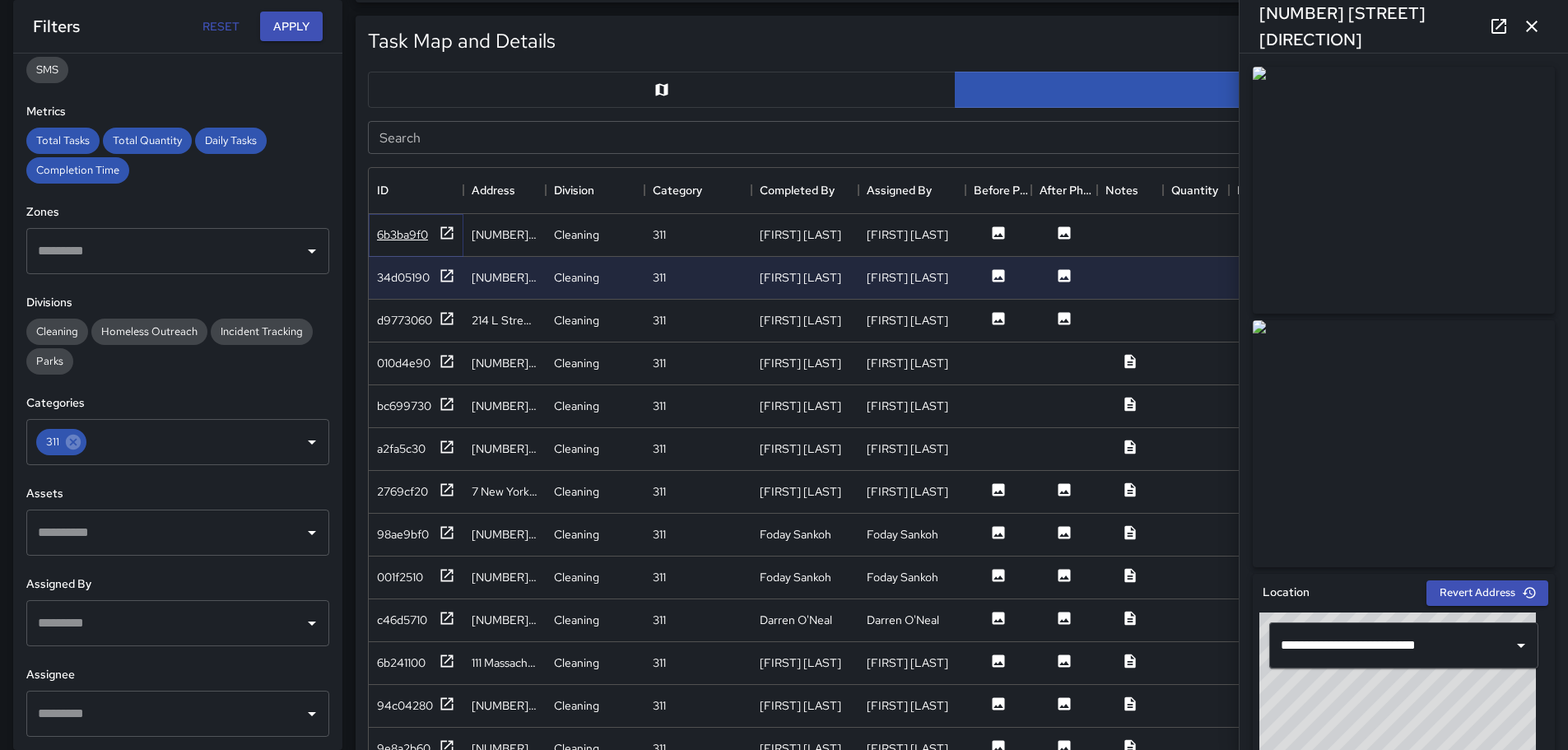 click on "6b3ba9f0" at bounding box center (402, 235) 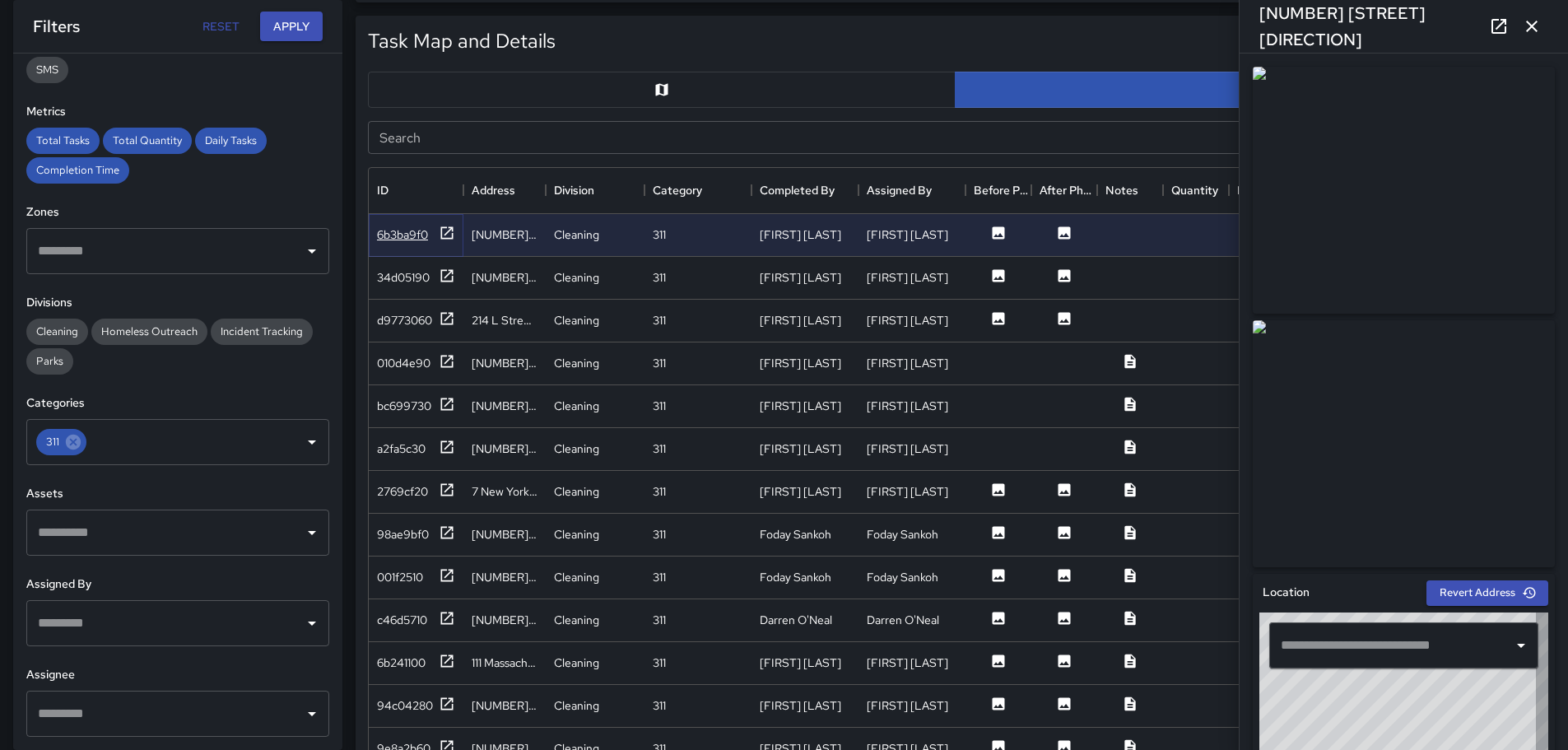 type on "**********" 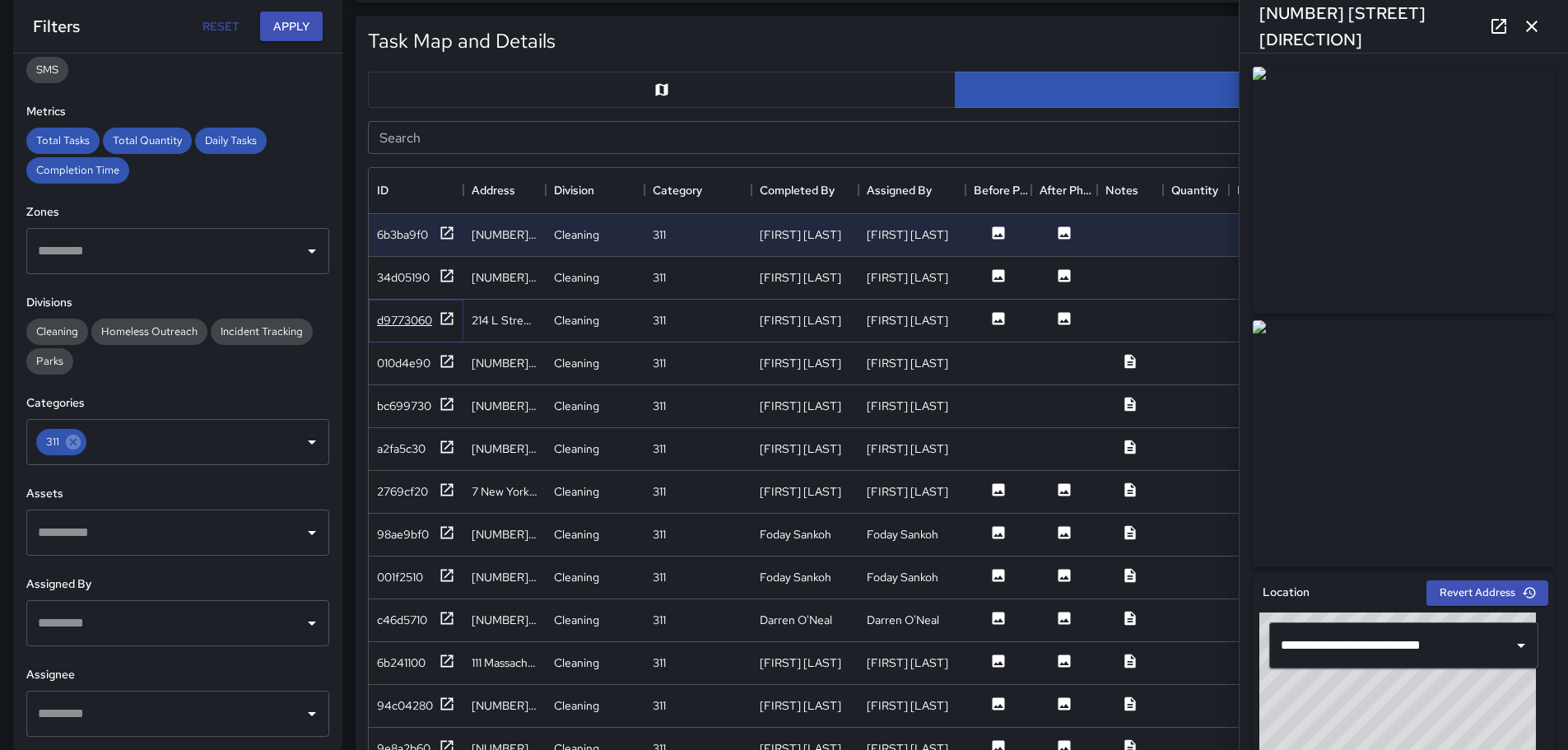 click on "d9773060" at bounding box center [404, 320] 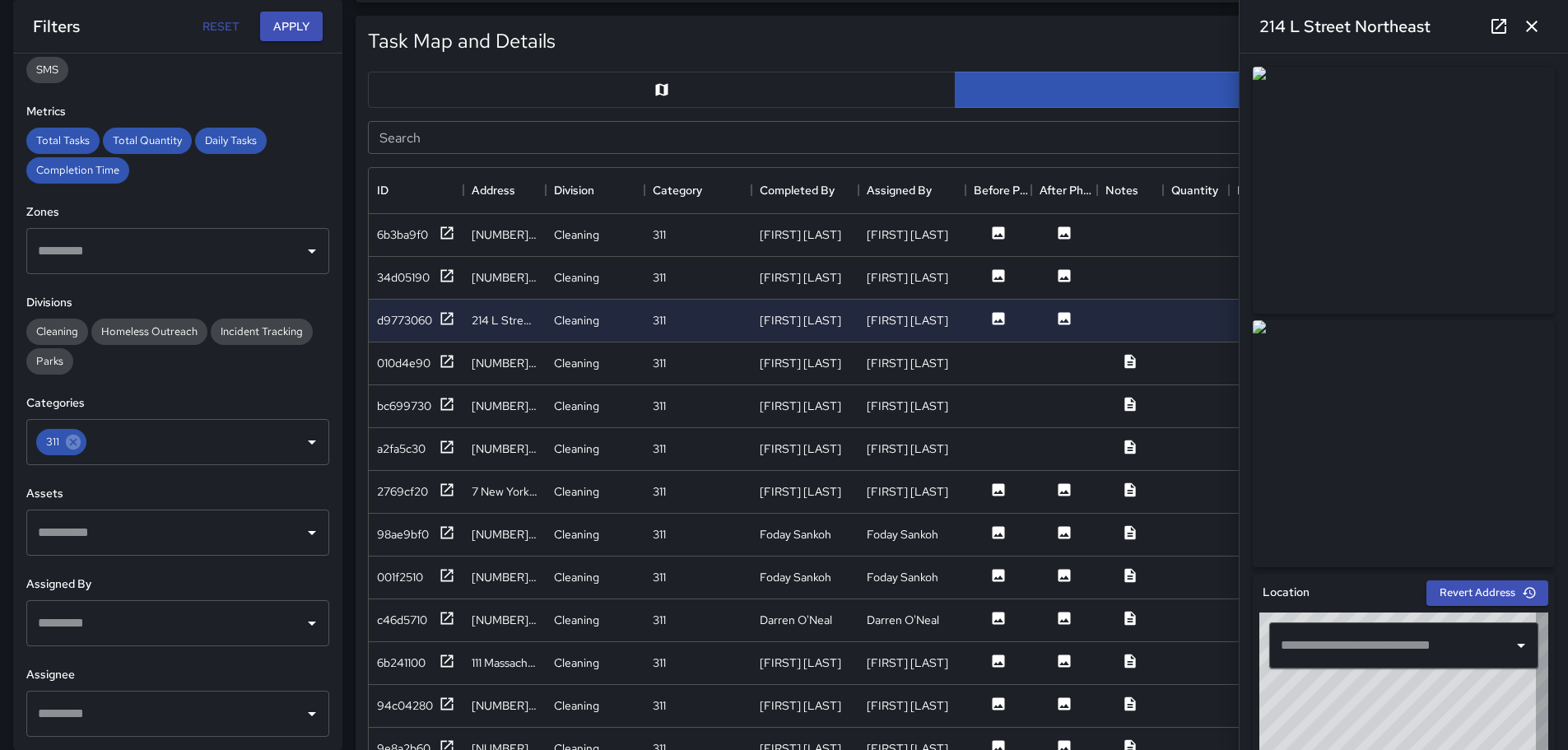 type on "**********" 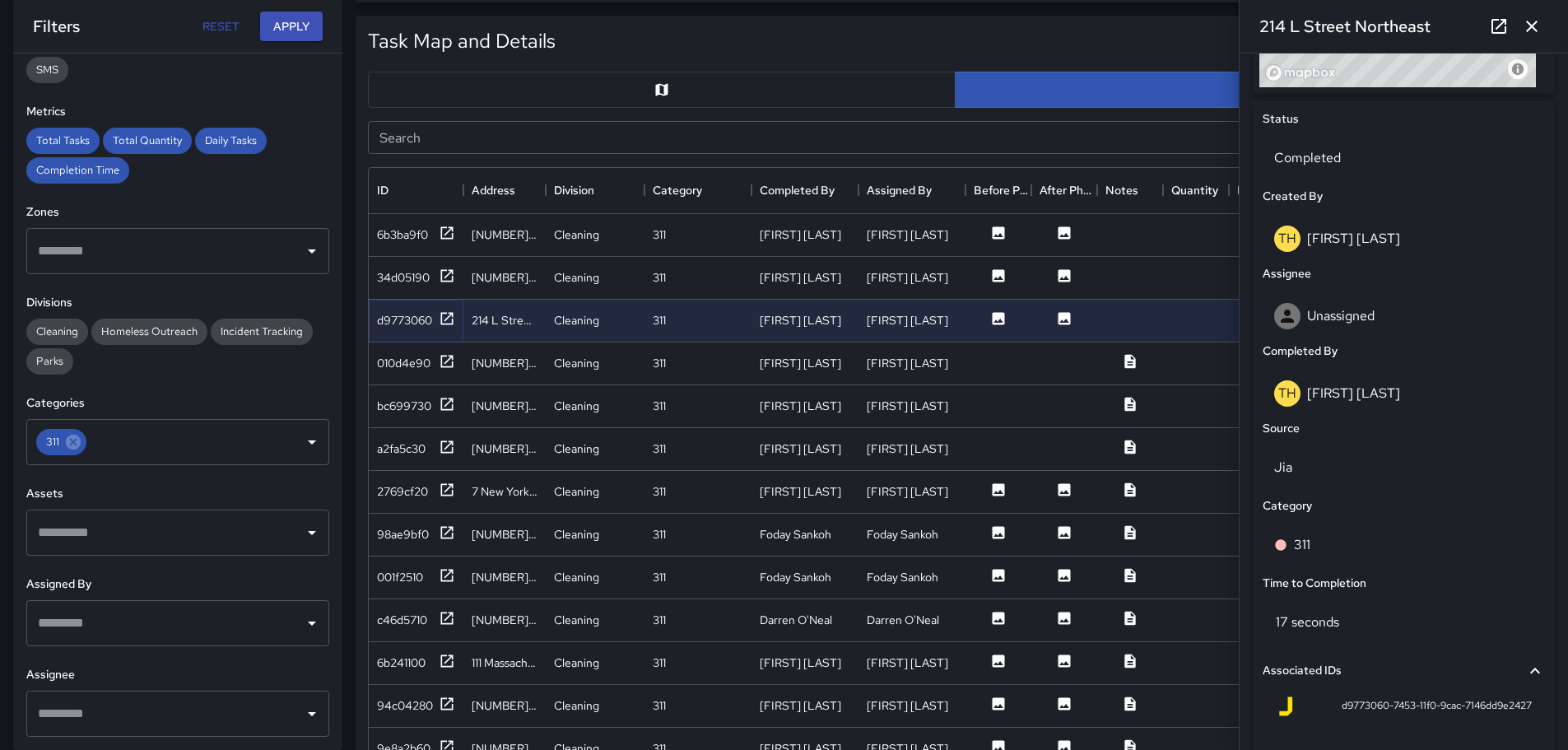 scroll, scrollTop: 900, scrollLeft: 0, axis: vertical 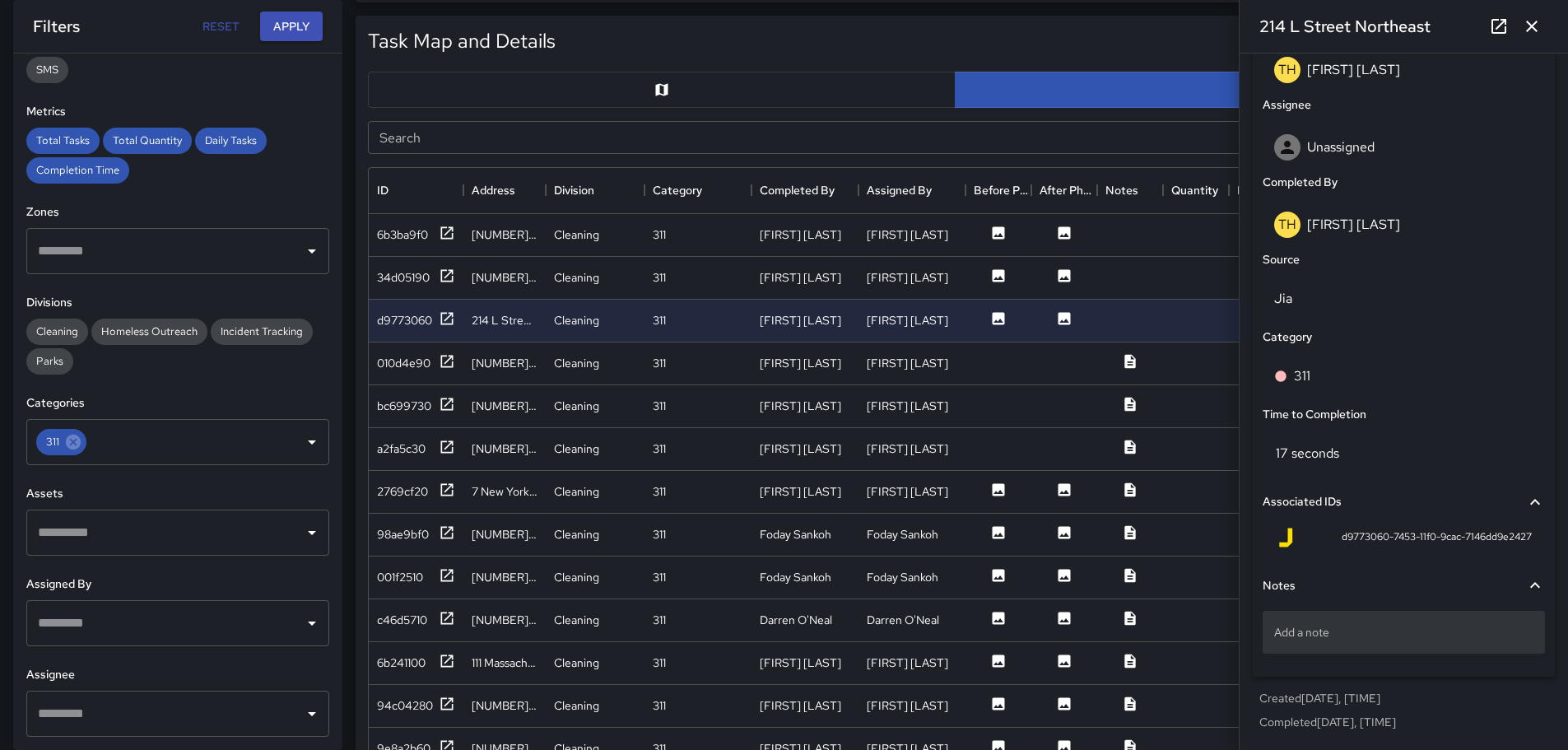 click on "Add a note" at bounding box center [1403, 632] 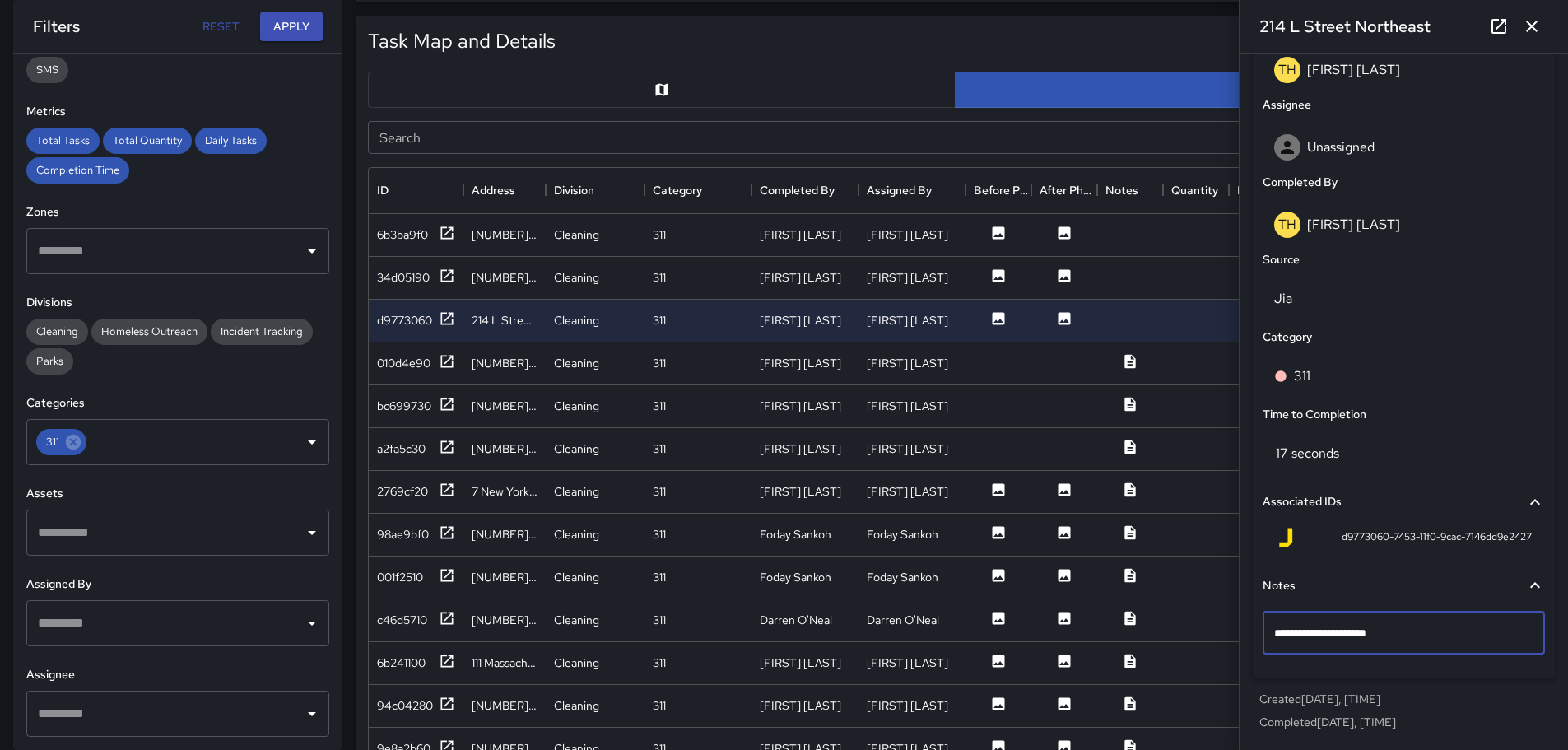 type on "**********" 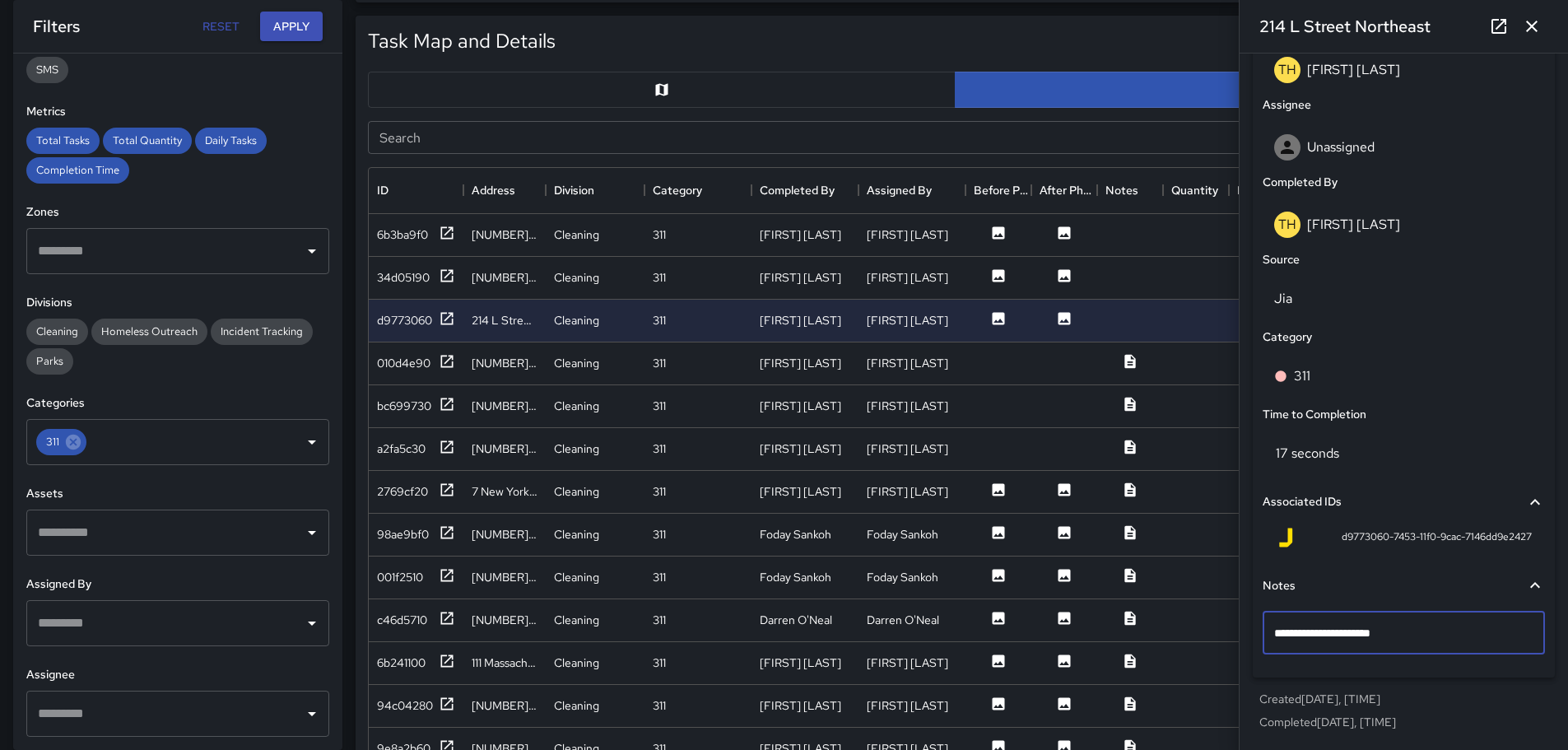 click on "**********" at bounding box center [1403, 636] 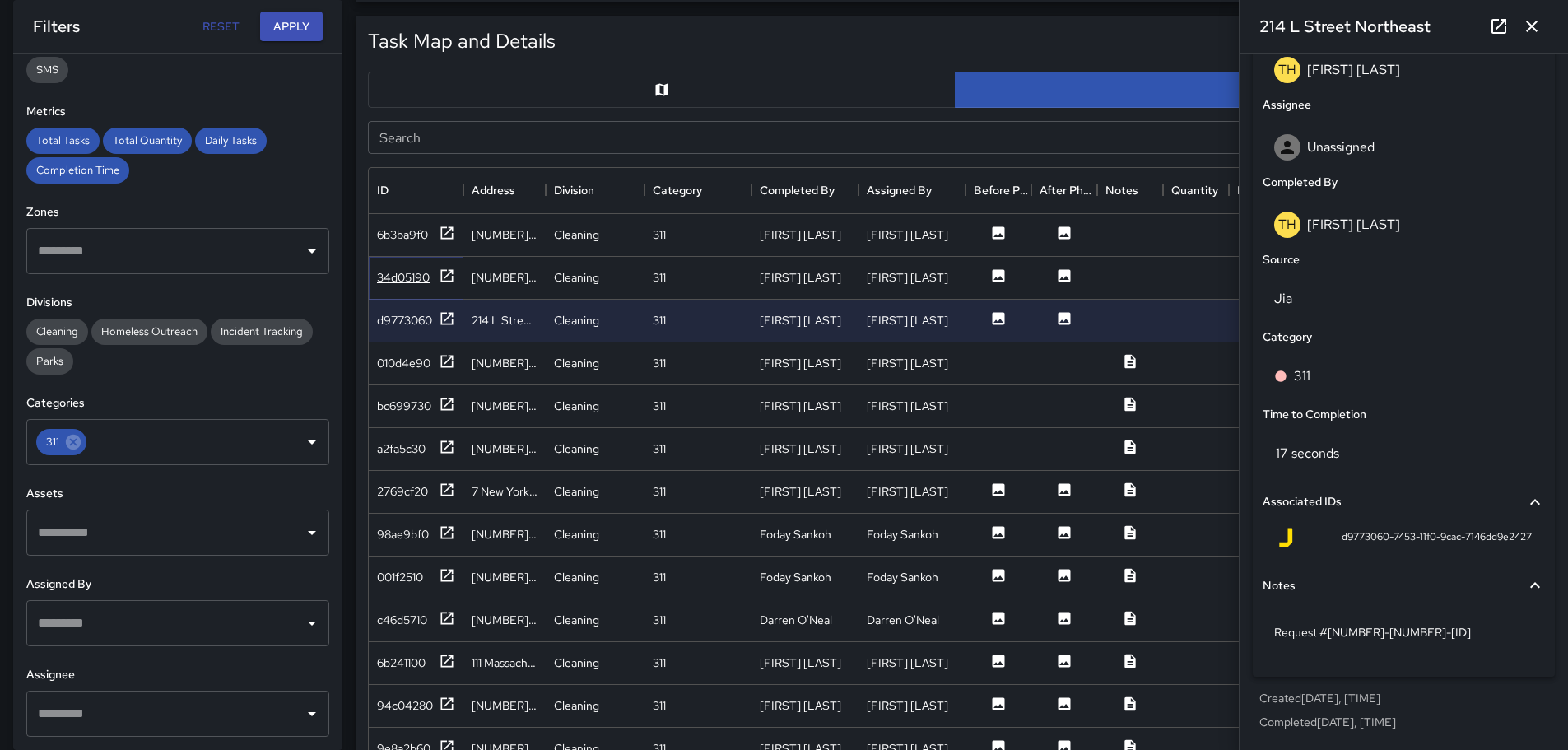 click on "34d05190" at bounding box center [403, 277] 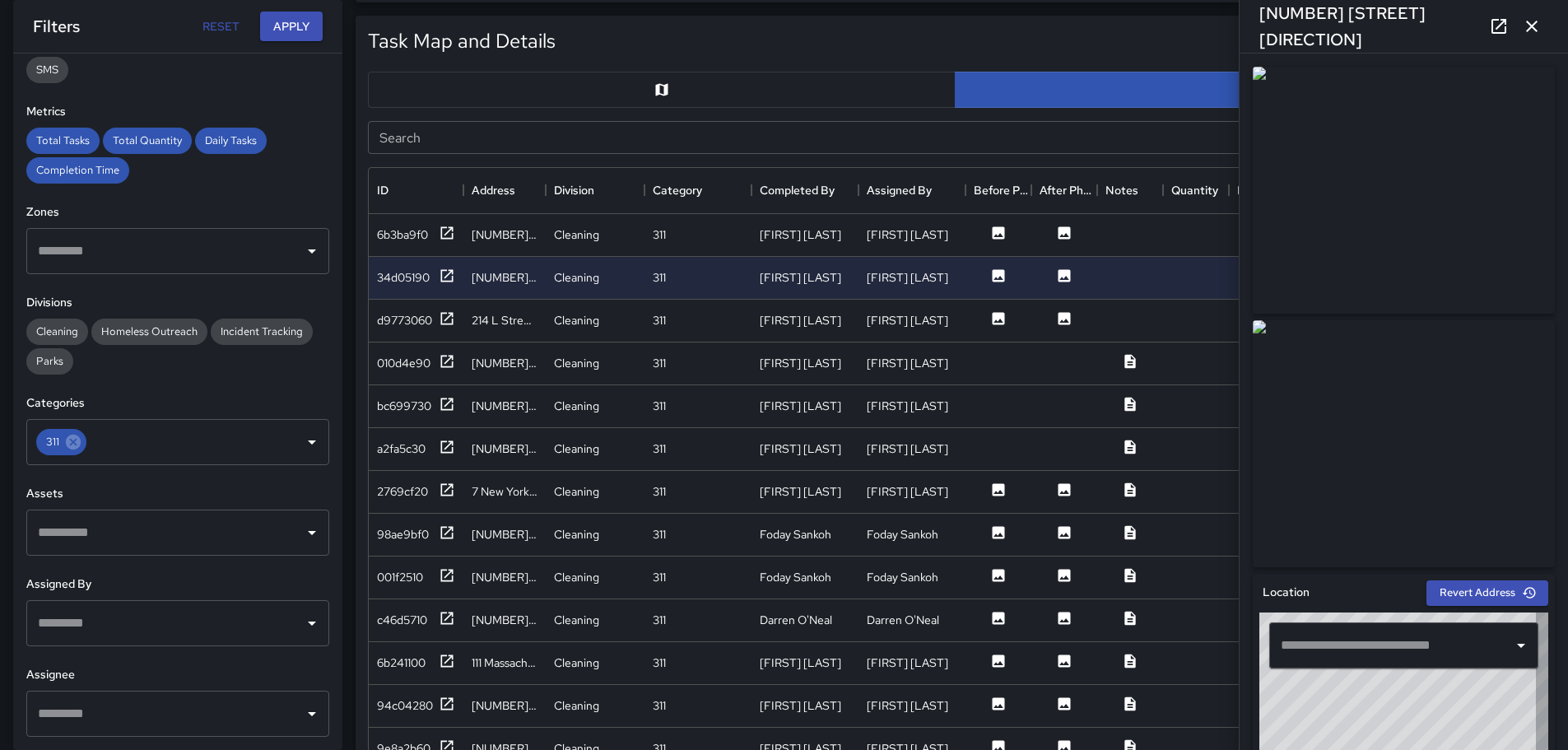 type on "**********" 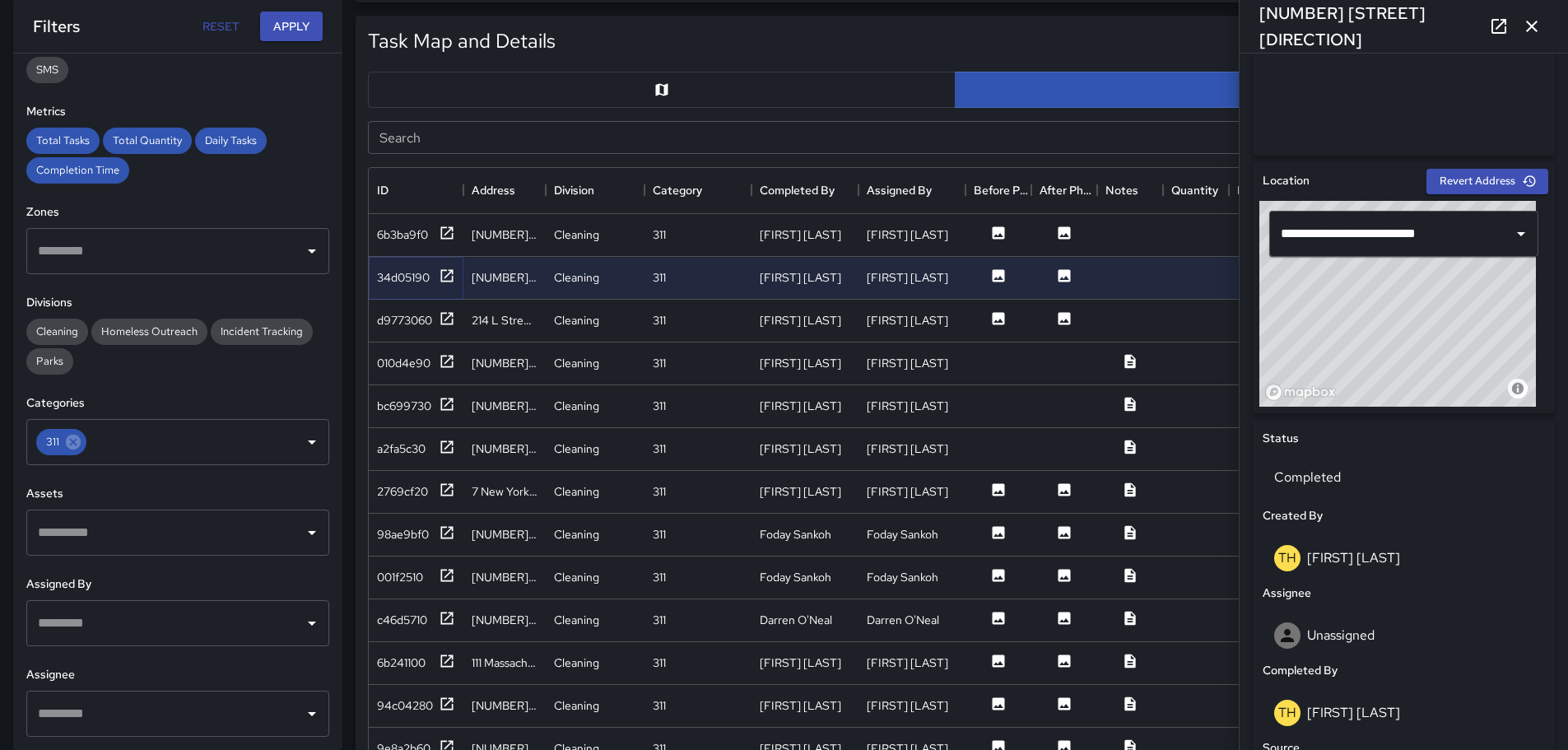 scroll, scrollTop: 900, scrollLeft: 0, axis: vertical 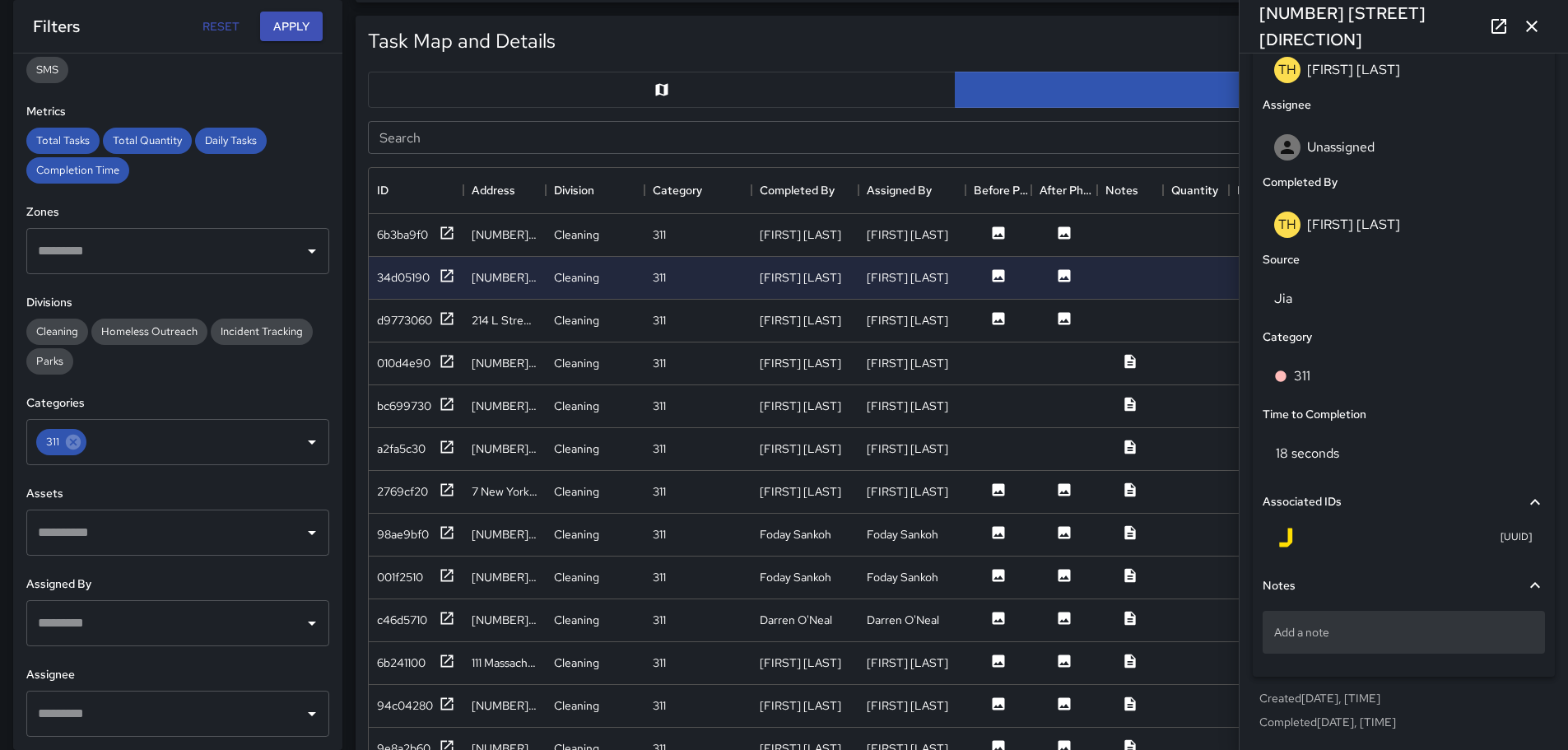 click on "Add a note" at bounding box center (1403, 632) 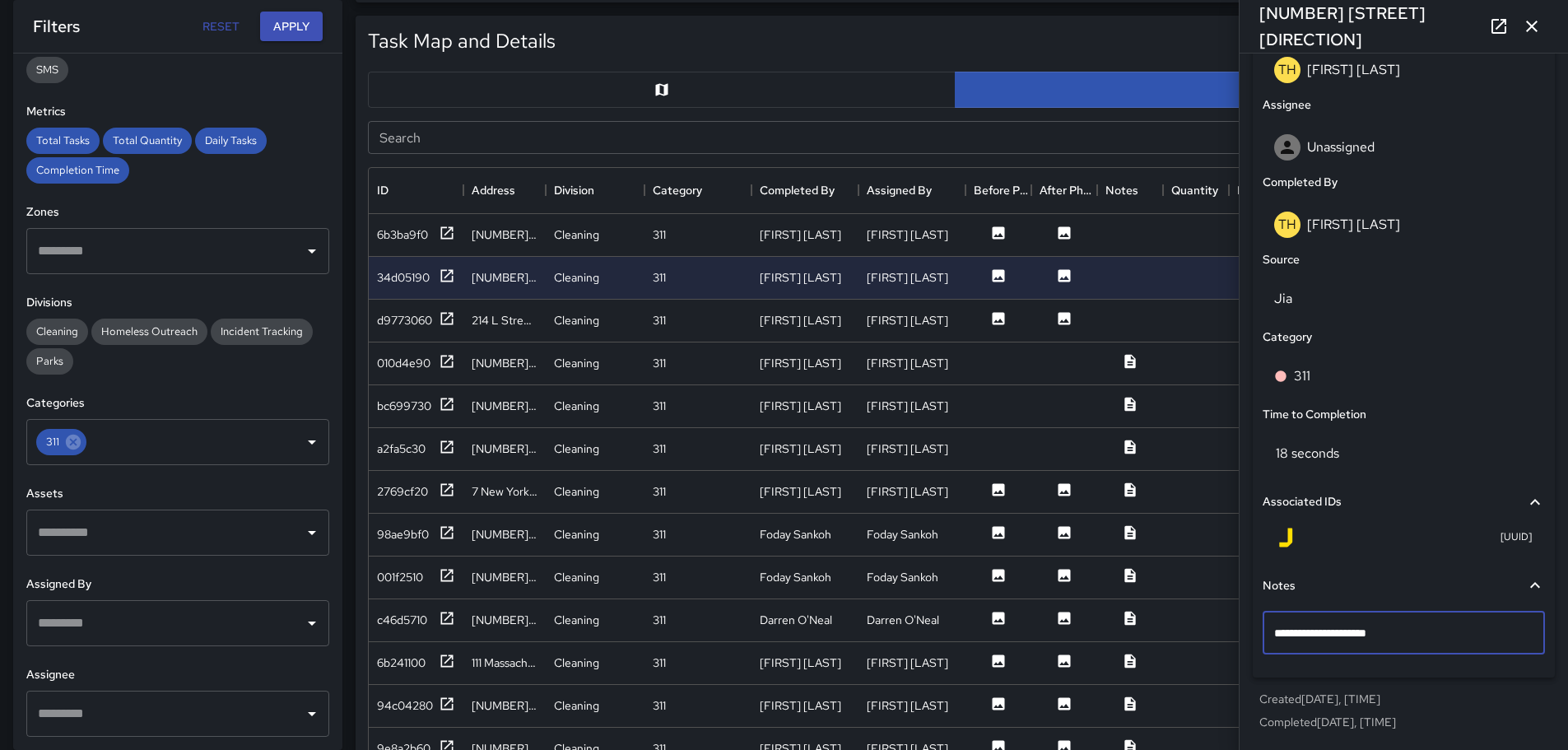 type on "**********" 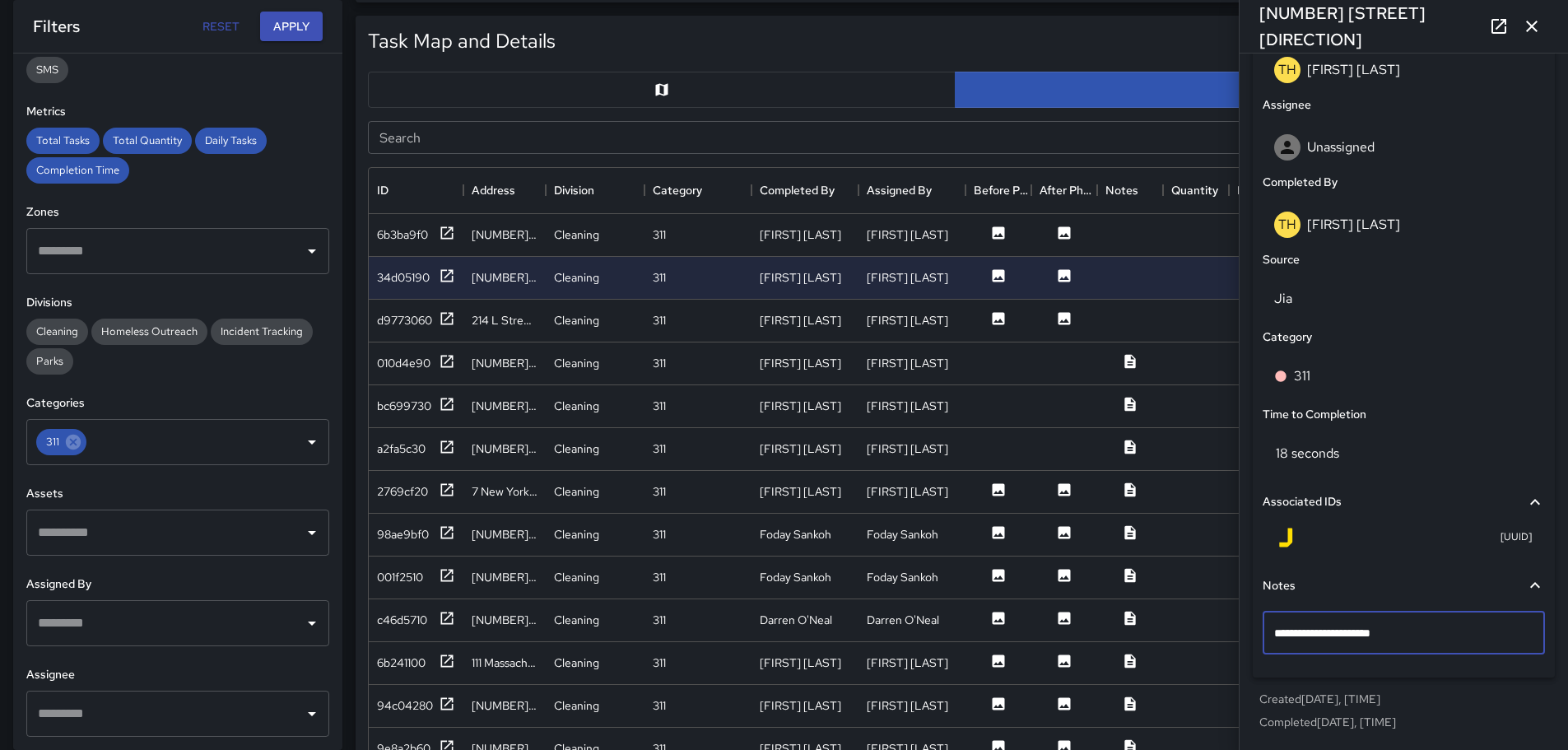click on "**********" at bounding box center [1403, 636] 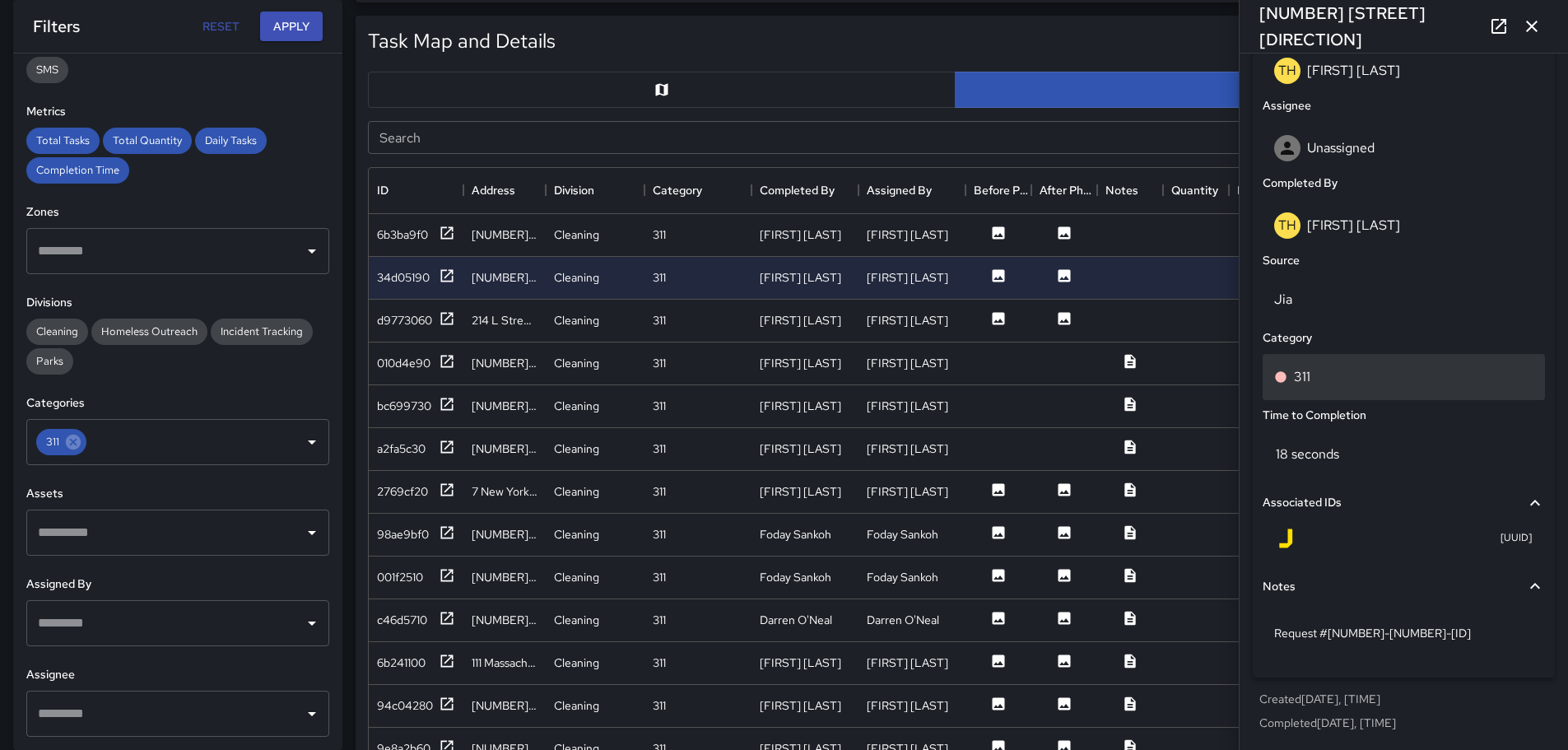 scroll, scrollTop: 900, scrollLeft: 0, axis: vertical 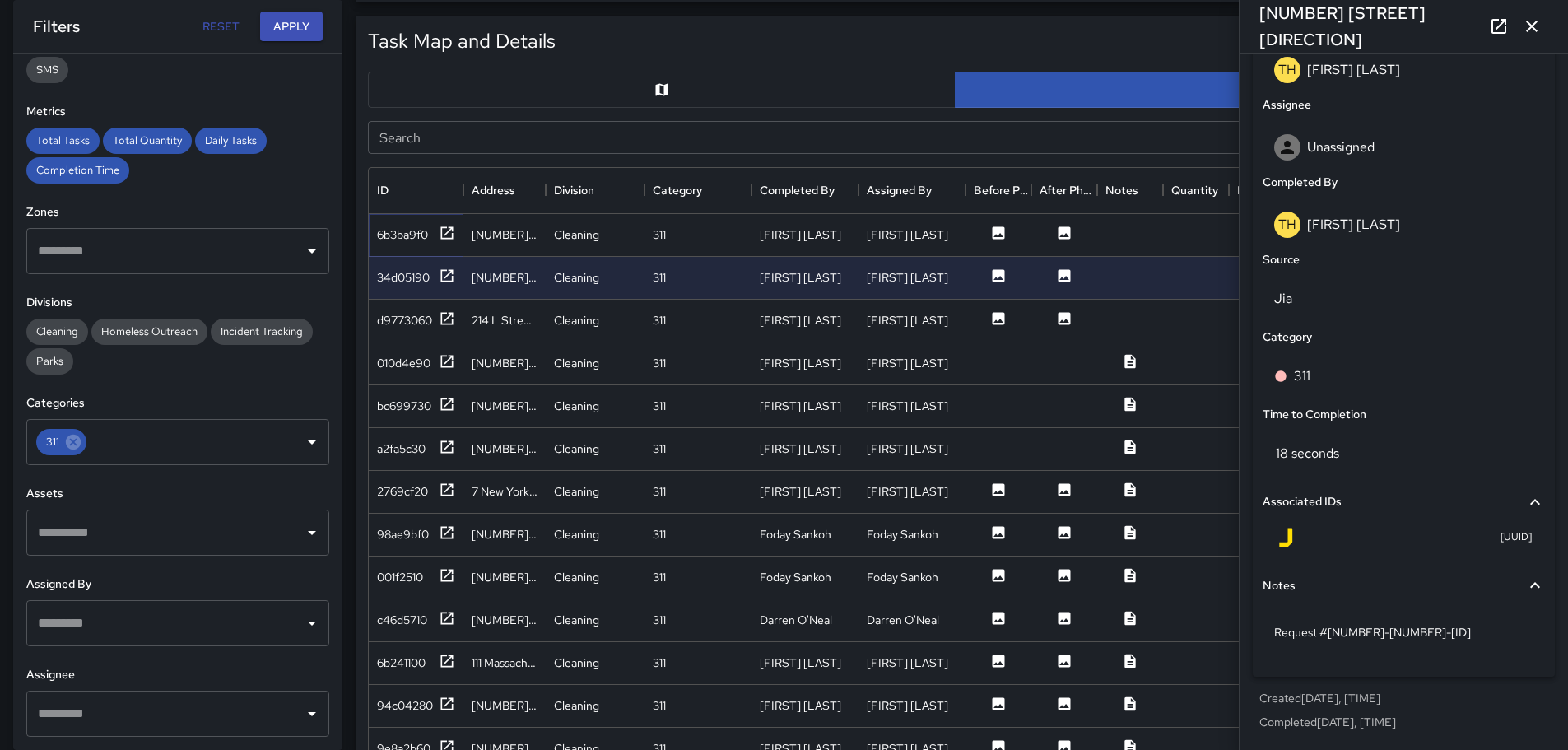 click on "6b3ba9f0" at bounding box center [402, 235] 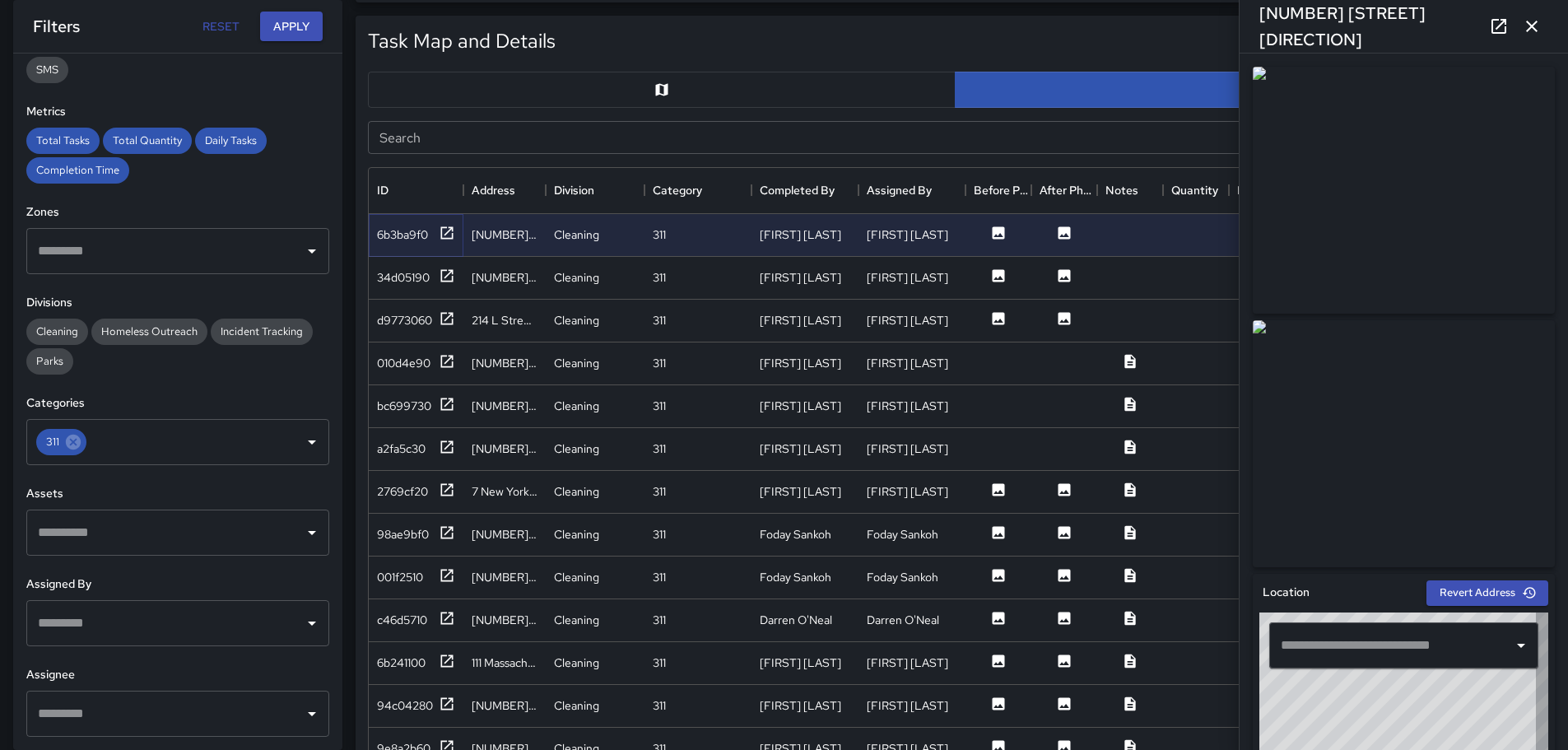 type on "**********" 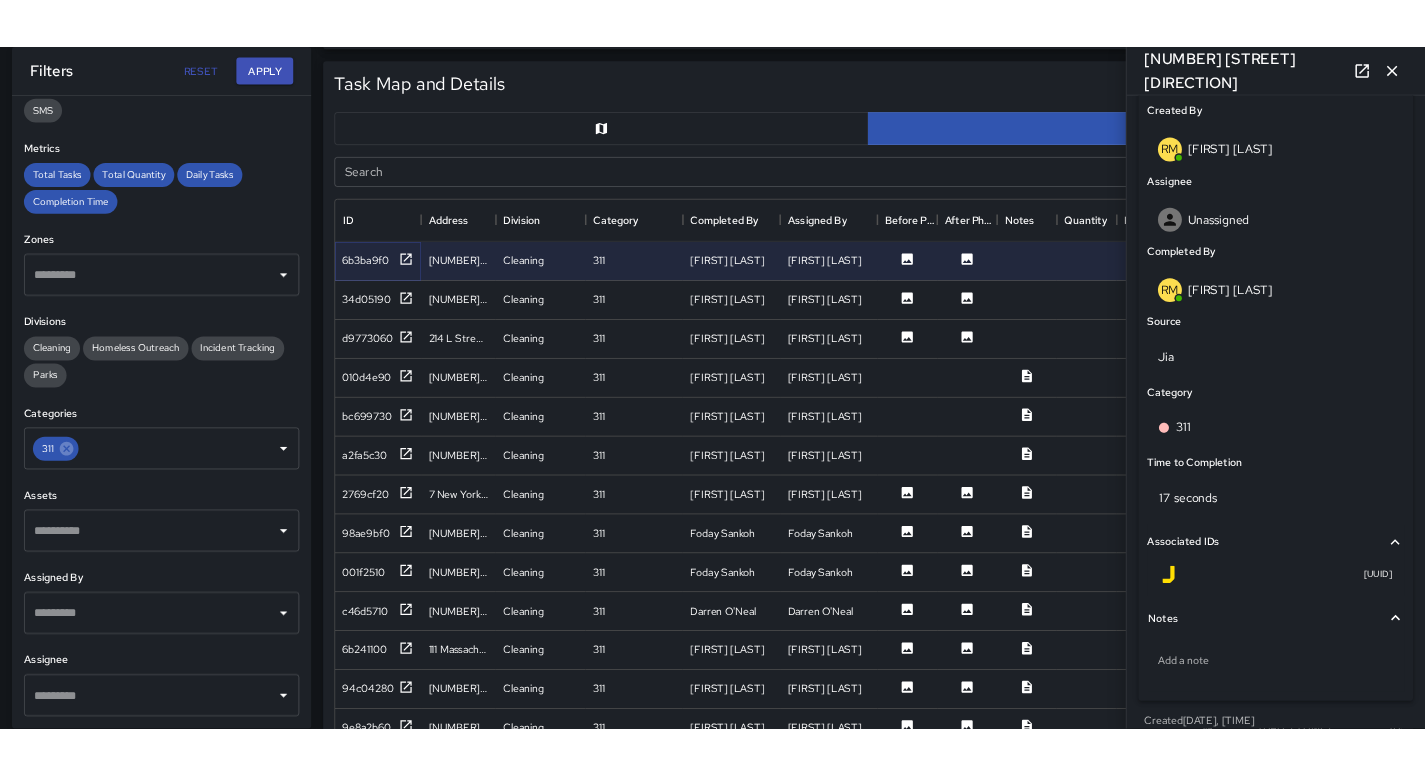 scroll, scrollTop: 1093, scrollLeft: 0, axis: vertical 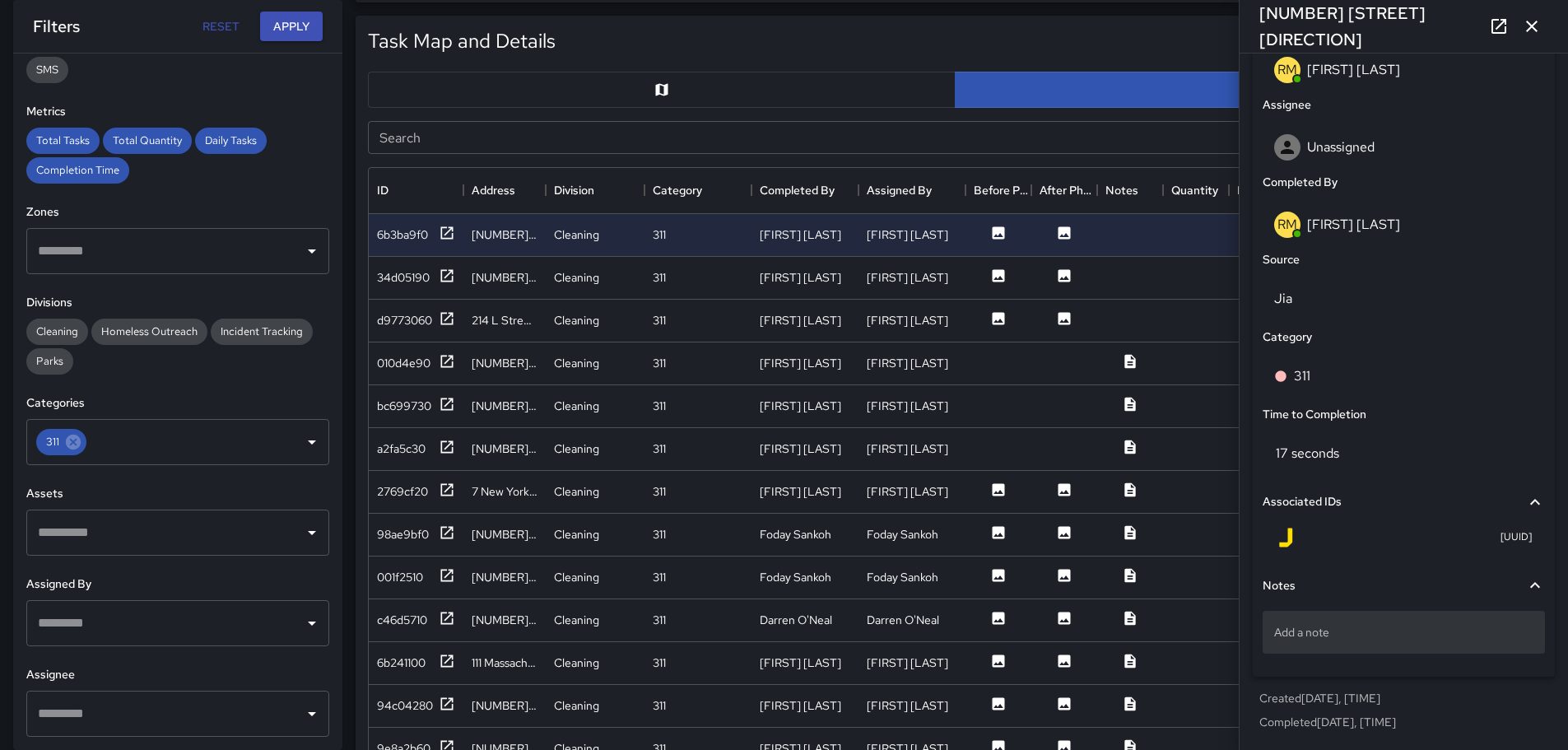 click on "Add a note" at bounding box center [1403, 632] 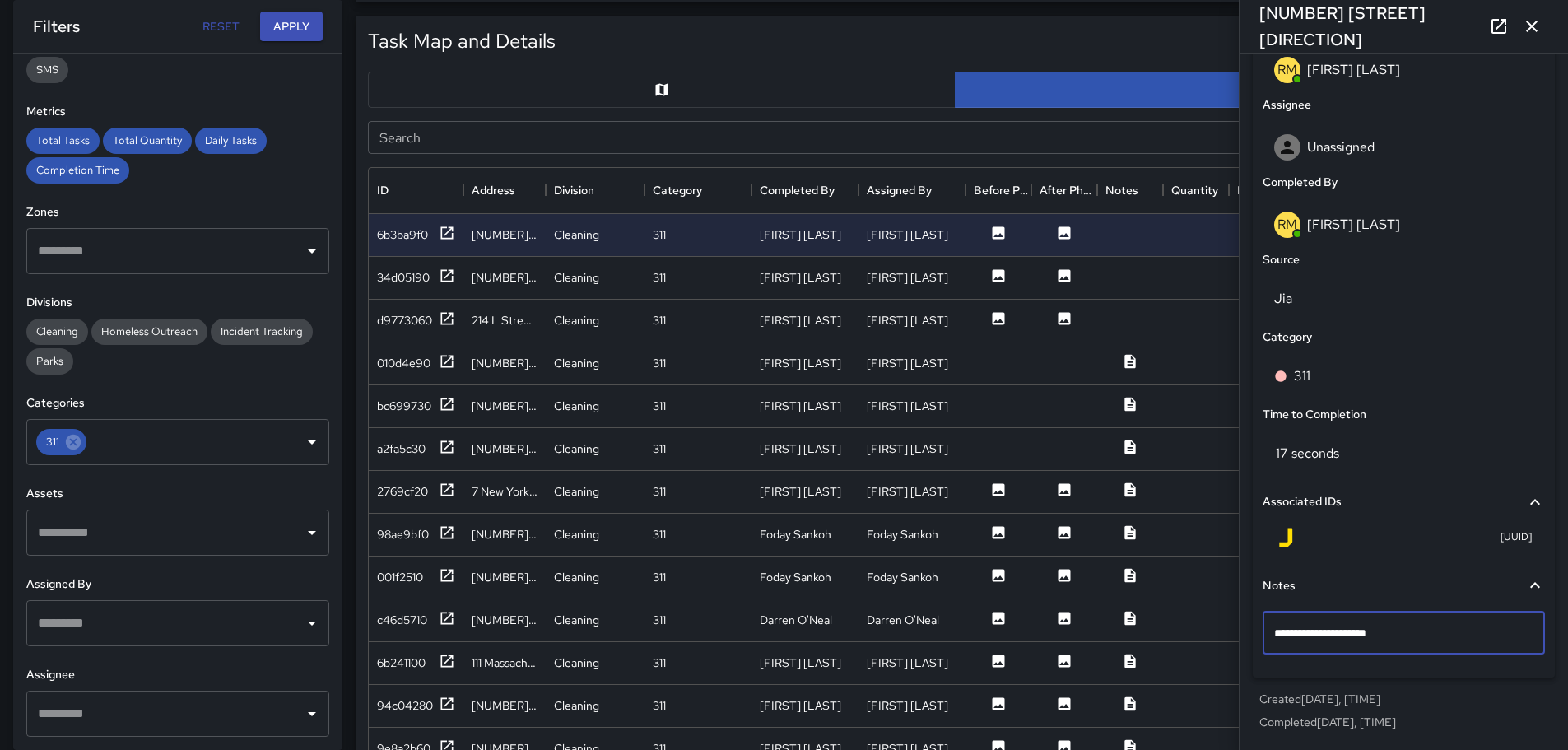 type on "**********" 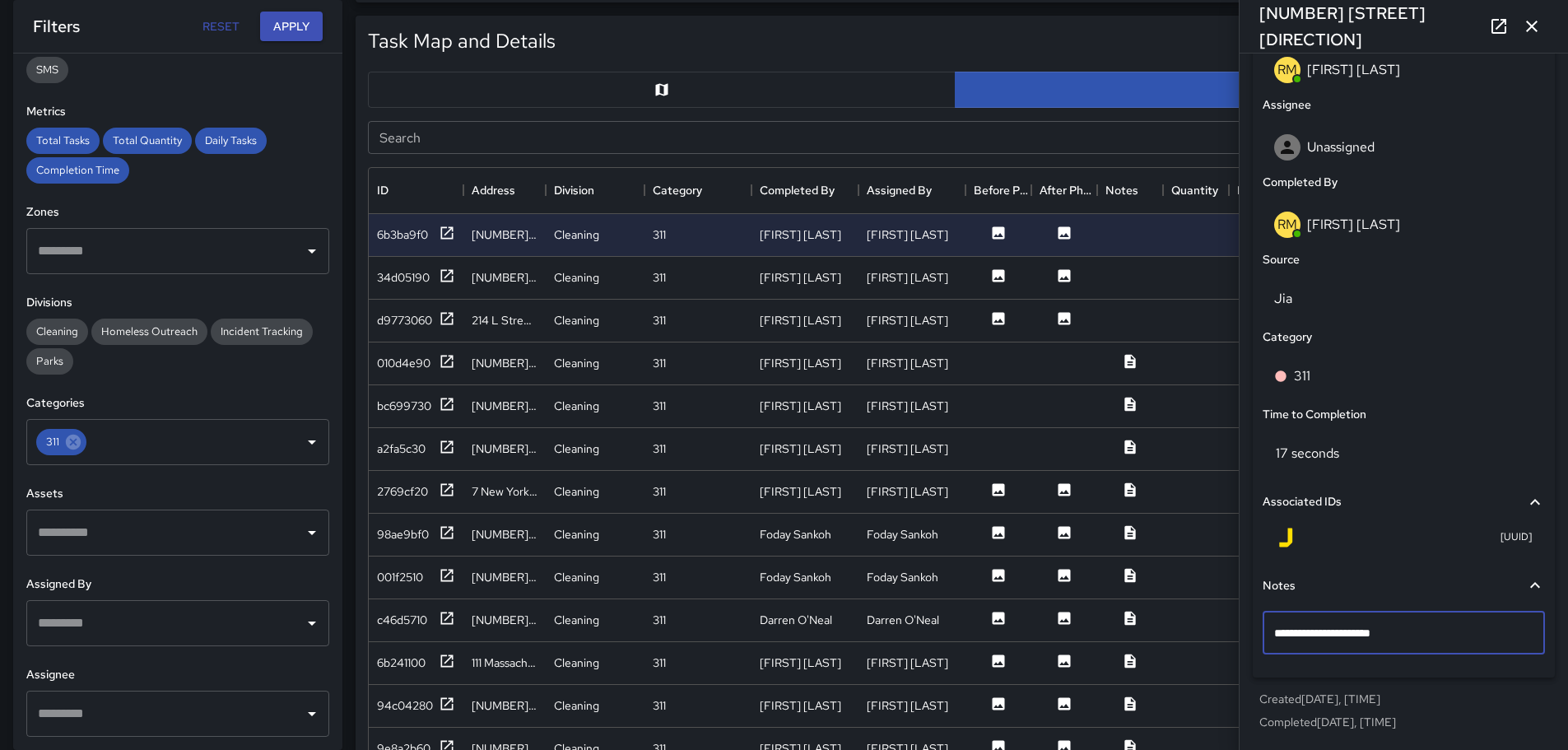click on "**********" at bounding box center [1403, 305] 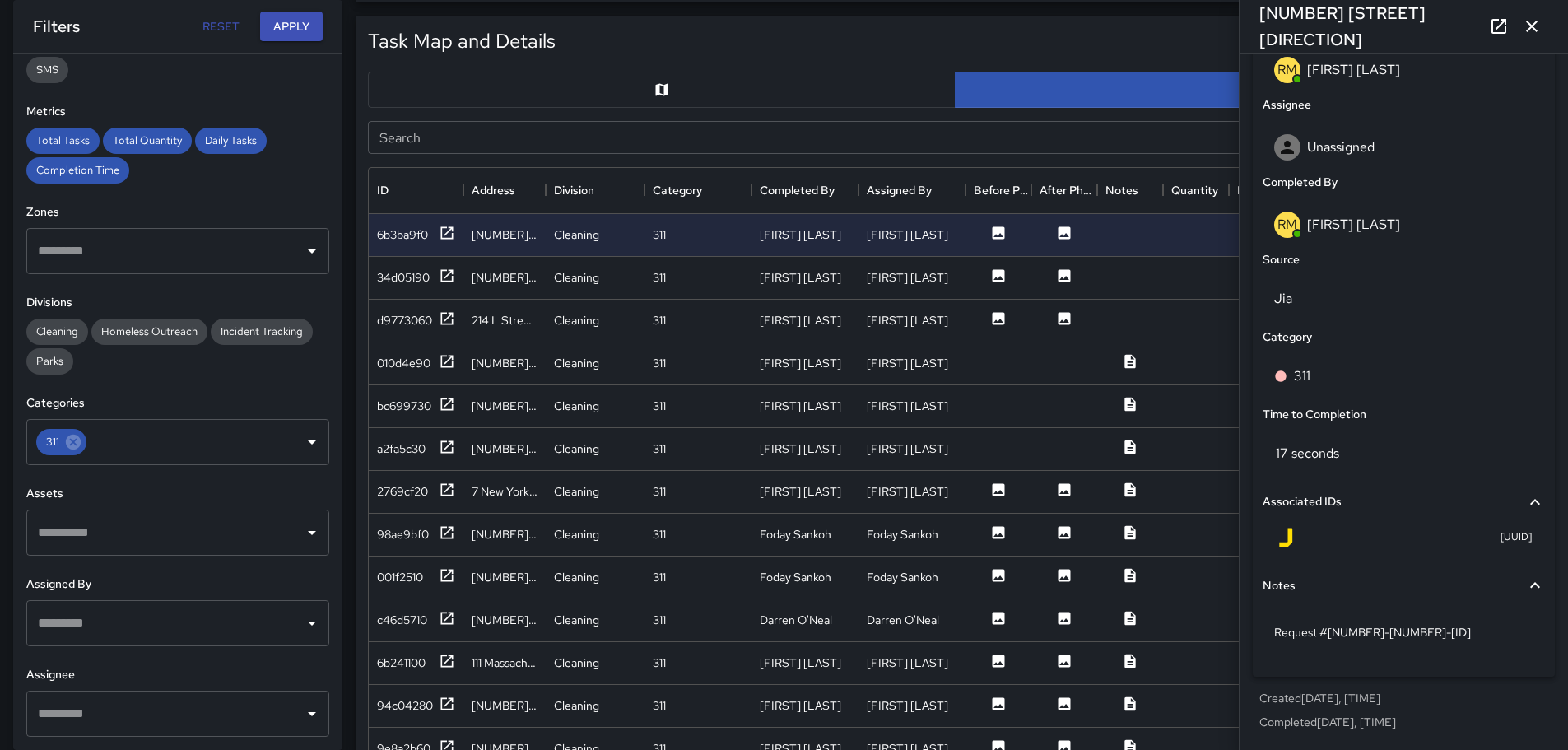 click at bounding box center [1532, 26] 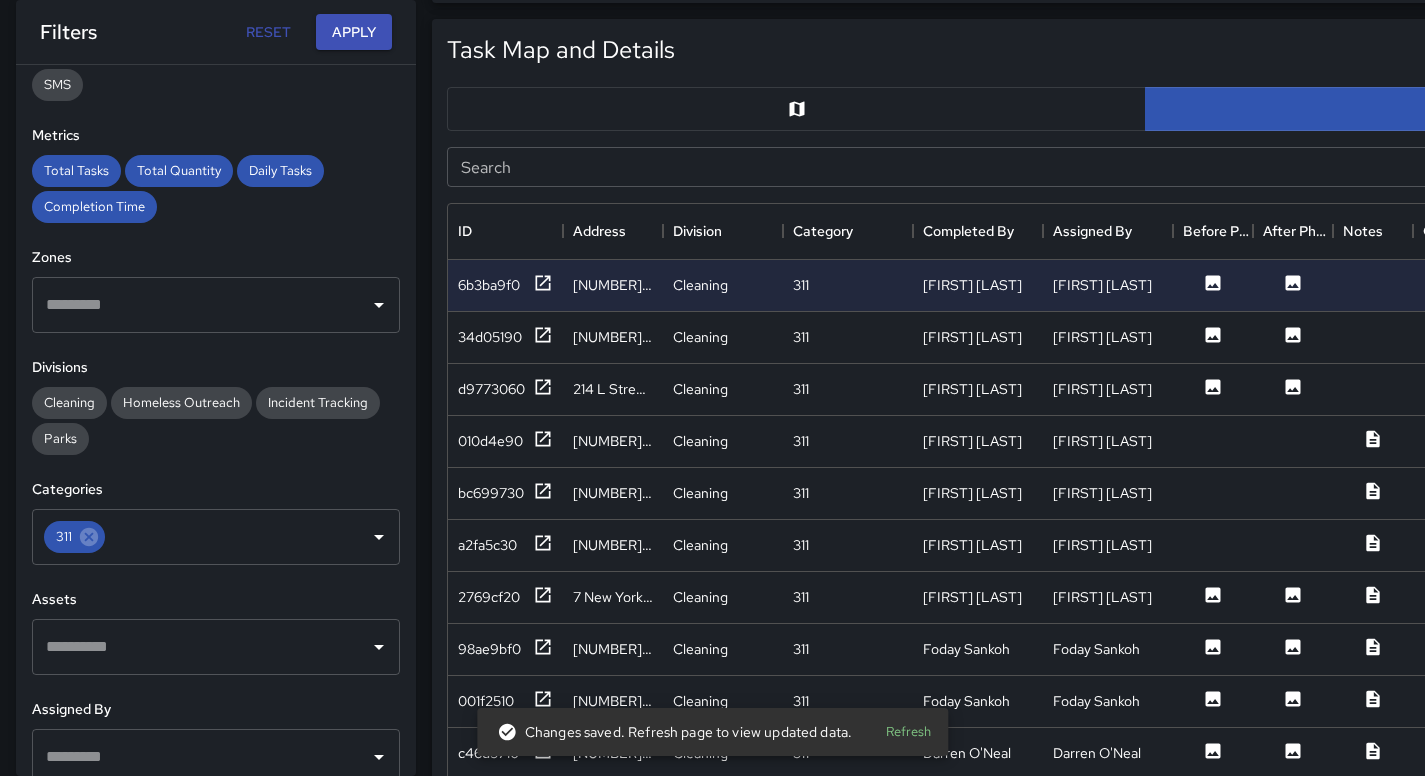 scroll, scrollTop: 383, scrollLeft: 0, axis: vertical 